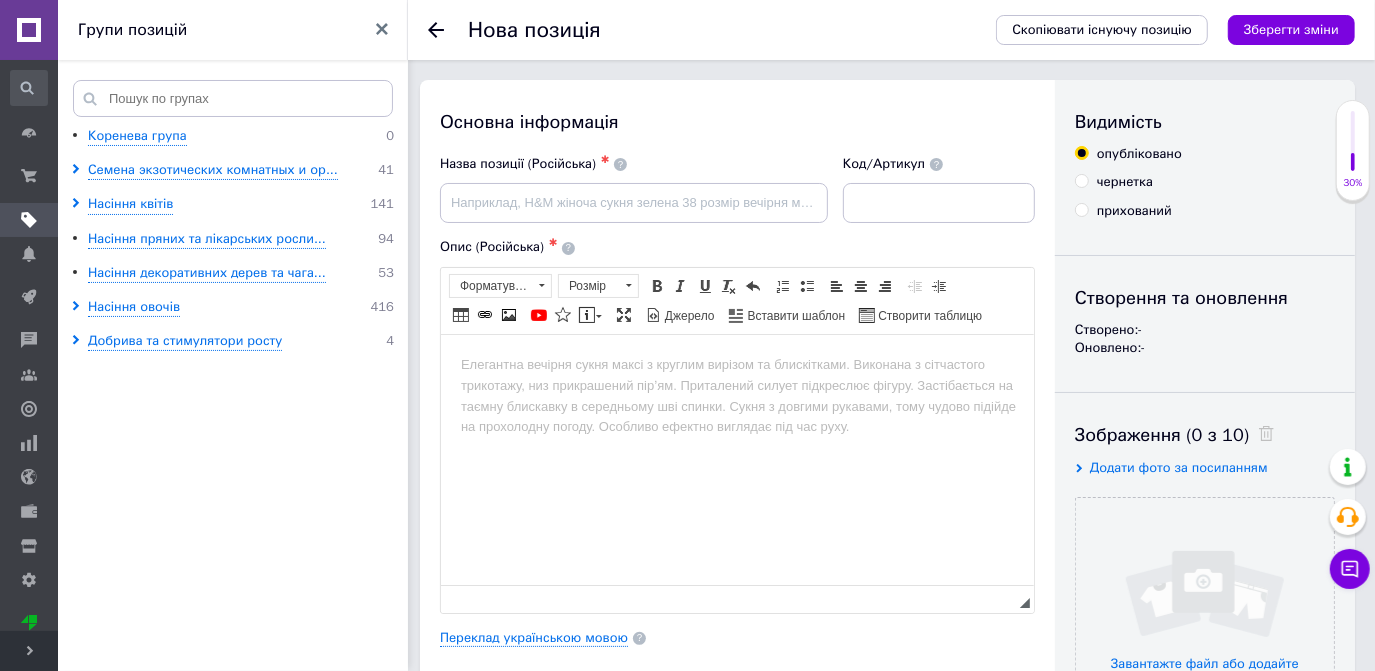 scroll, scrollTop: 0, scrollLeft: 0, axis: both 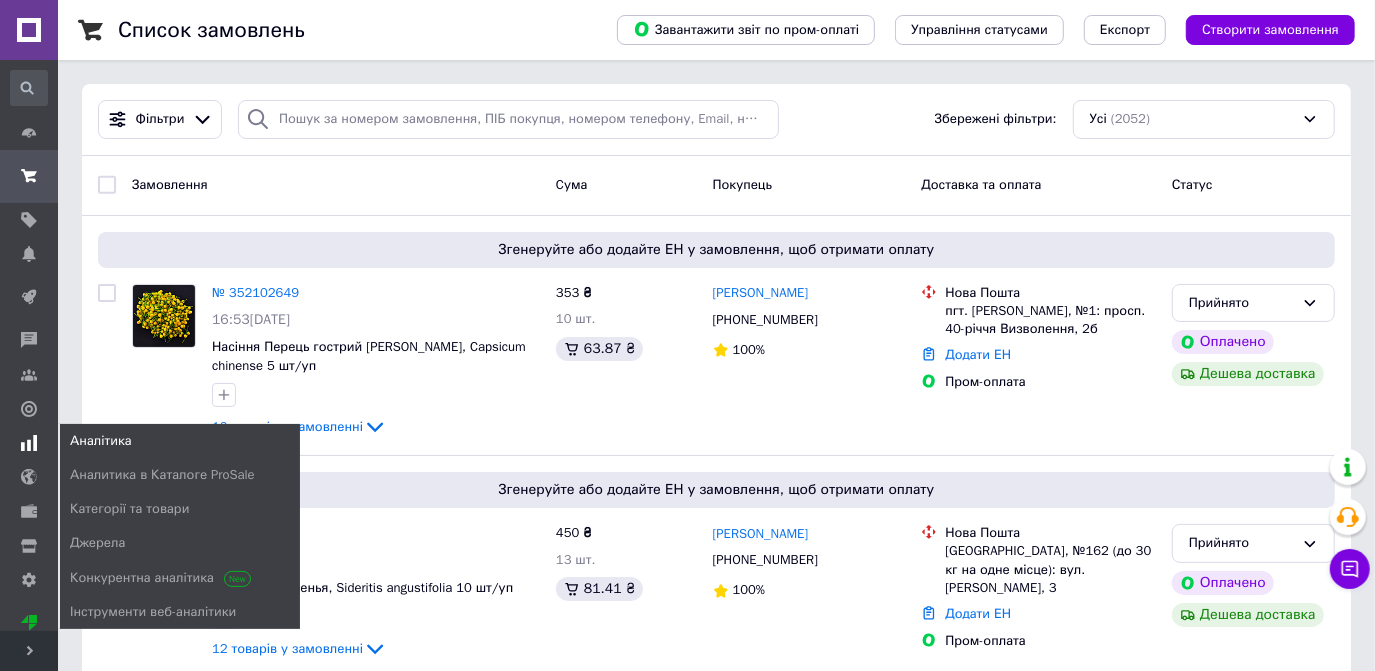 click 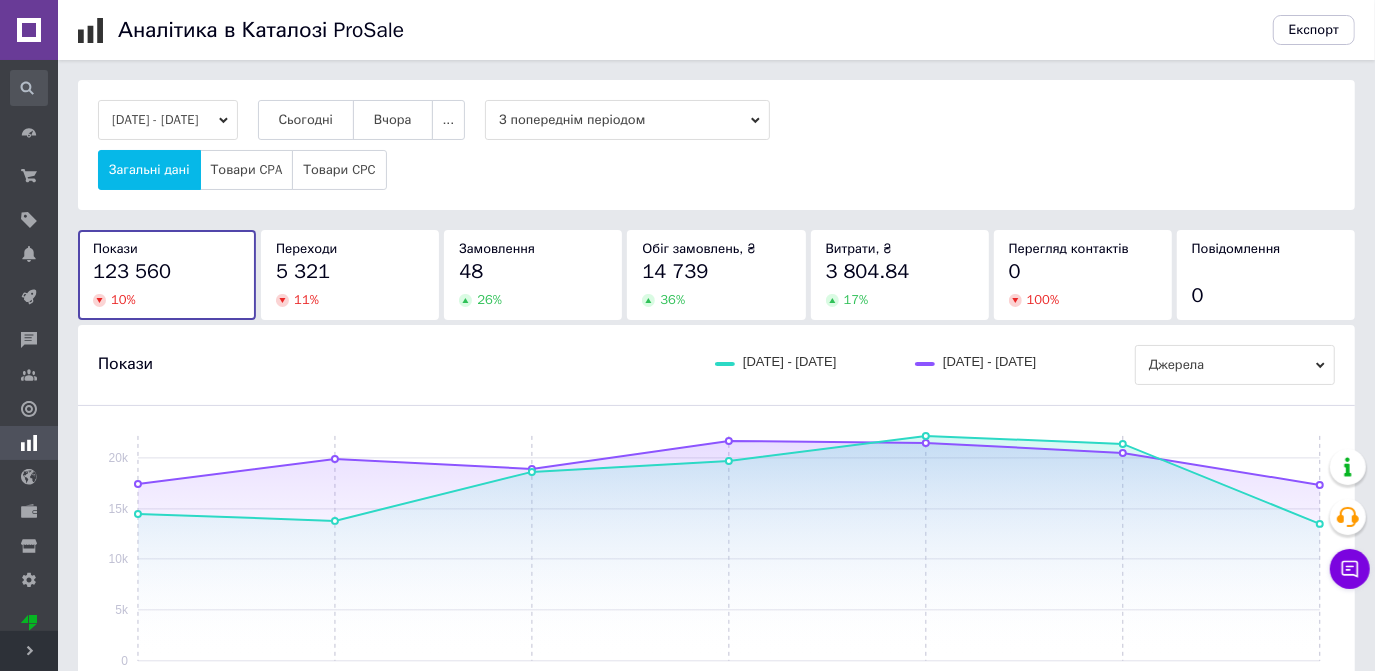 click on "36 %" at bounding box center (716, 300) 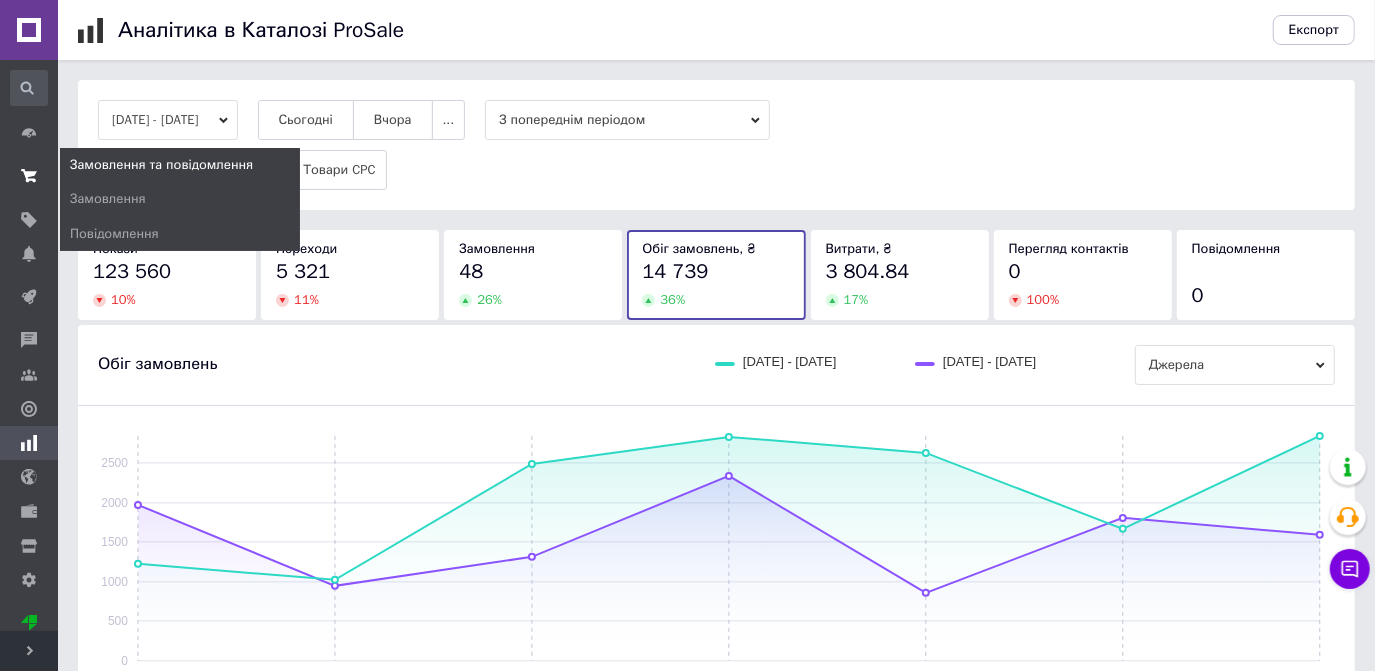 click at bounding box center (29, 176) 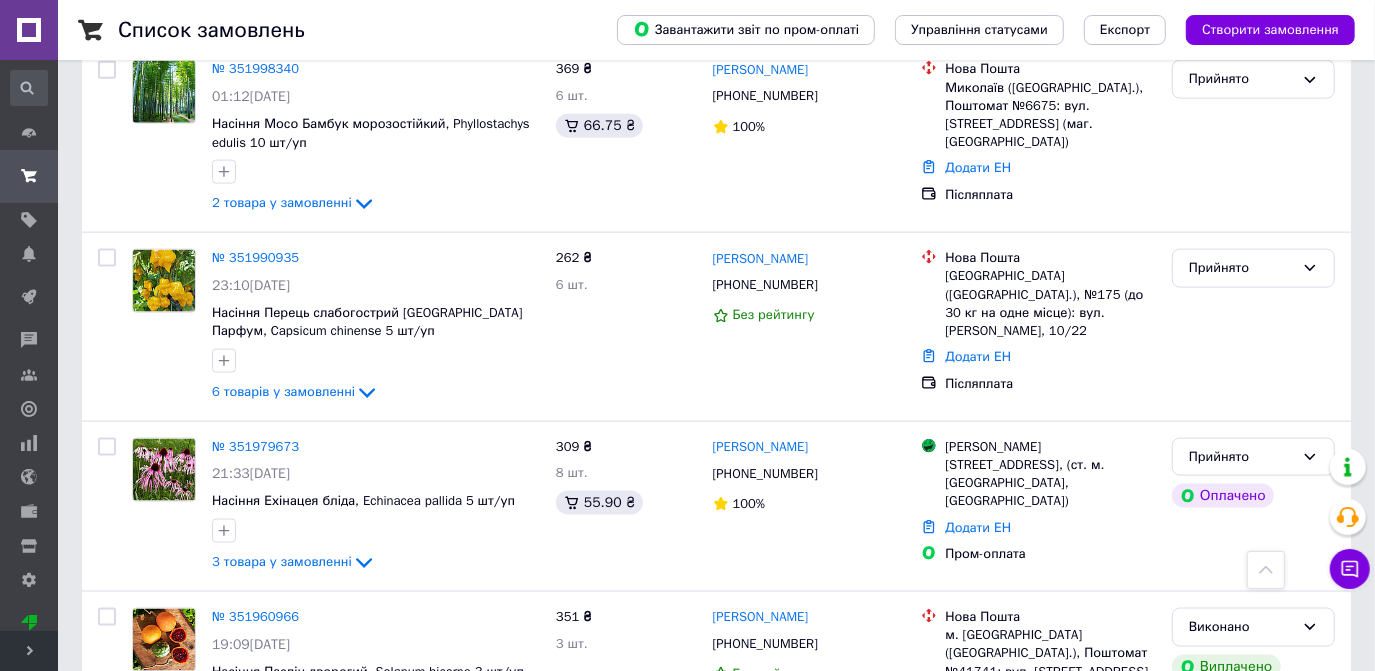 scroll, scrollTop: 1727, scrollLeft: 0, axis: vertical 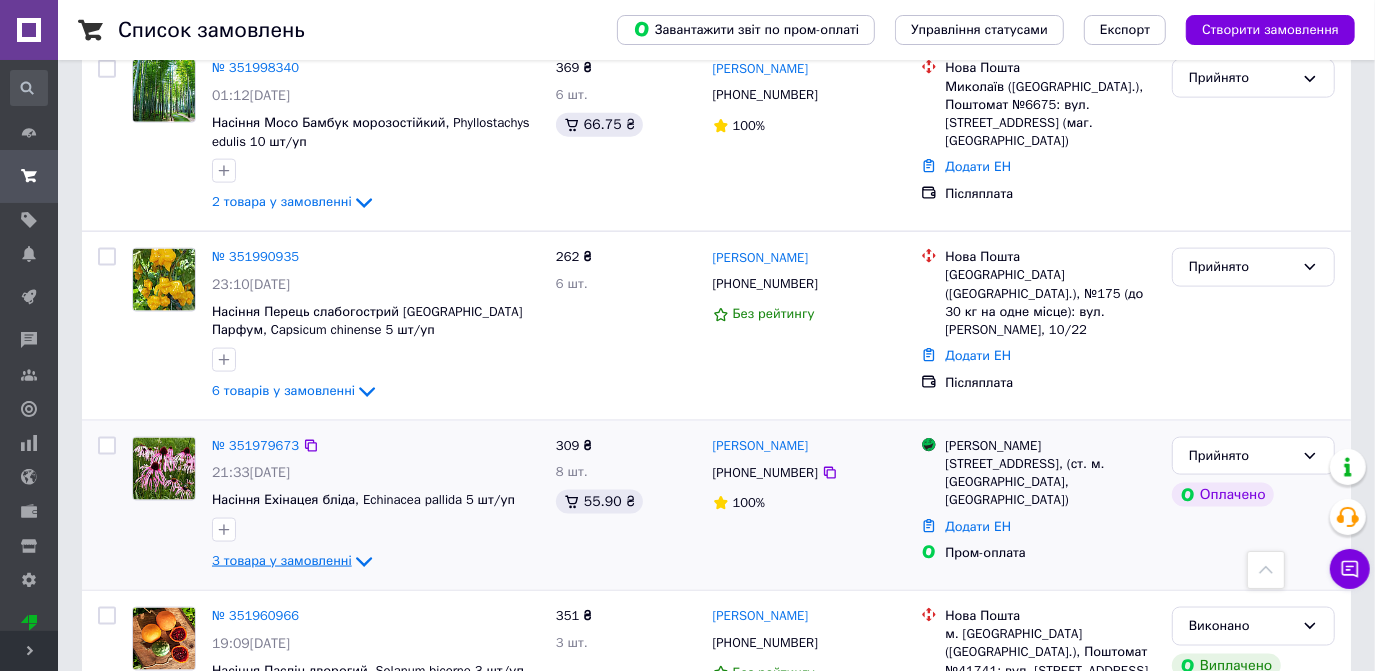 click 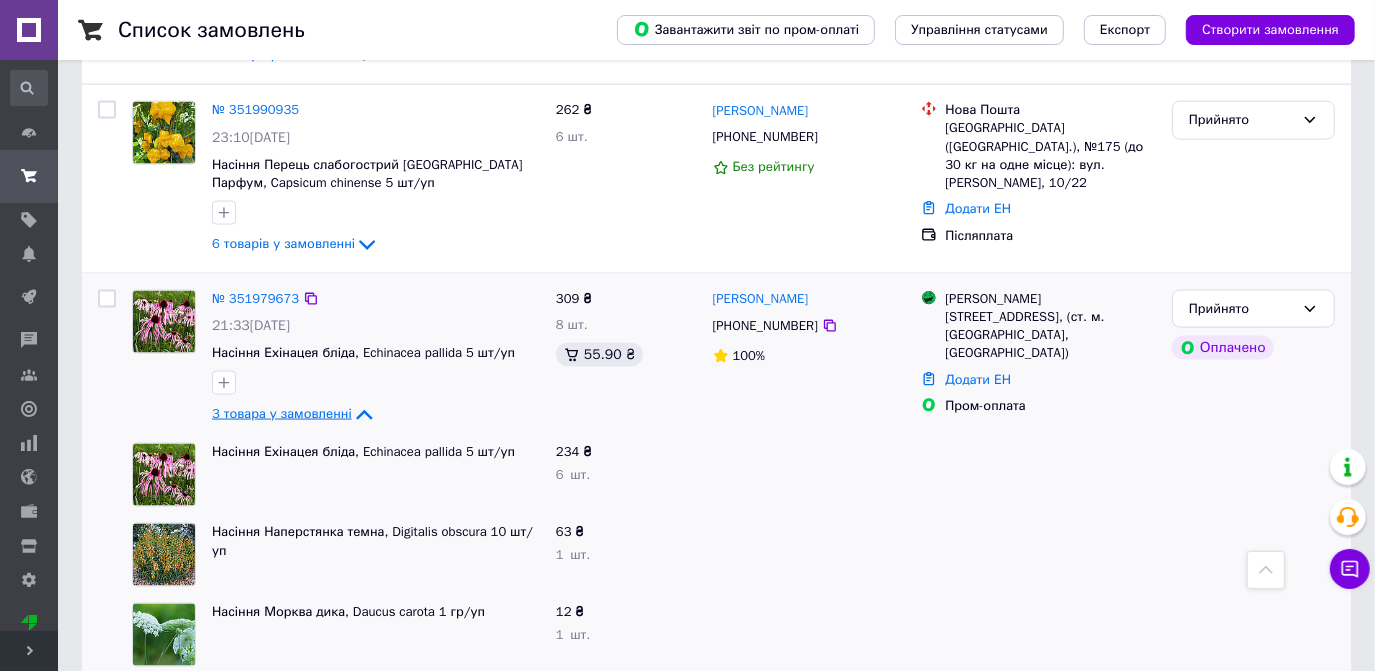 scroll, scrollTop: 1909, scrollLeft: 0, axis: vertical 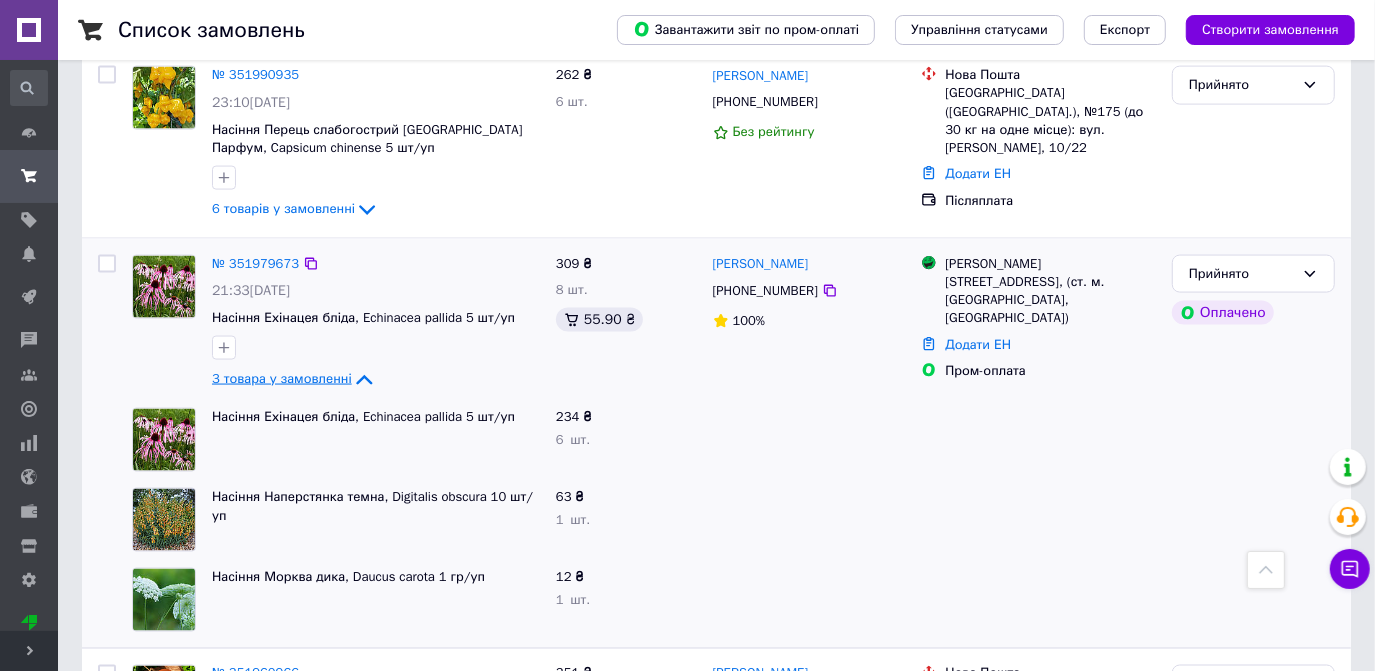 click 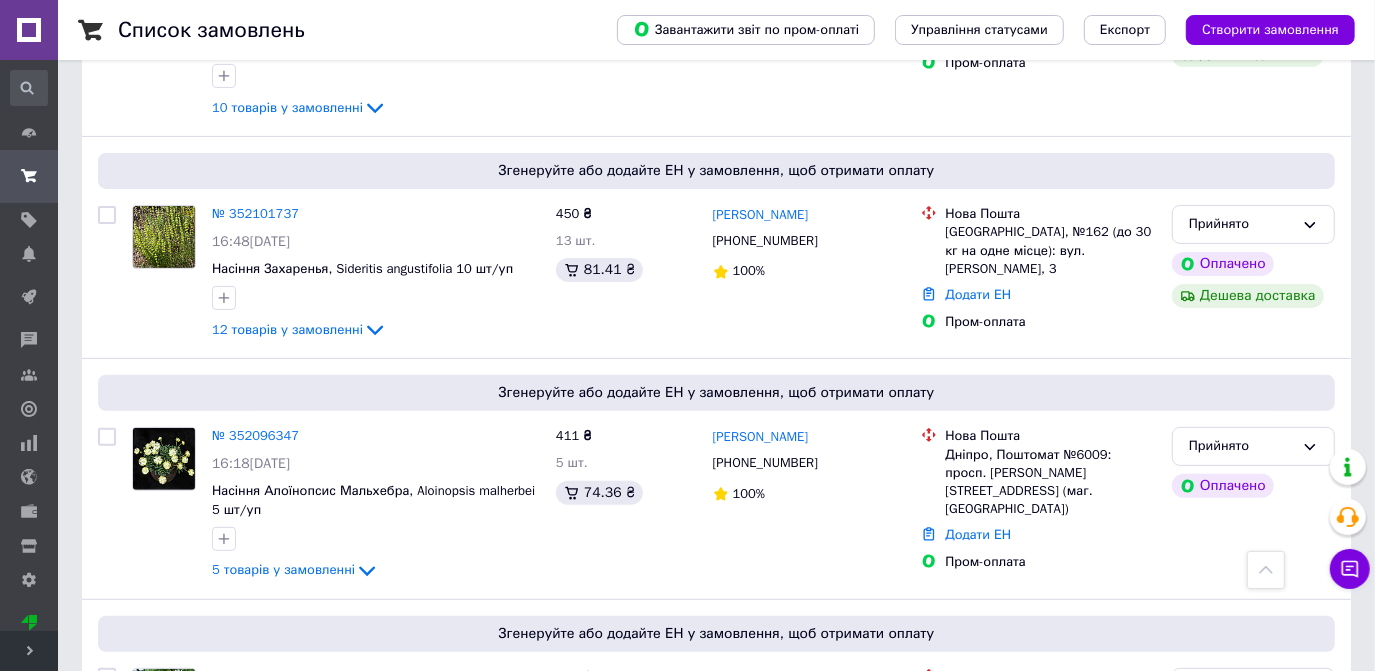 scroll, scrollTop: 0, scrollLeft: 0, axis: both 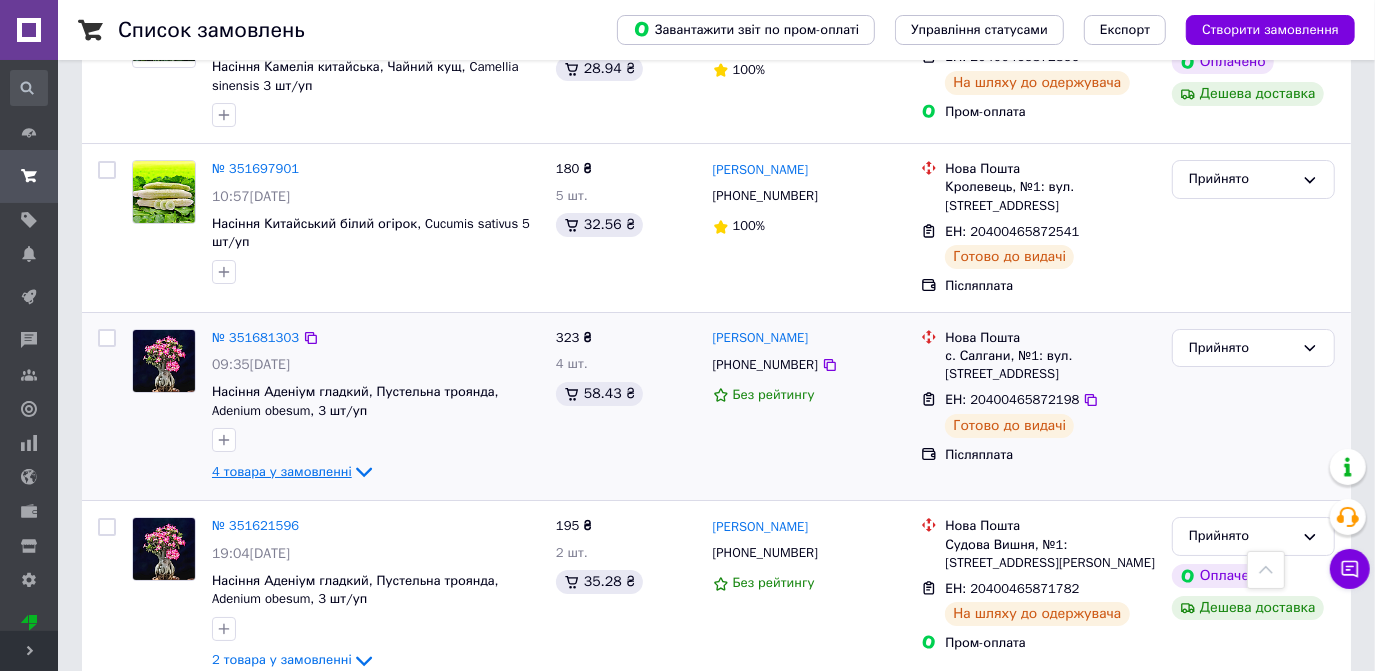 click 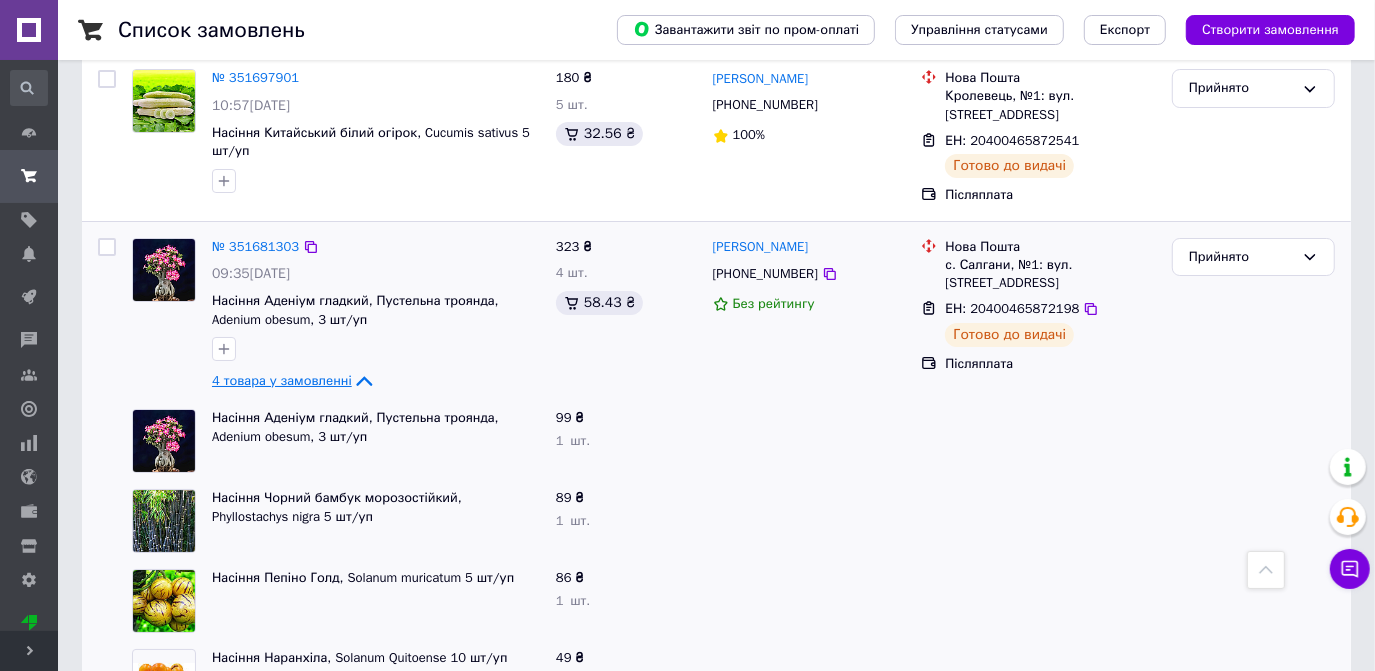 scroll, scrollTop: 4636, scrollLeft: 0, axis: vertical 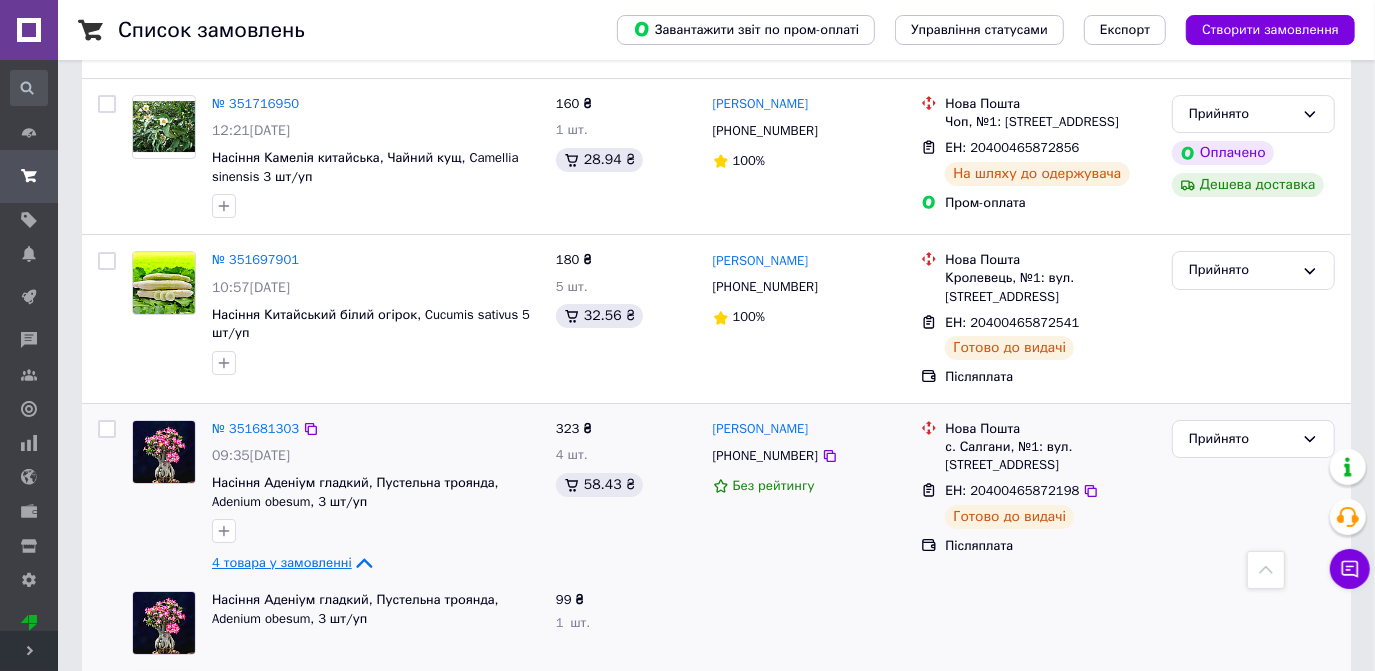 click 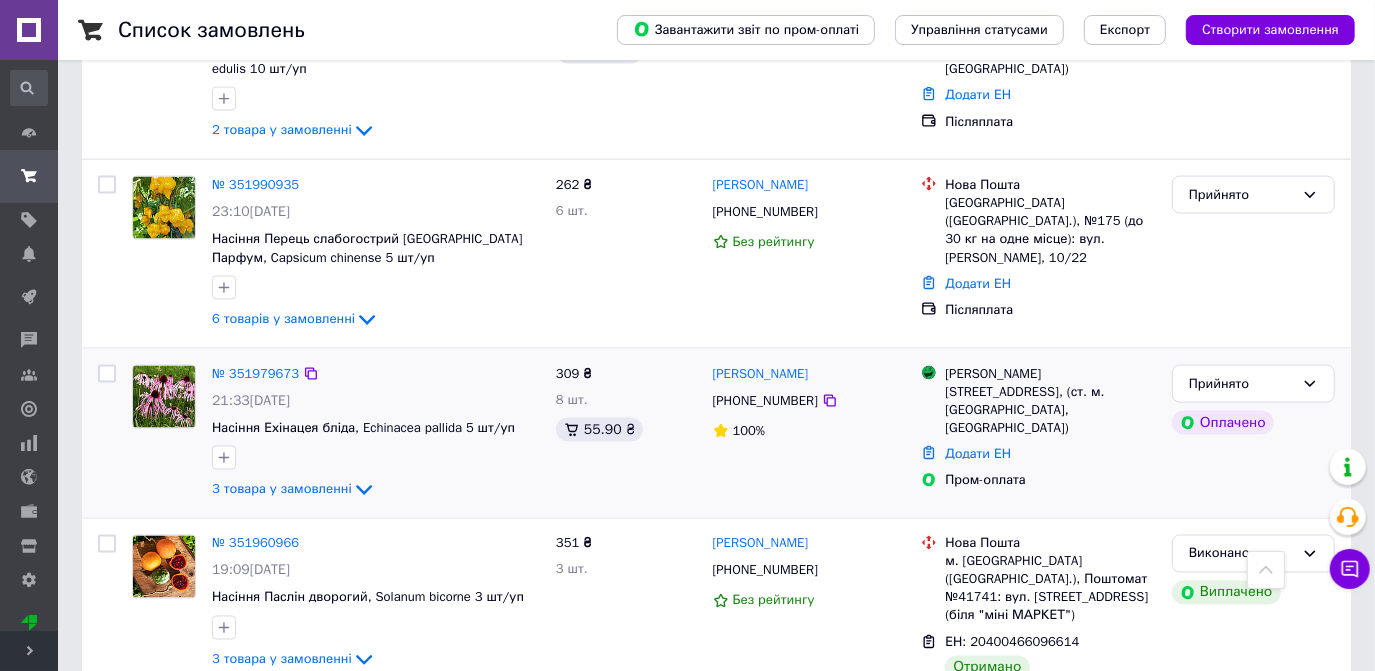 scroll, scrollTop: 2000, scrollLeft: 0, axis: vertical 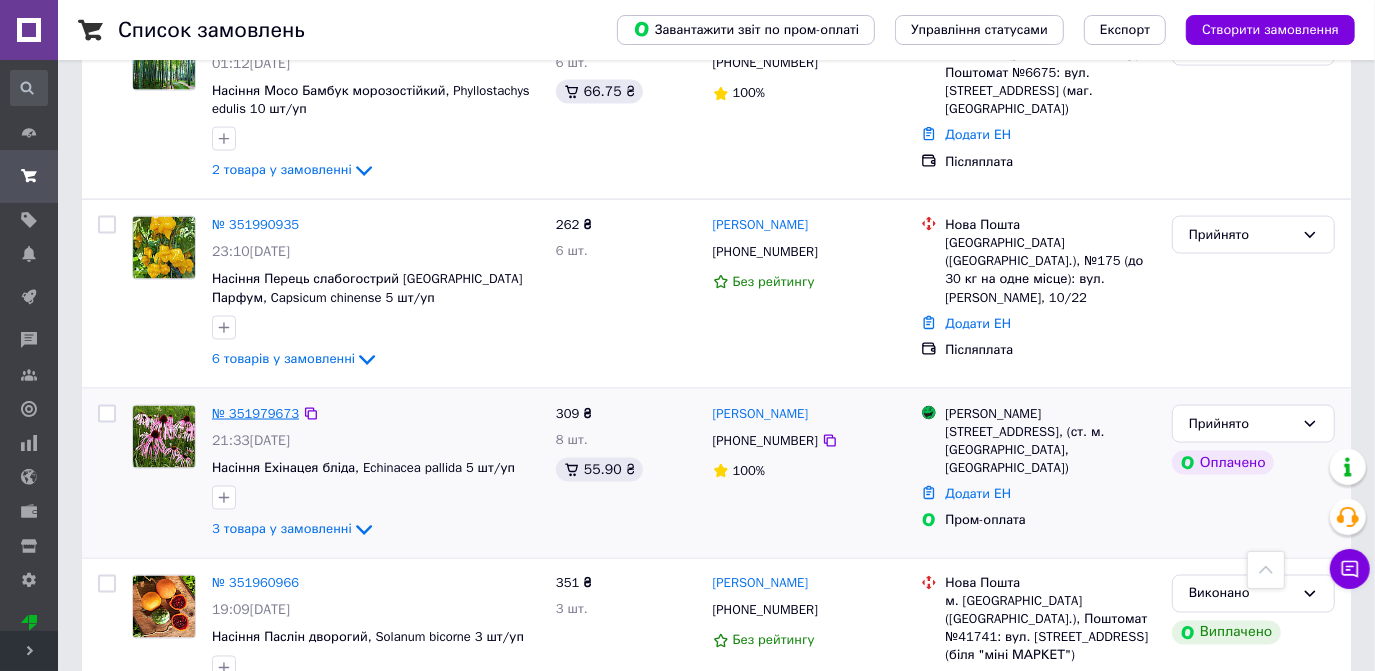 click on "№ 351979673" at bounding box center [255, 413] 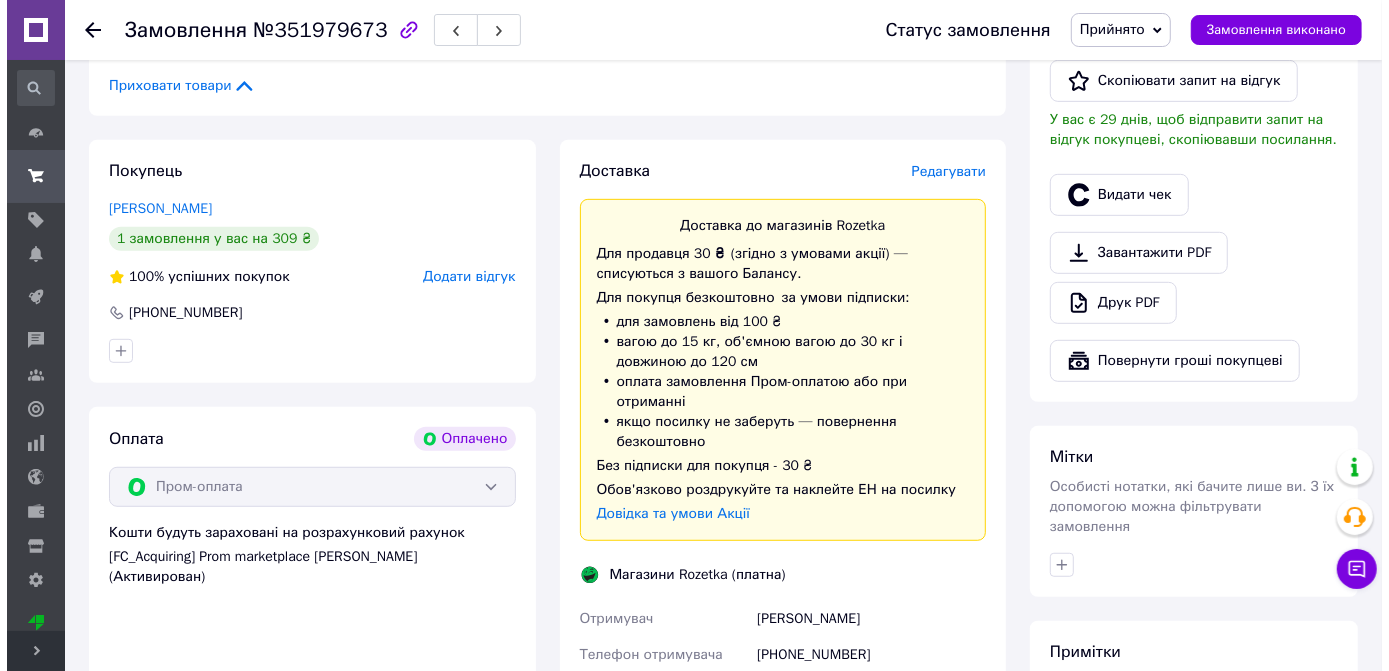 scroll, scrollTop: 636, scrollLeft: 0, axis: vertical 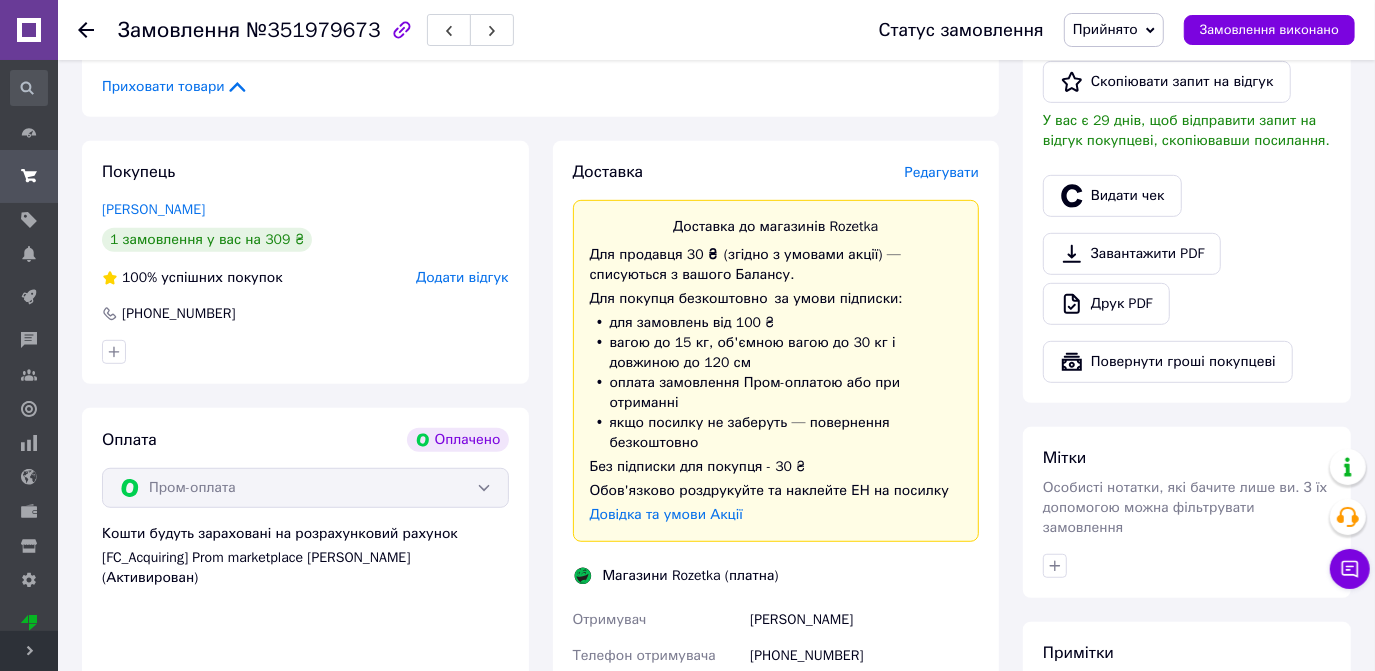 click on "Редагувати" at bounding box center [942, 172] 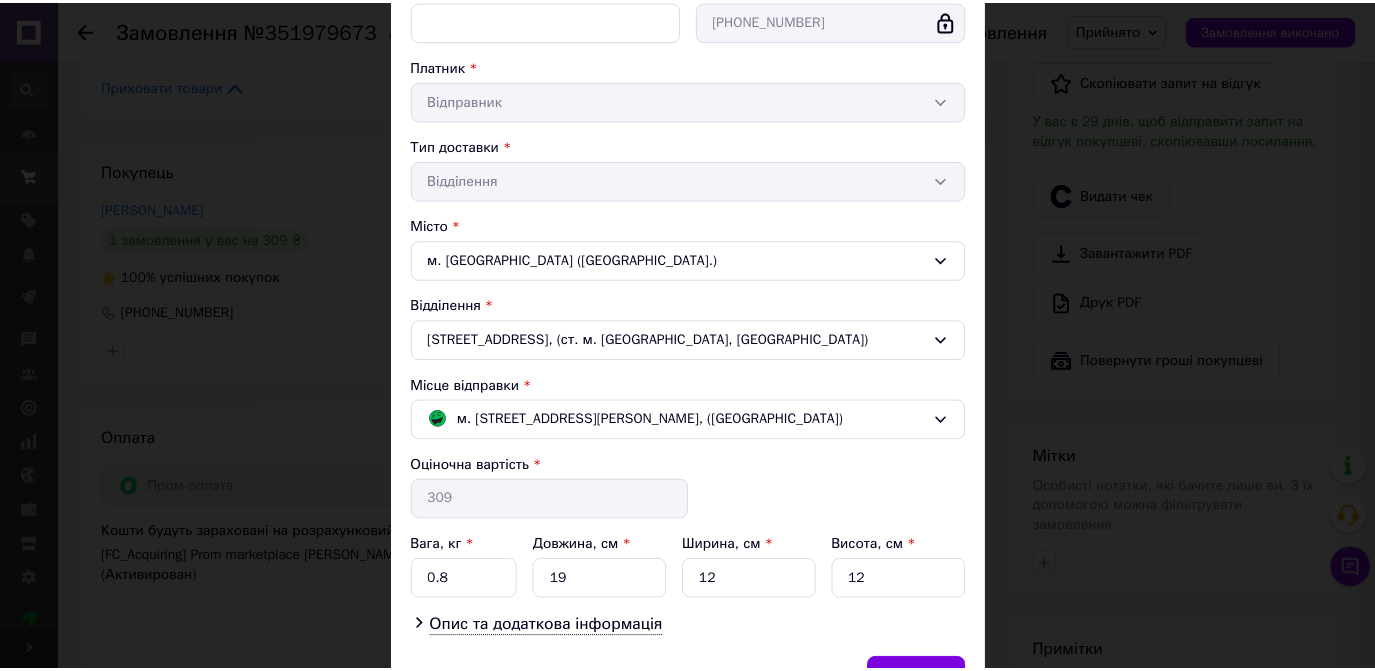 scroll, scrollTop: 363, scrollLeft: 0, axis: vertical 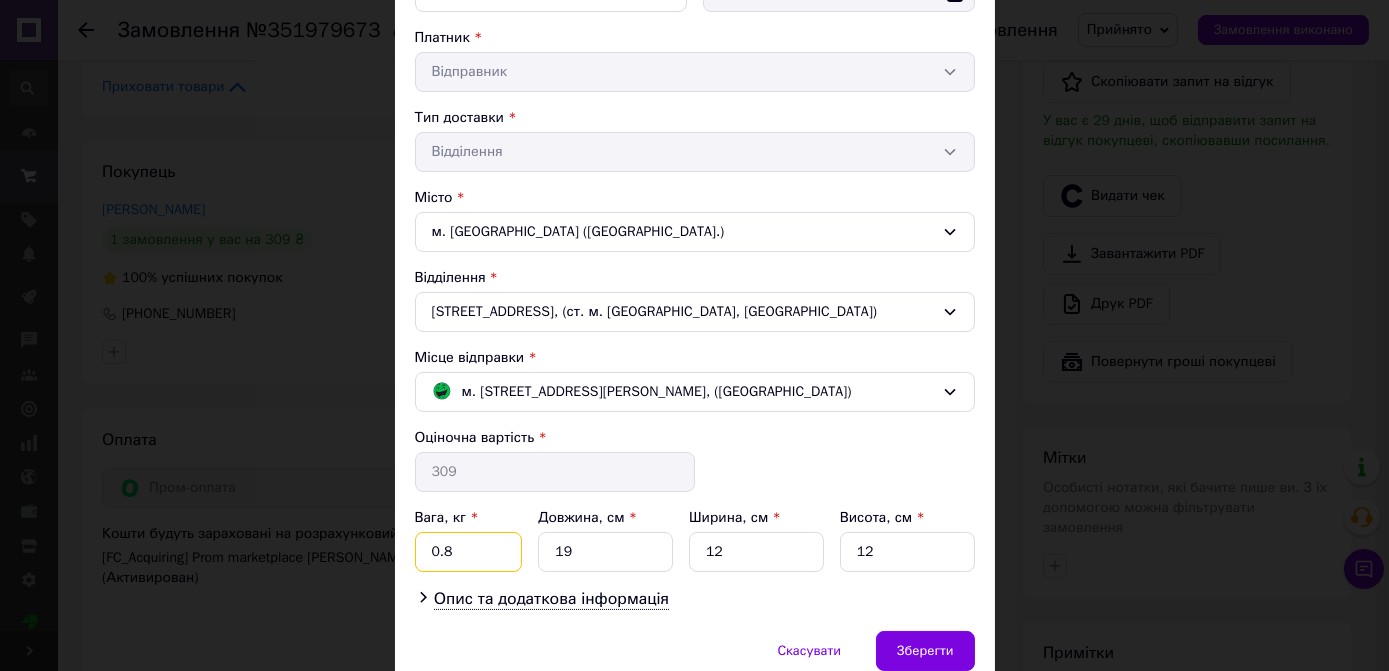 click on "0.8" at bounding box center [469, 552] 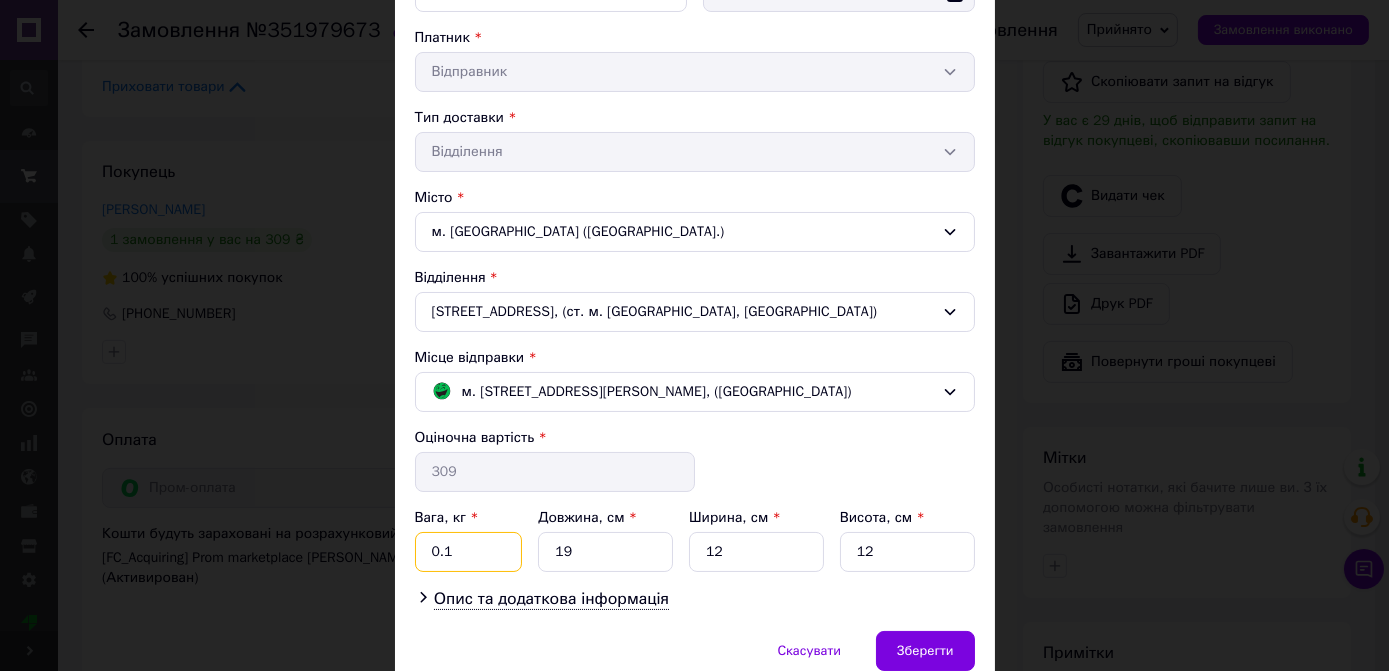 type on "0.1" 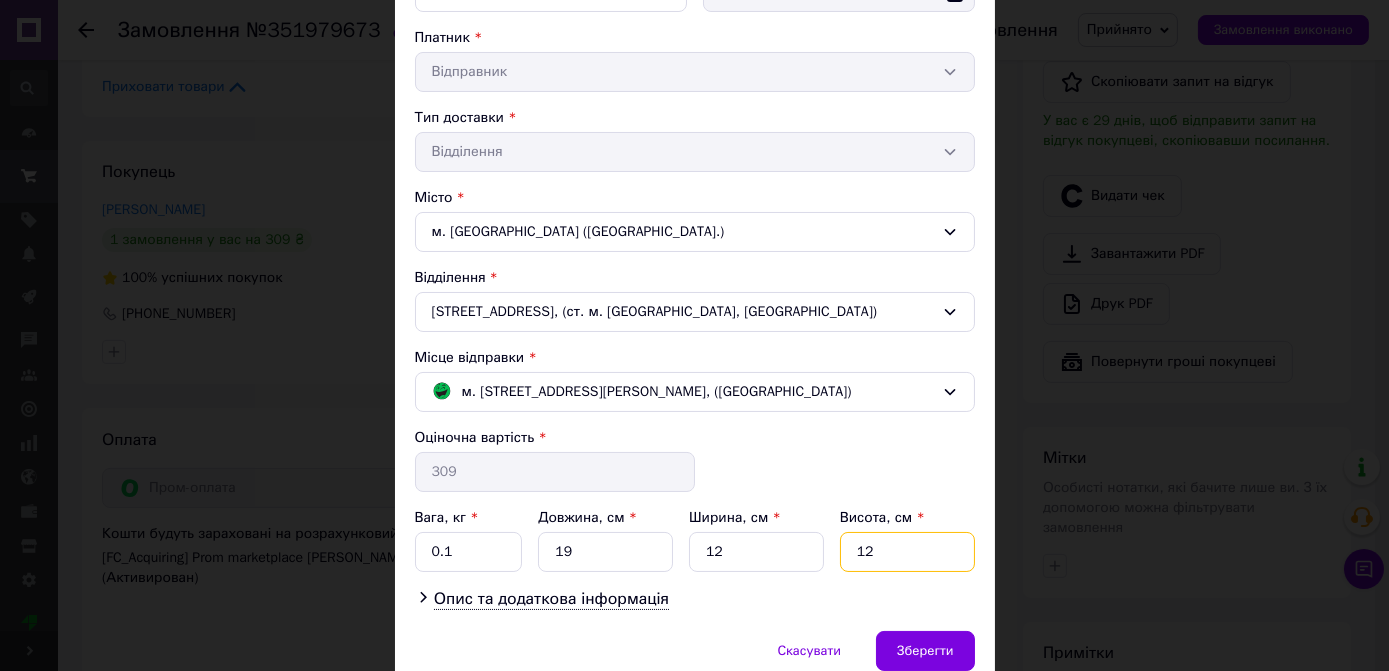 click on "12" at bounding box center [907, 552] 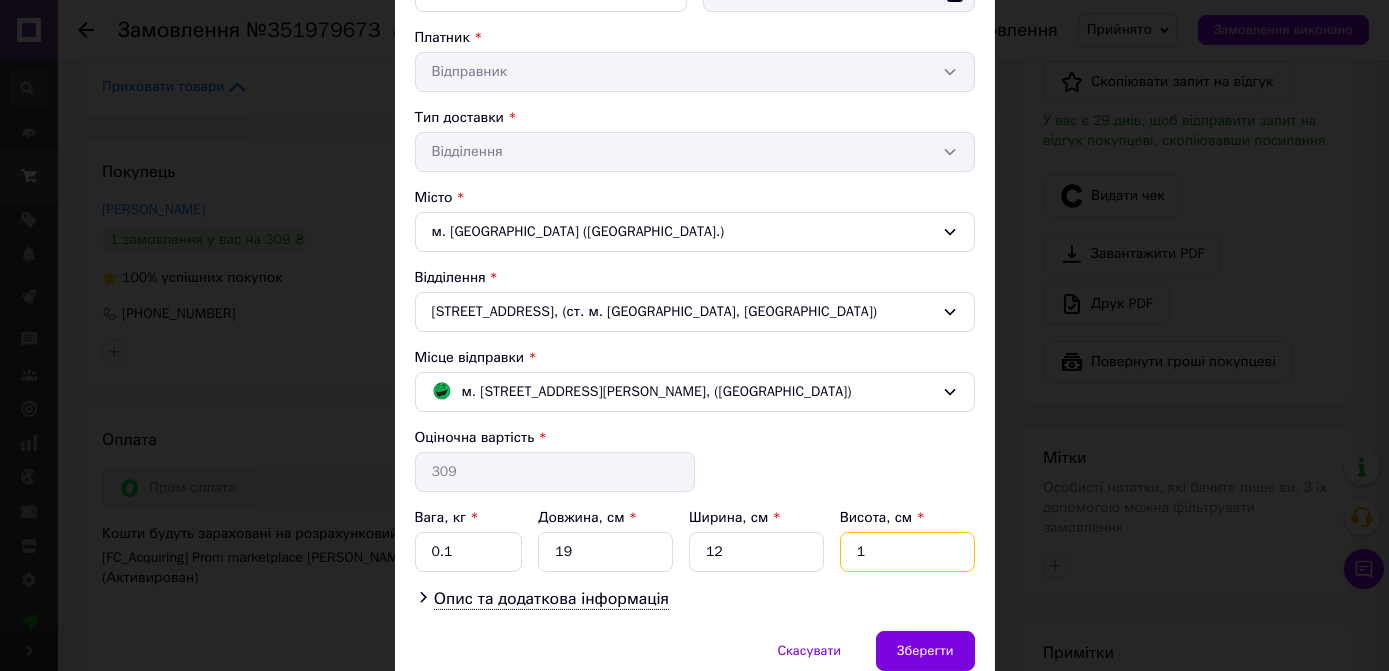 type on "1" 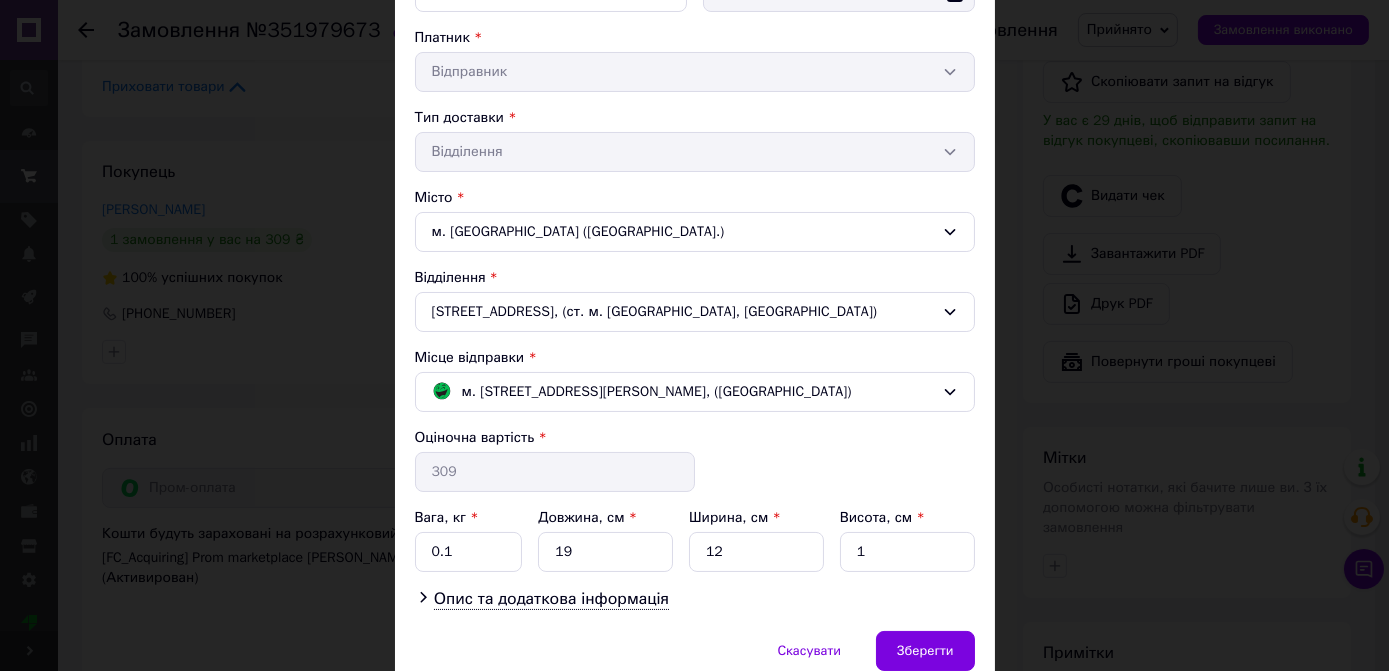click on "Опис та додаткова інформація" at bounding box center [695, 599] 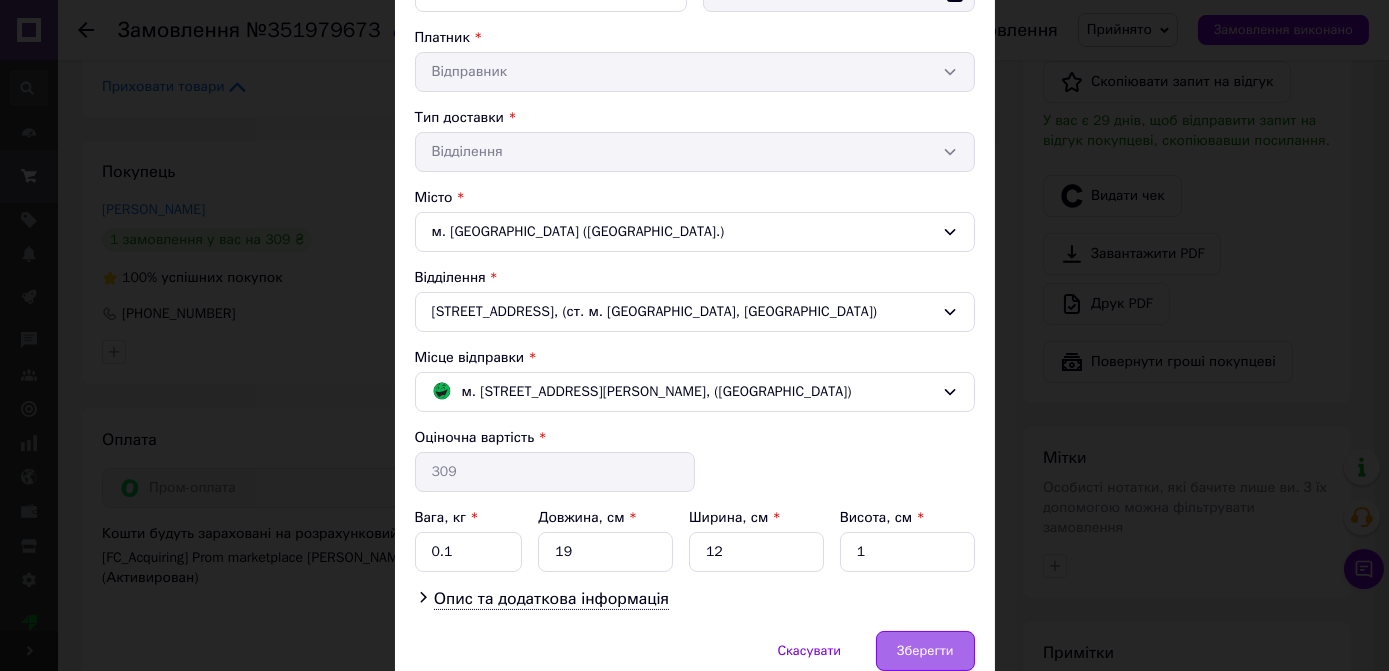 click on "Зберегти" at bounding box center [925, 651] 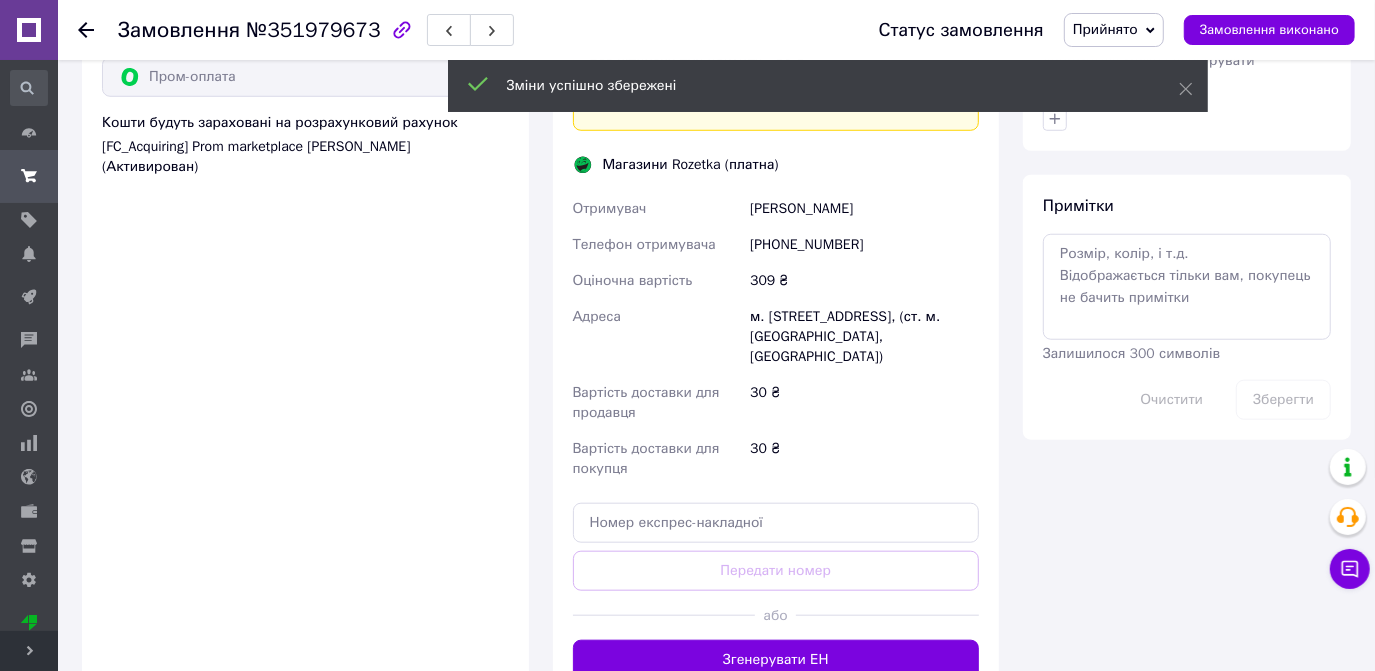 scroll, scrollTop: 1090, scrollLeft: 0, axis: vertical 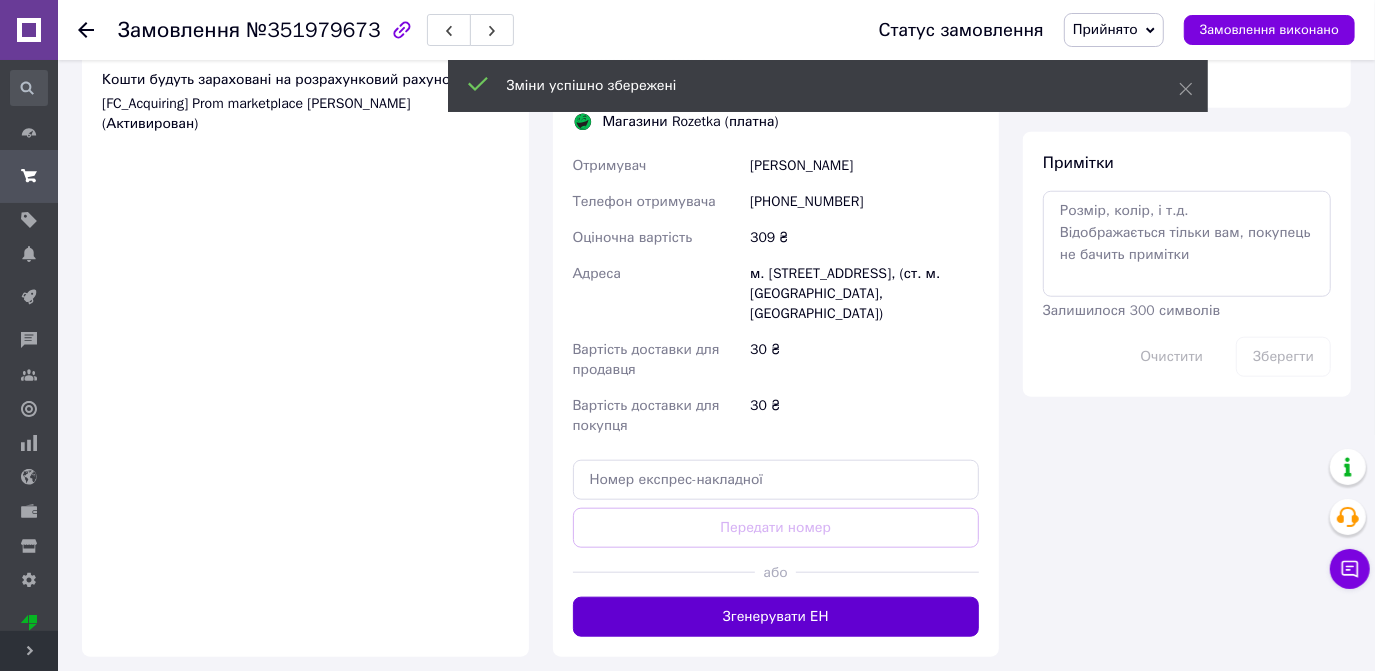 click on "Згенерувати ЕН" at bounding box center (776, 617) 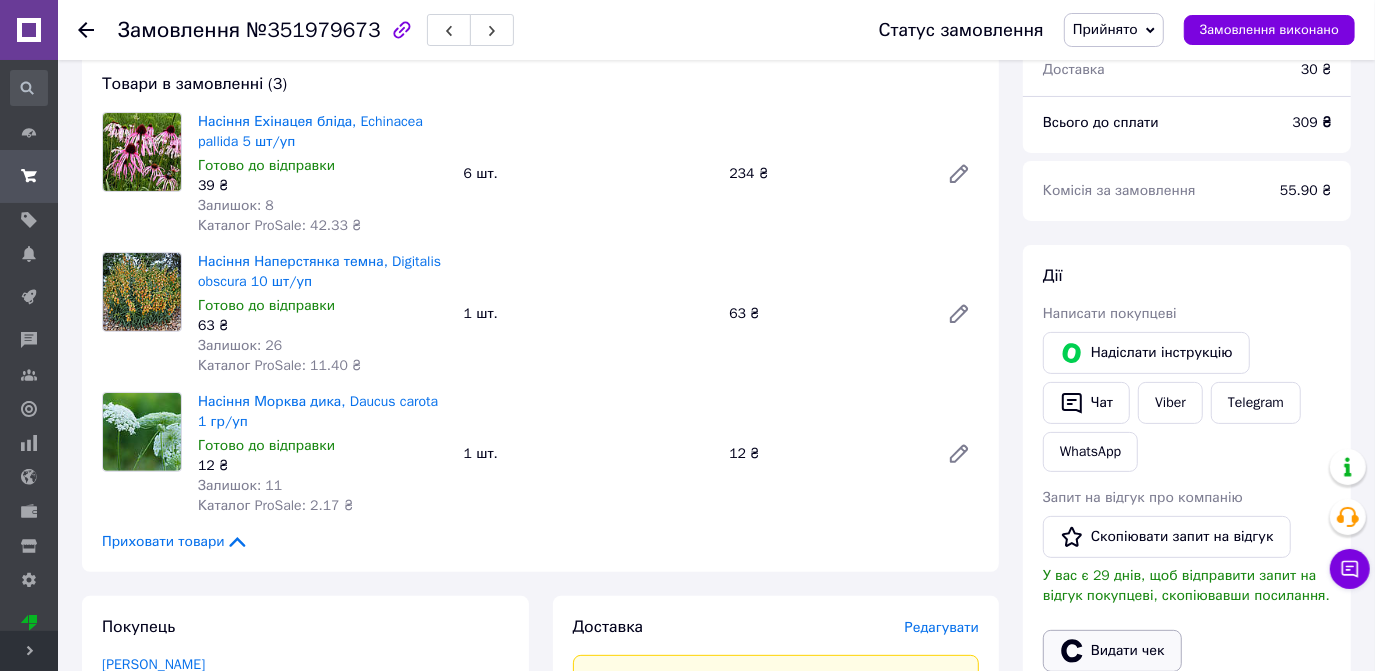 scroll, scrollTop: 454, scrollLeft: 0, axis: vertical 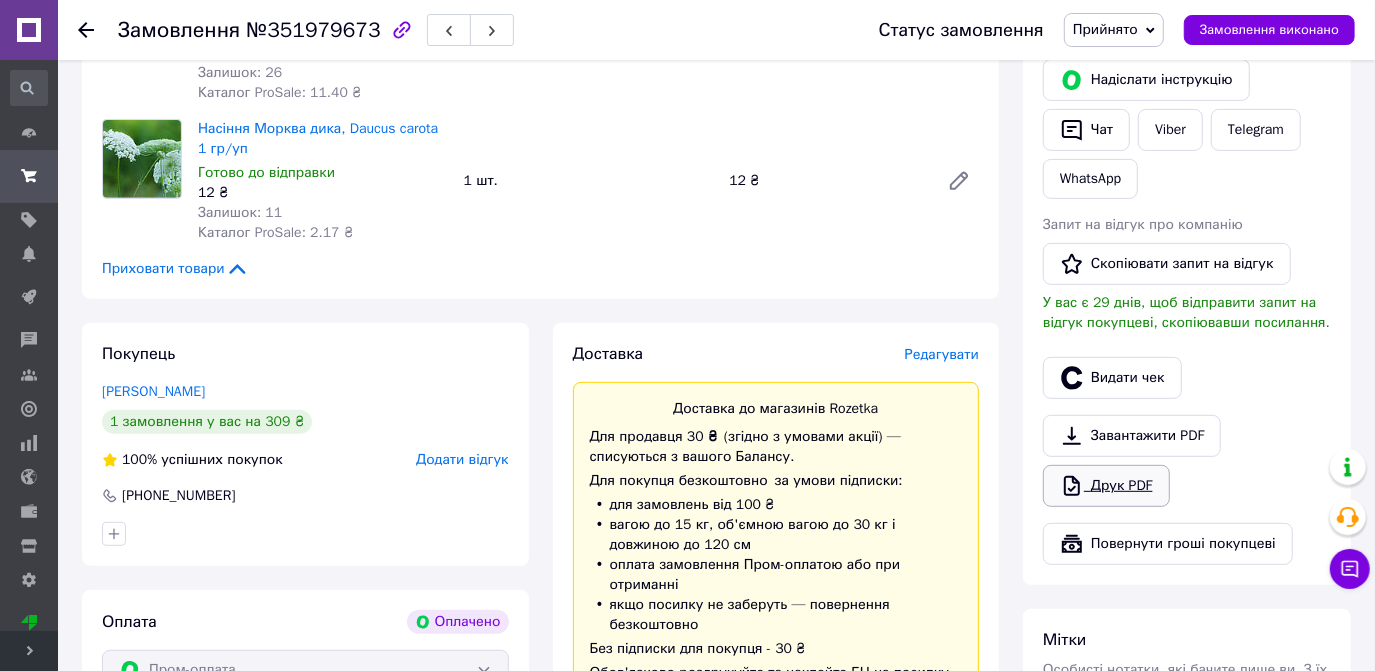 click on "Друк PDF" at bounding box center (1106, 486) 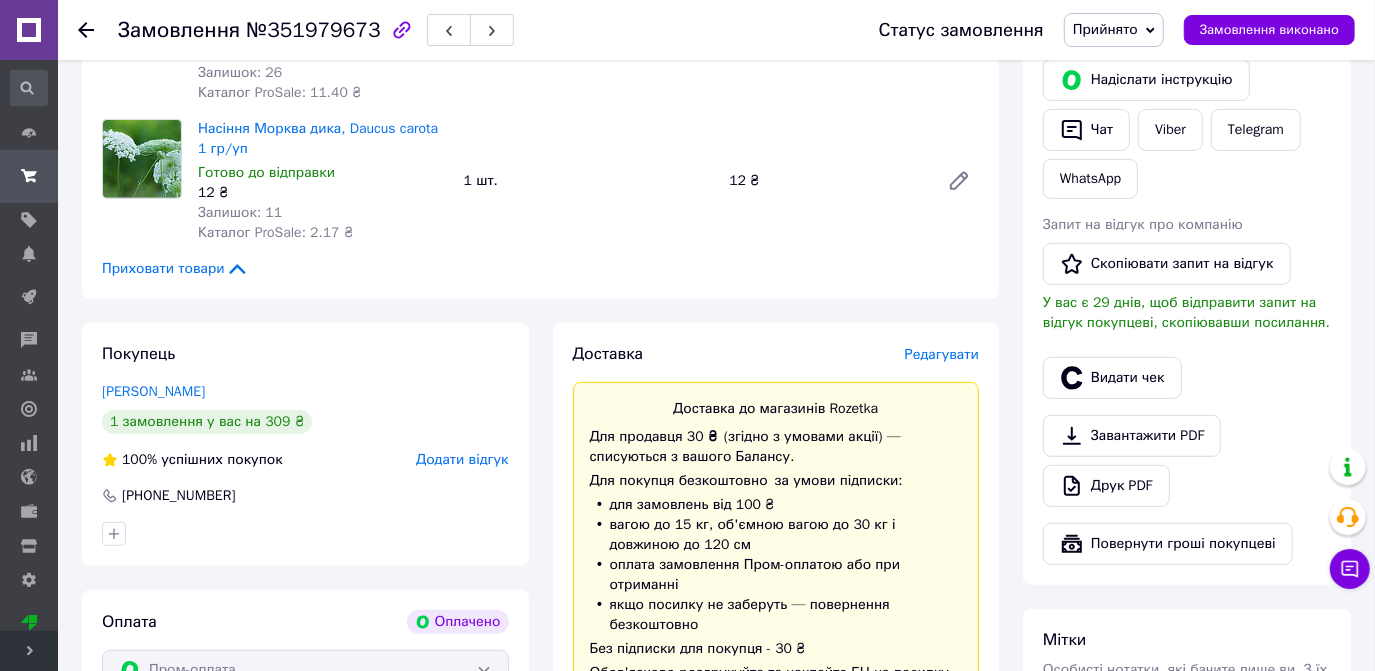 click 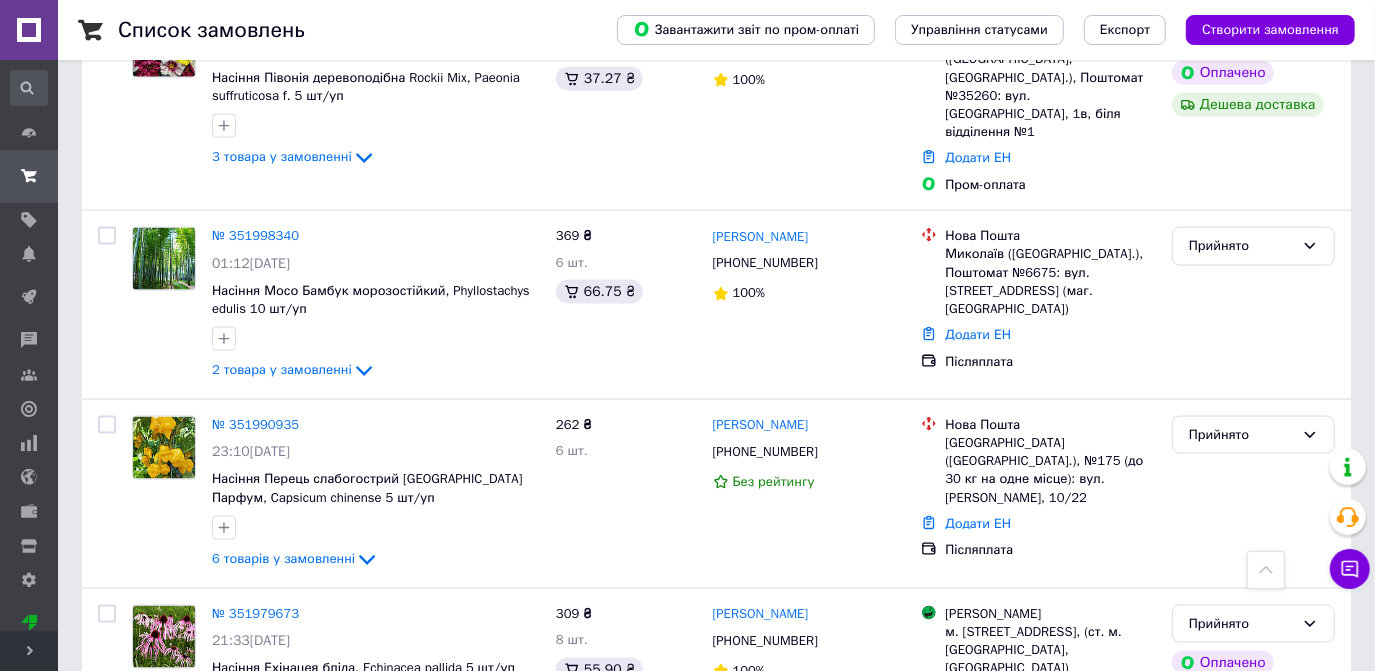 scroll, scrollTop: 1909, scrollLeft: 0, axis: vertical 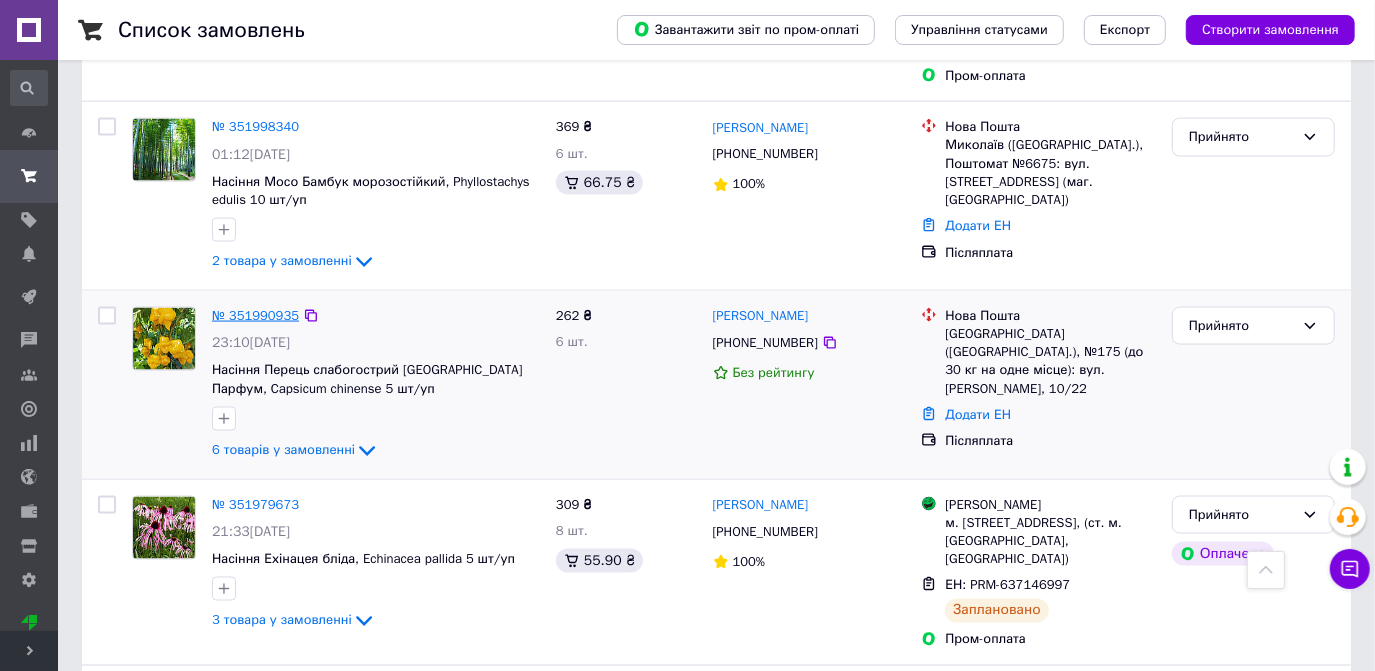 click on "№ 351990935" at bounding box center (255, 315) 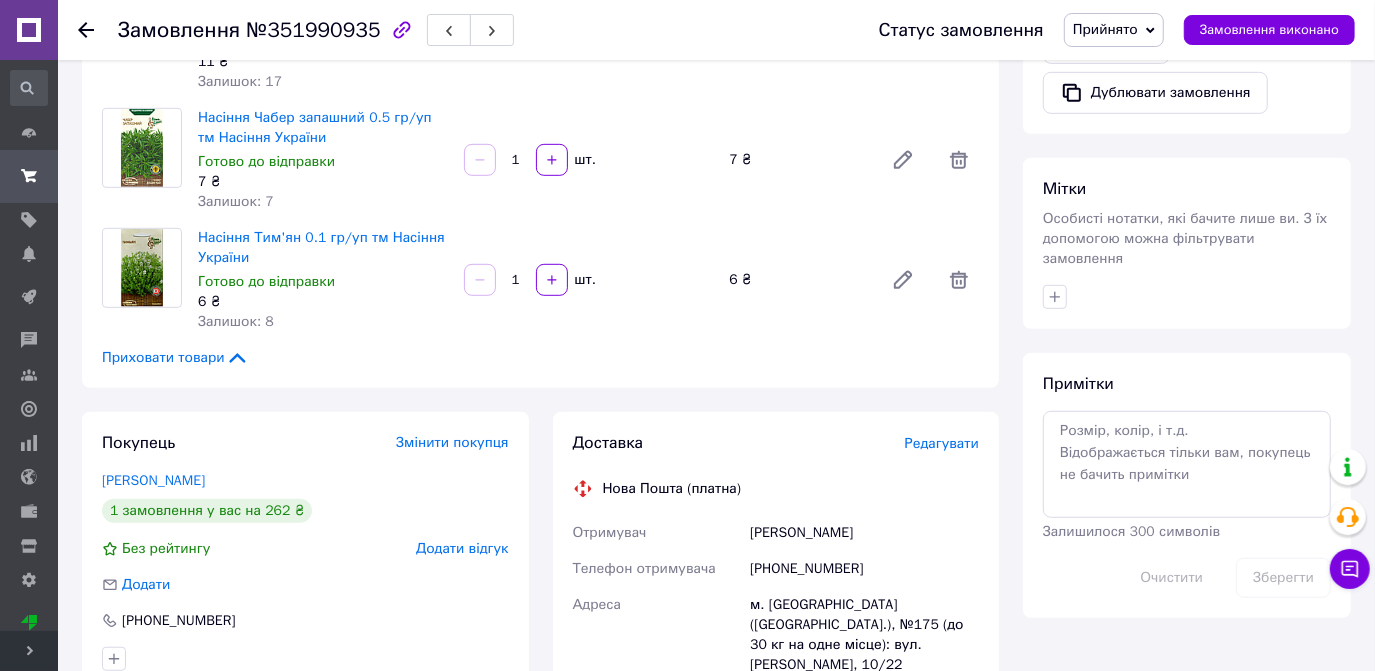 scroll, scrollTop: 909, scrollLeft: 0, axis: vertical 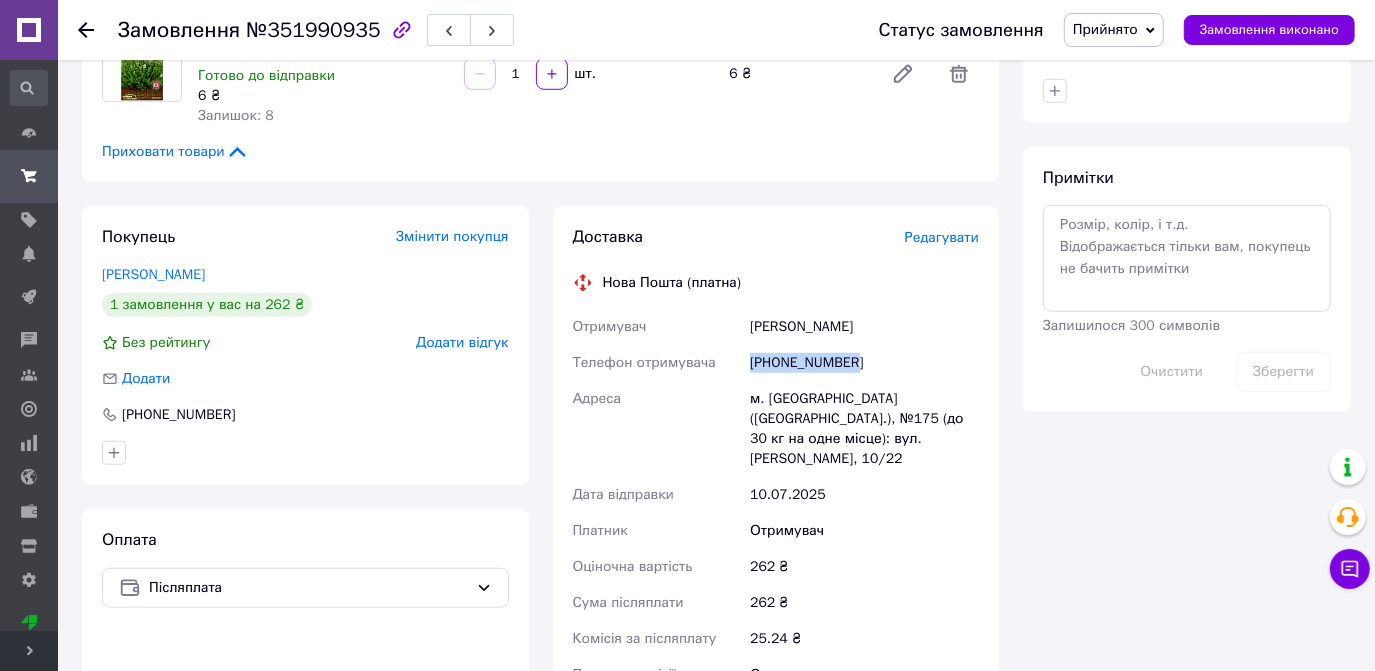 drag, startPoint x: 858, startPoint y: 358, endPoint x: 753, endPoint y: 361, distance: 105.04285 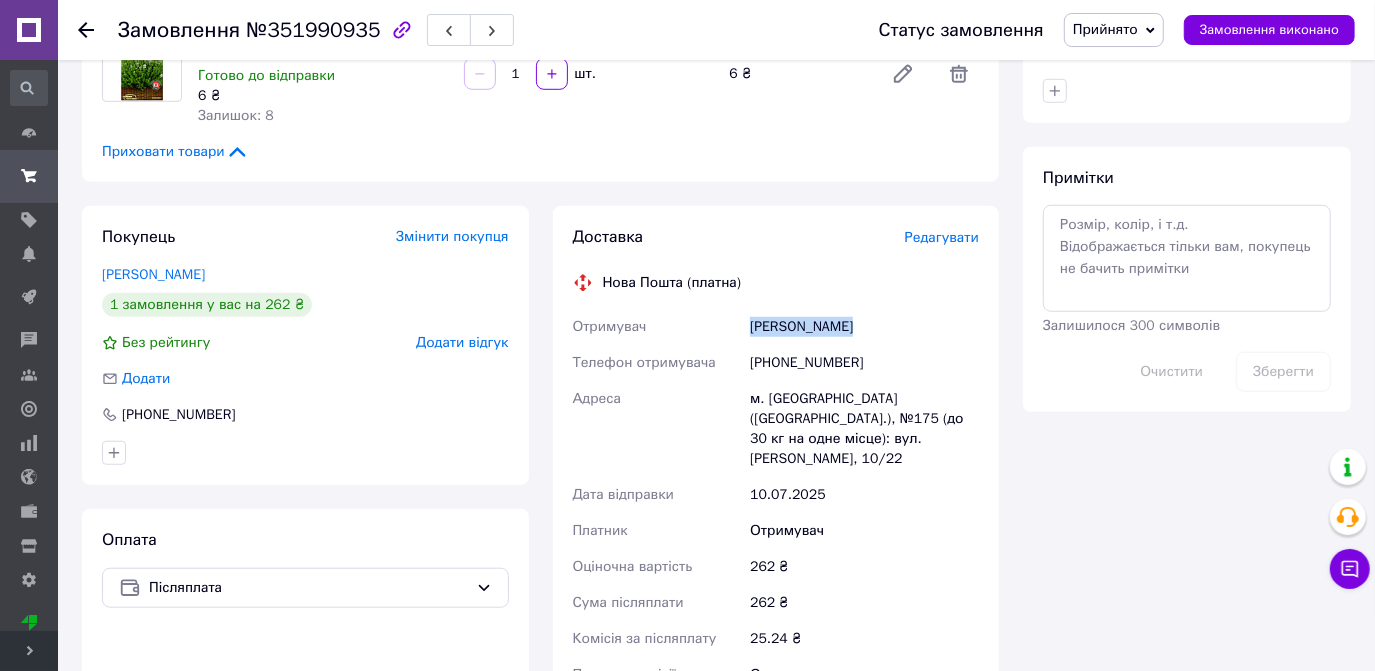 drag, startPoint x: 852, startPoint y: 326, endPoint x: 740, endPoint y: 324, distance: 112.01785 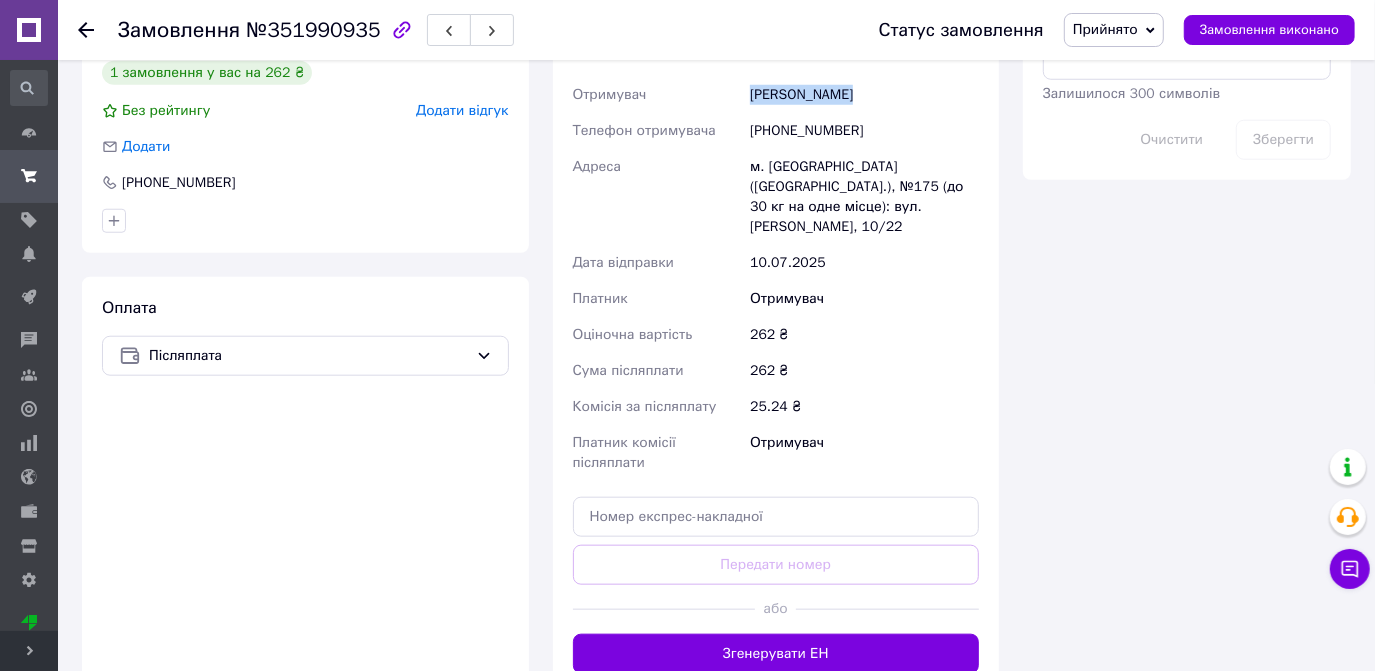 scroll, scrollTop: 1272, scrollLeft: 0, axis: vertical 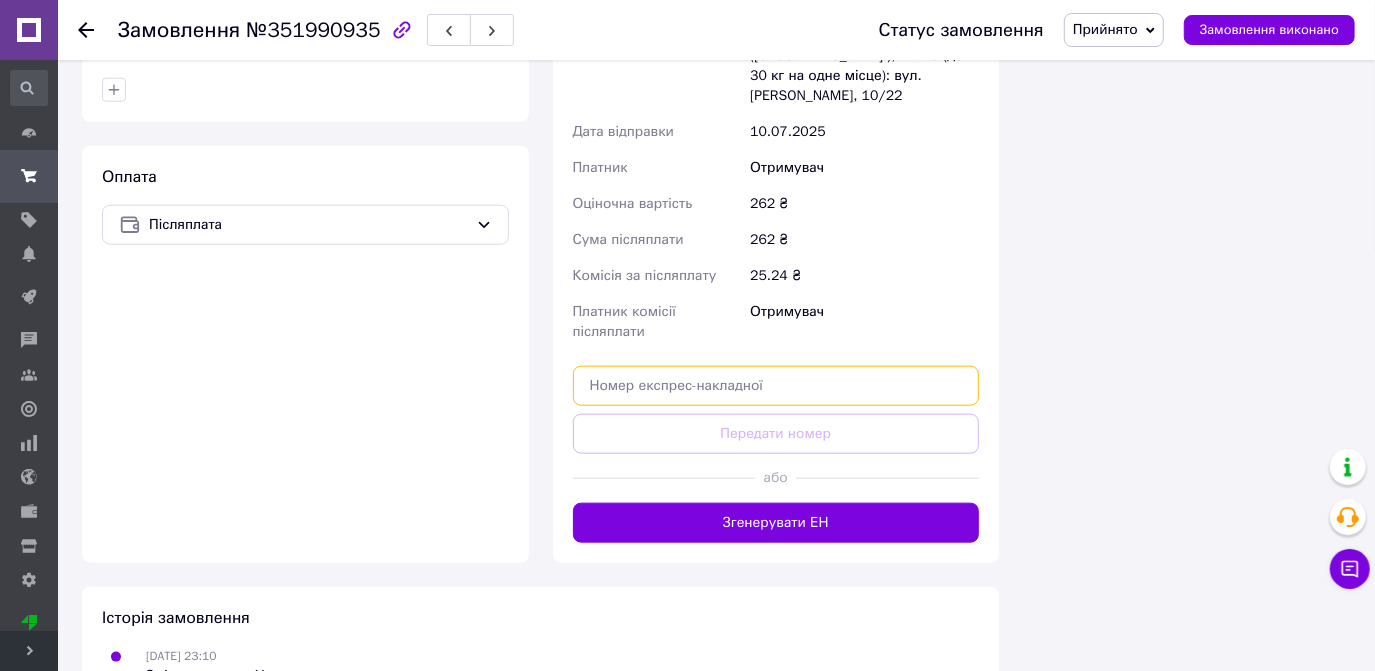 click at bounding box center [776, 386] 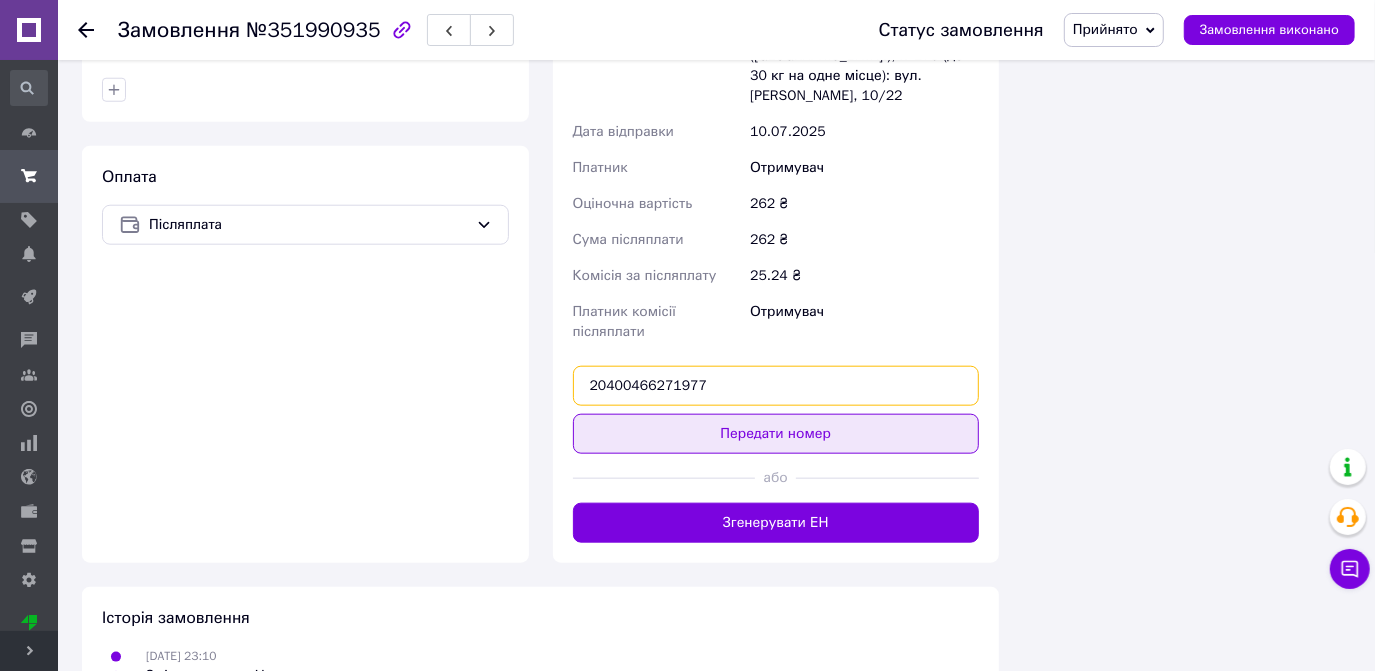 type on "20400466271977" 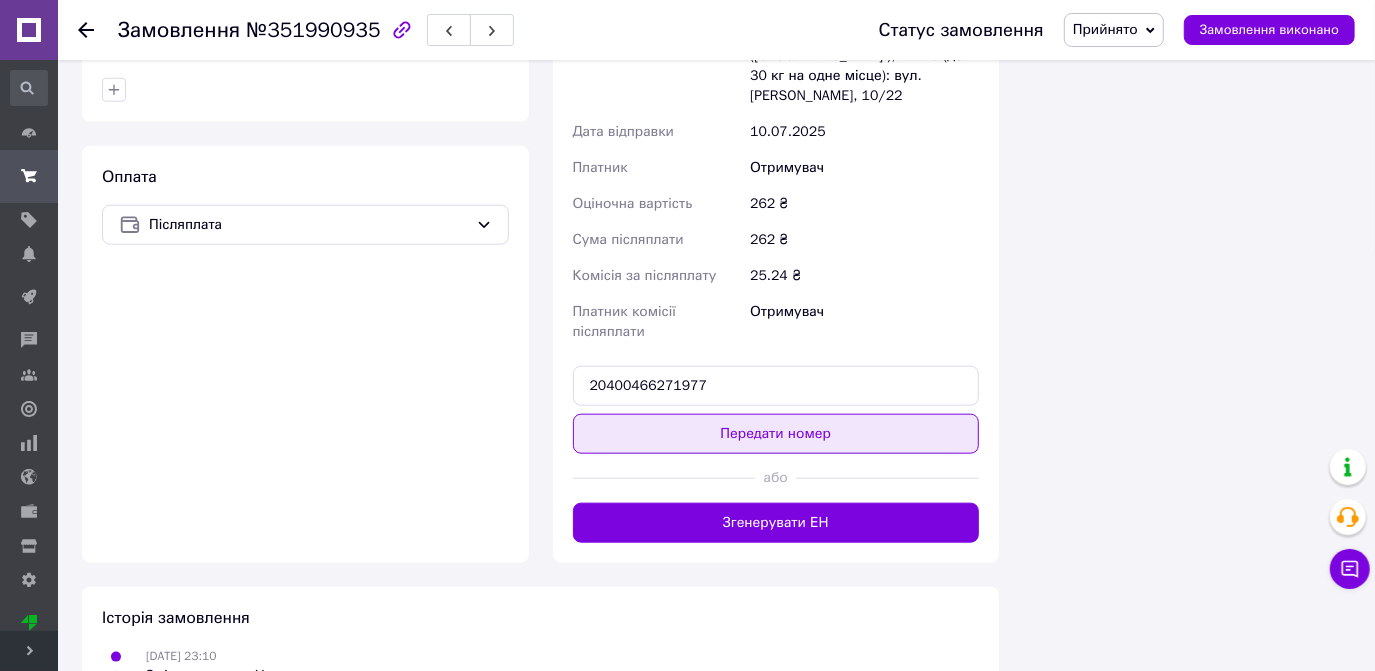 click on "Передати номер" at bounding box center [776, 434] 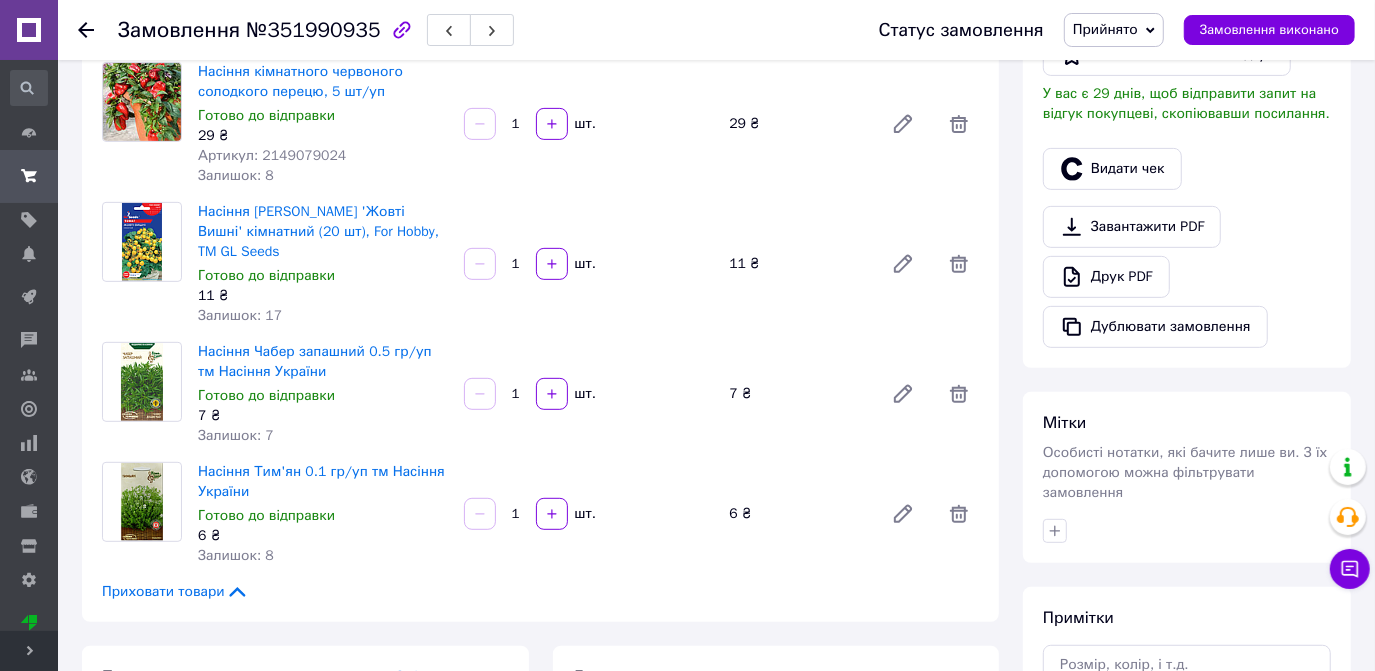 scroll, scrollTop: 323, scrollLeft: 0, axis: vertical 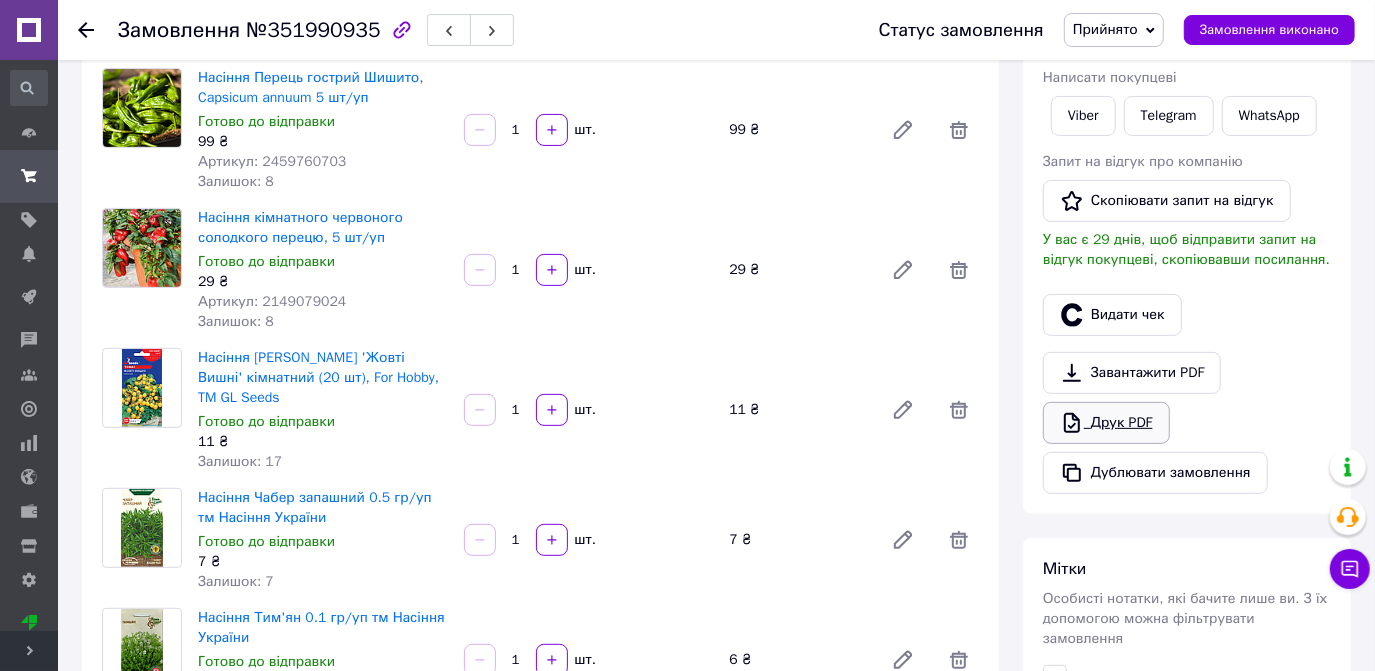 click on "Друк PDF" at bounding box center (1106, 423) 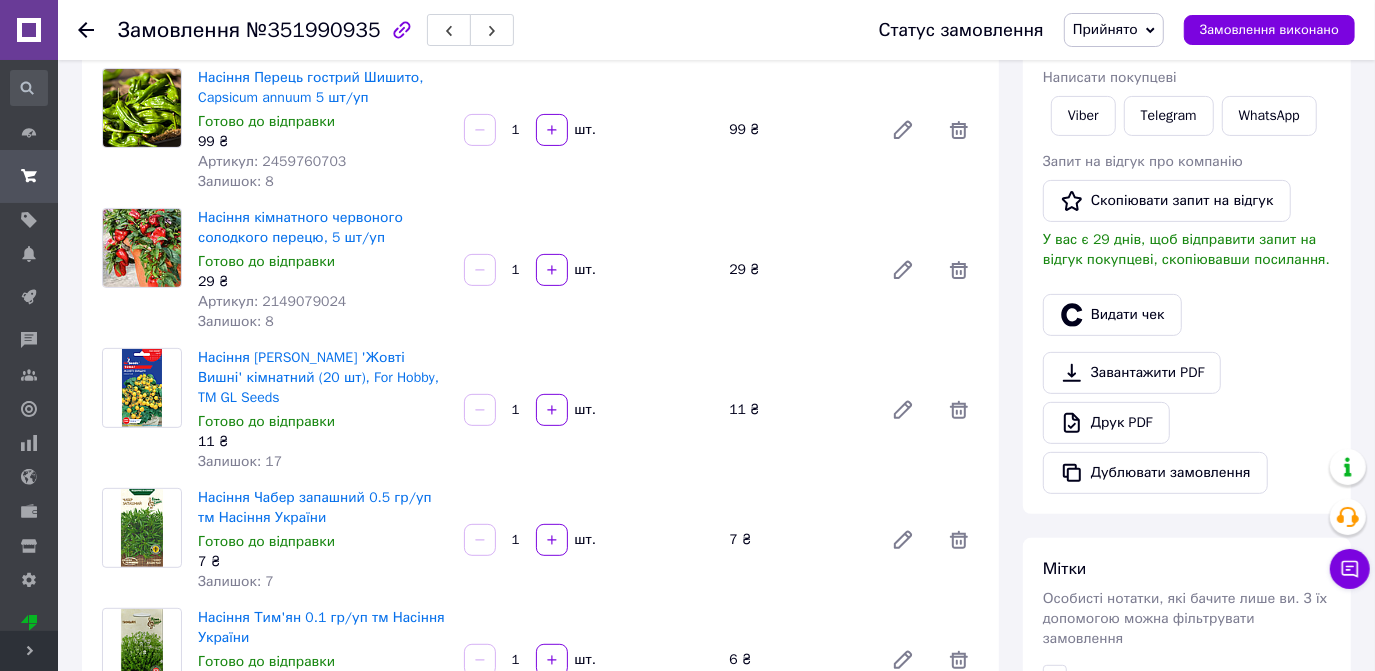click 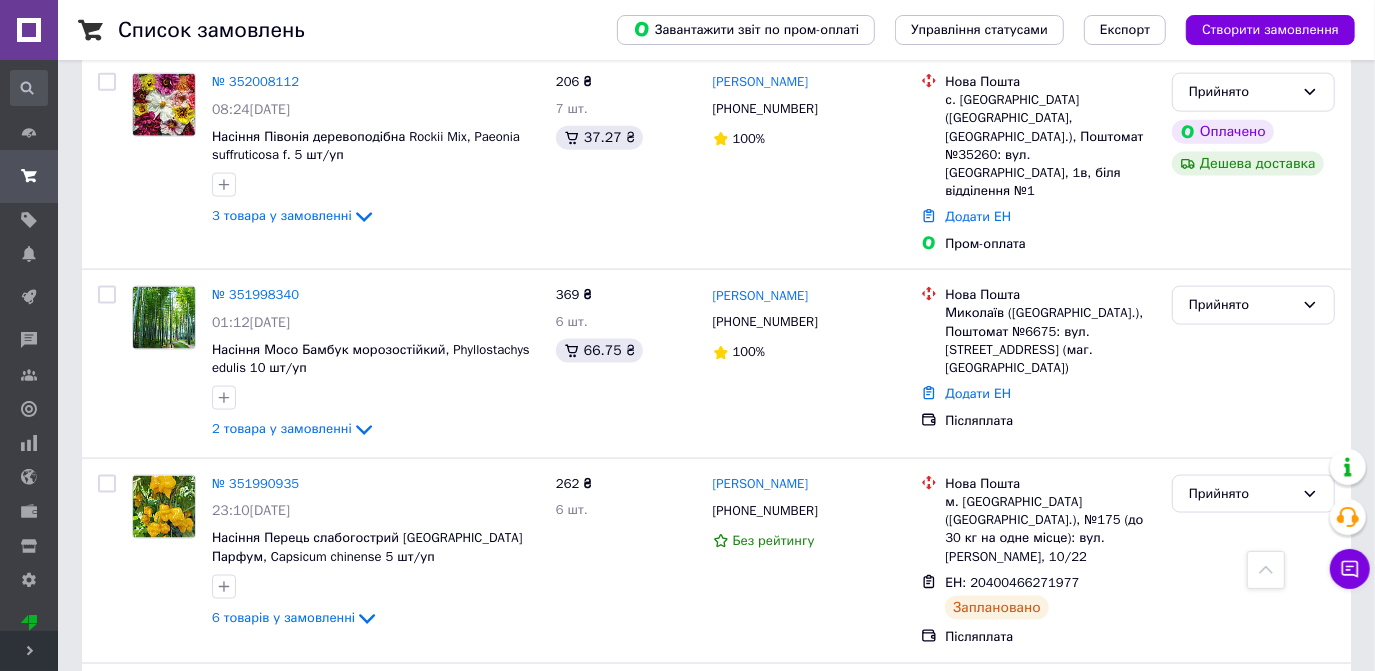 scroll, scrollTop: 1636, scrollLeft: 0, axis: vertical 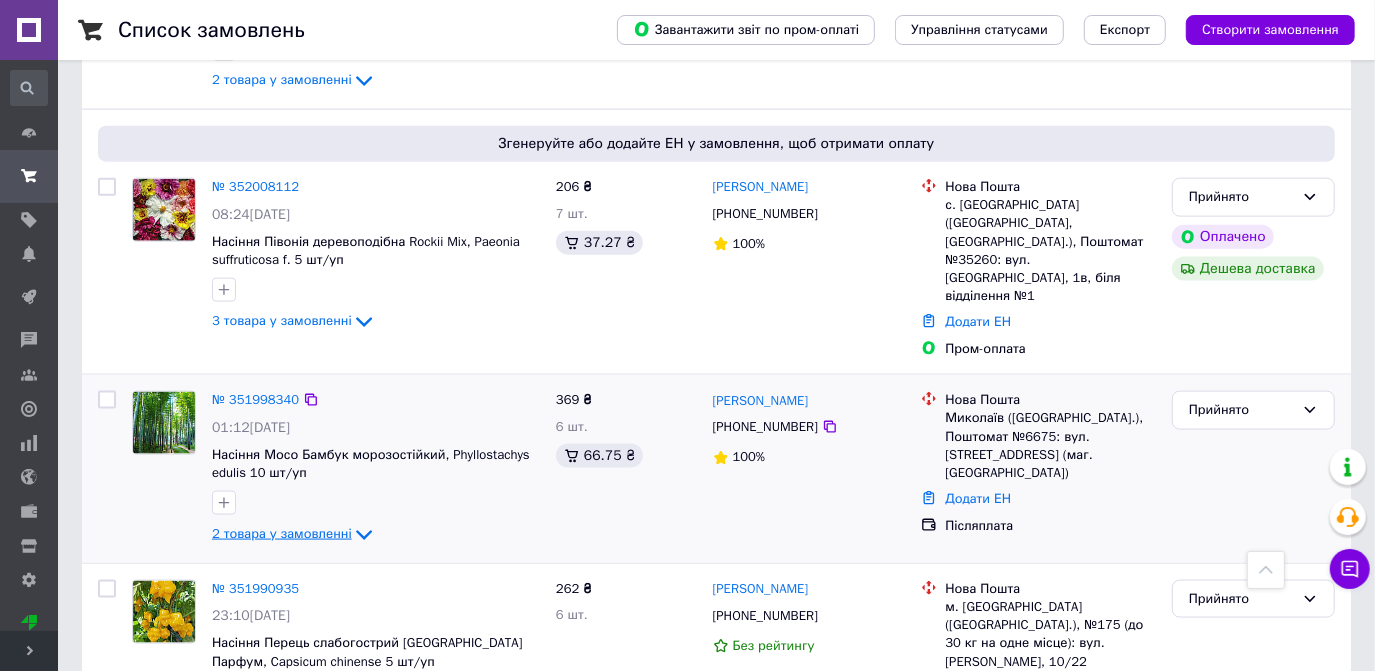 click on "2 товара у замовленні" at bounding box center (282, 534) 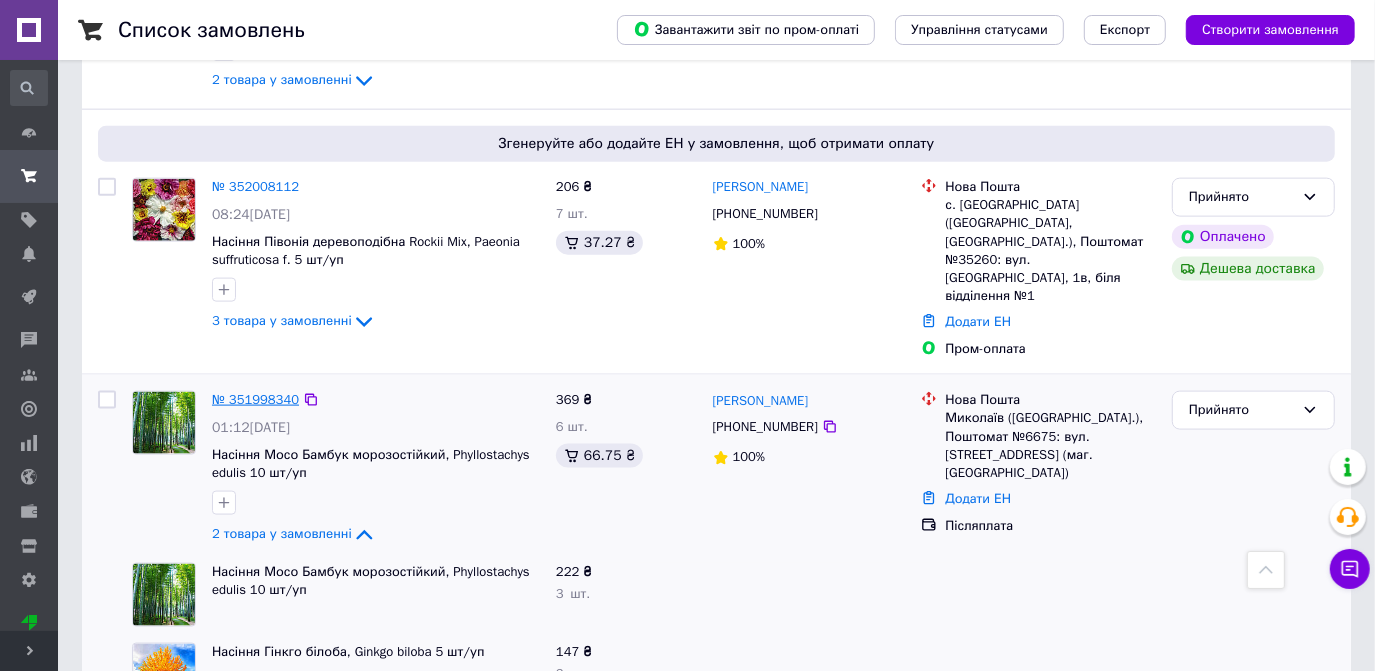 click on "№ 351998340" at bounding box center [255, 399] 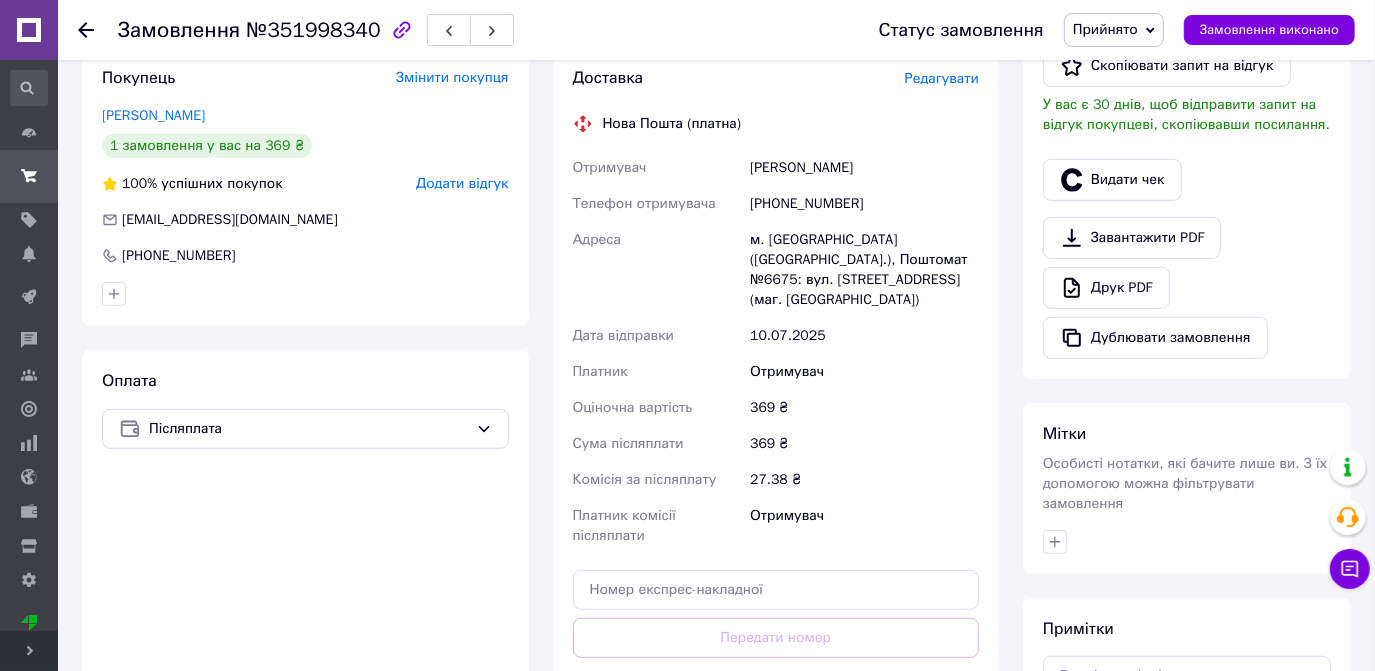 scroll, scrollTop: 458, scrollLeft: 0, axis: vertical 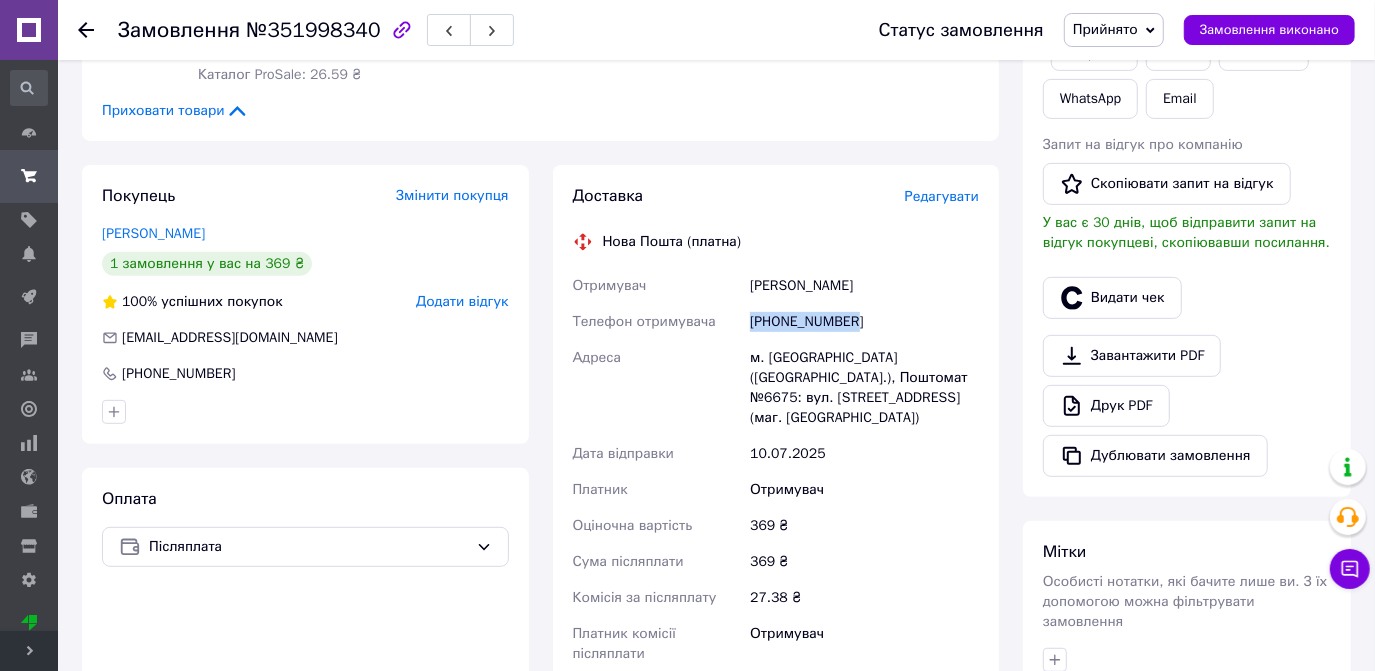drag, startPoint x: 856, startPoint y: 297, endPoint x: 736, endPoint y: 304, distance: 120.203995 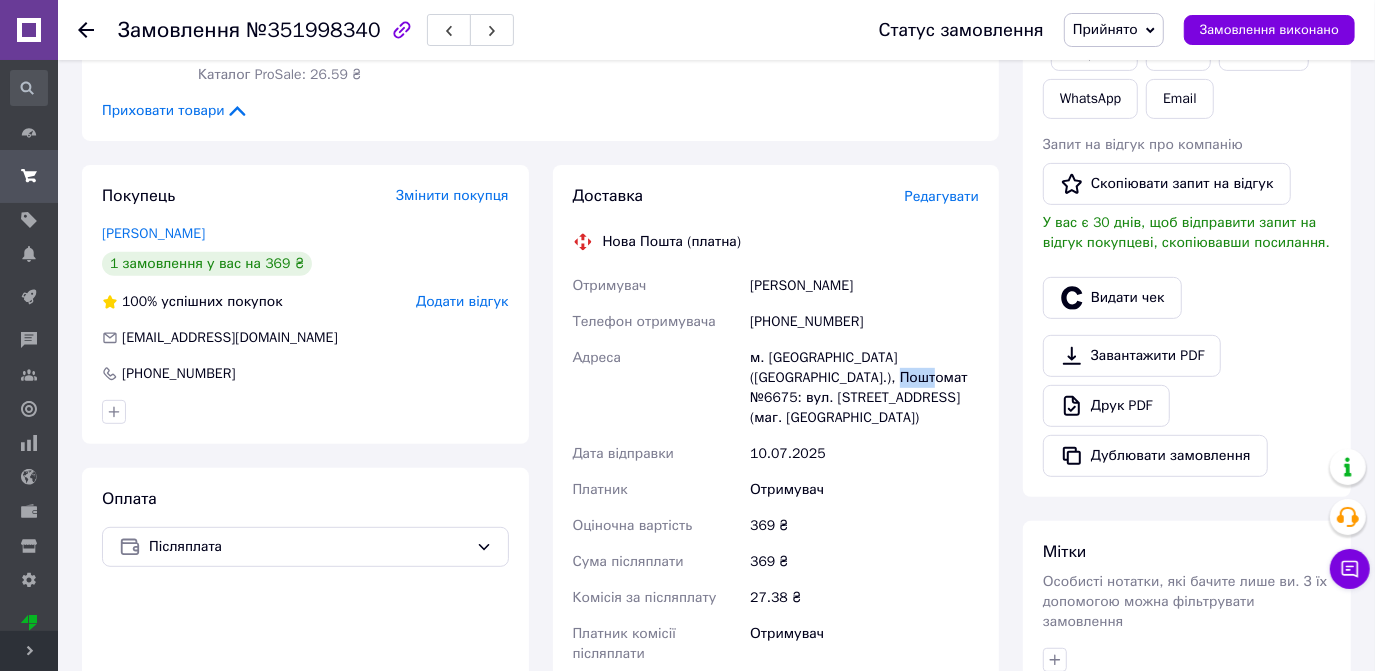 drag, startPoint x: 866, startPoint y: 358, endPoint x: 834, endPoint y: 362, distance: 32.24903 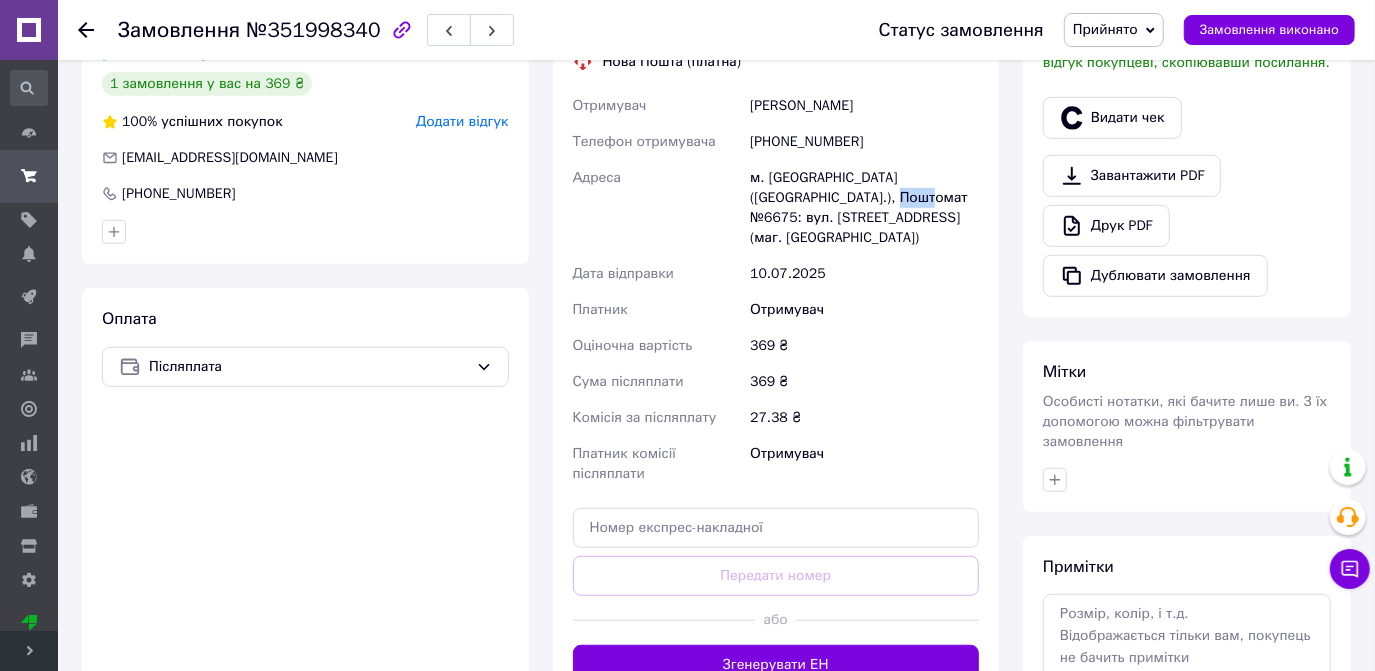 scroll, scrollTop: 640, scrollLeft: 0, axis: vertical 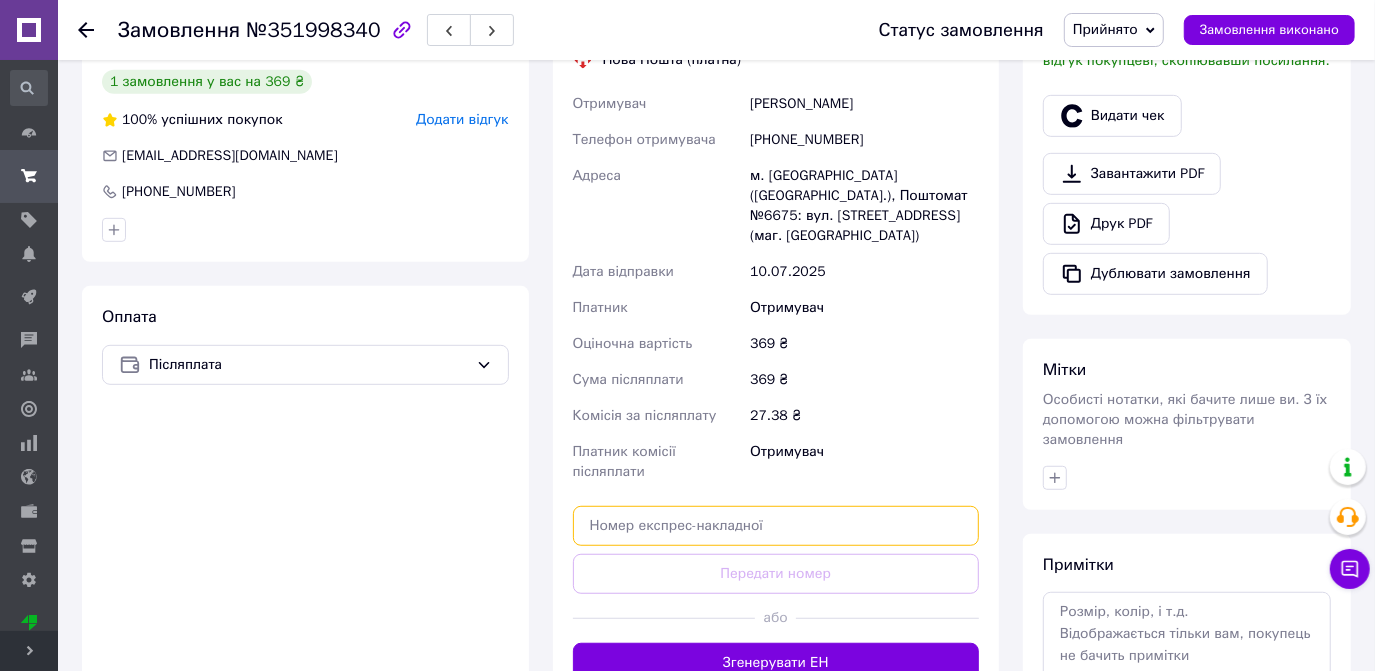 click at bounding box center (776, 526) 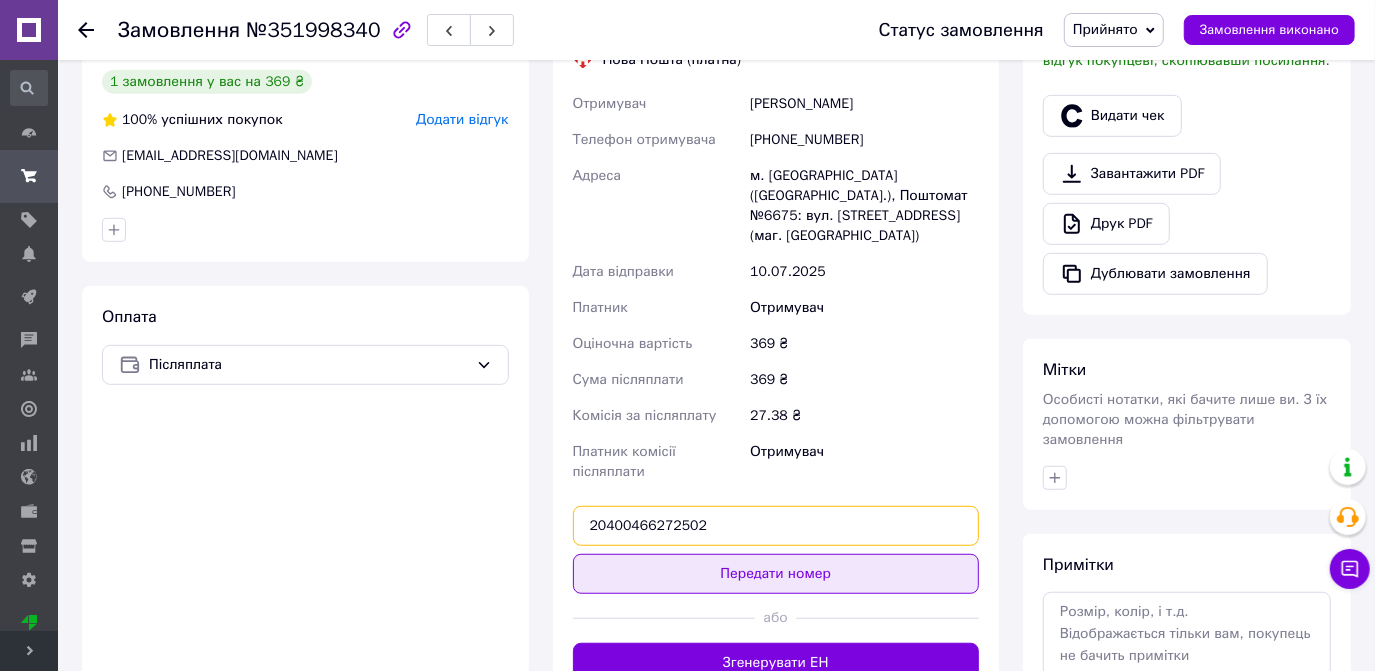type on "20400466272502" 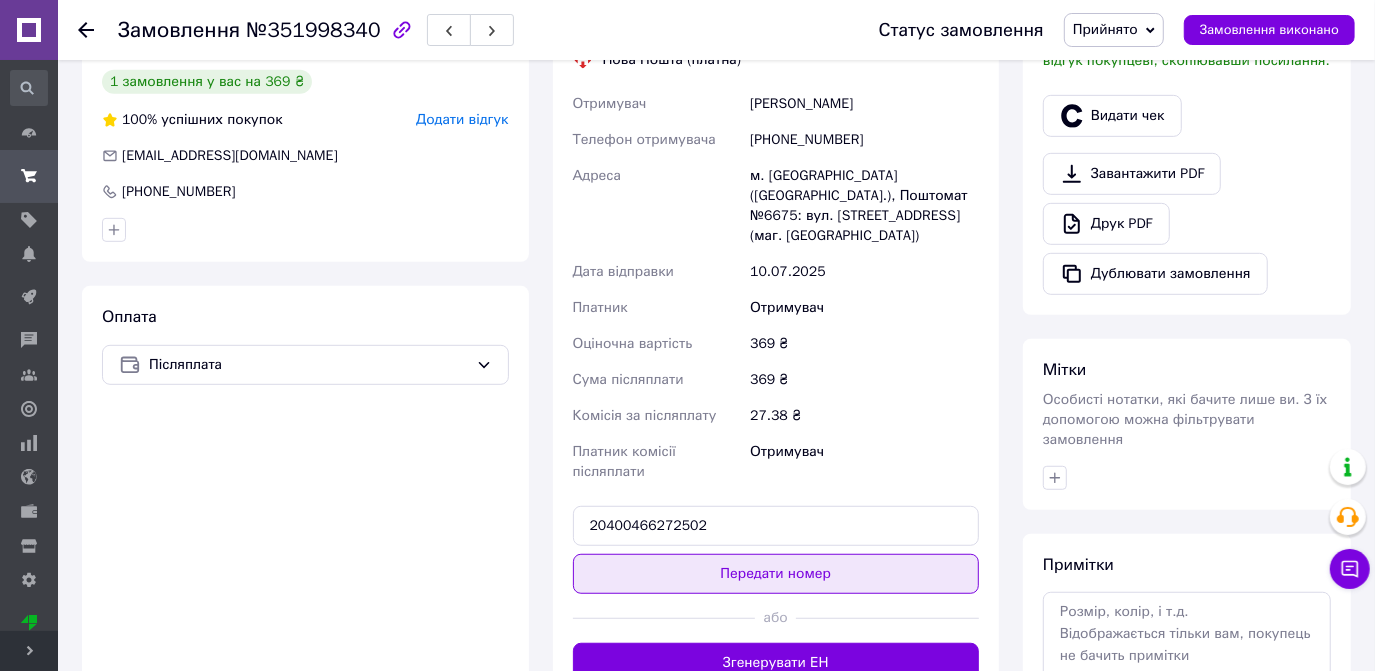 click on "Передати номер" at bounding box center [776, 574] 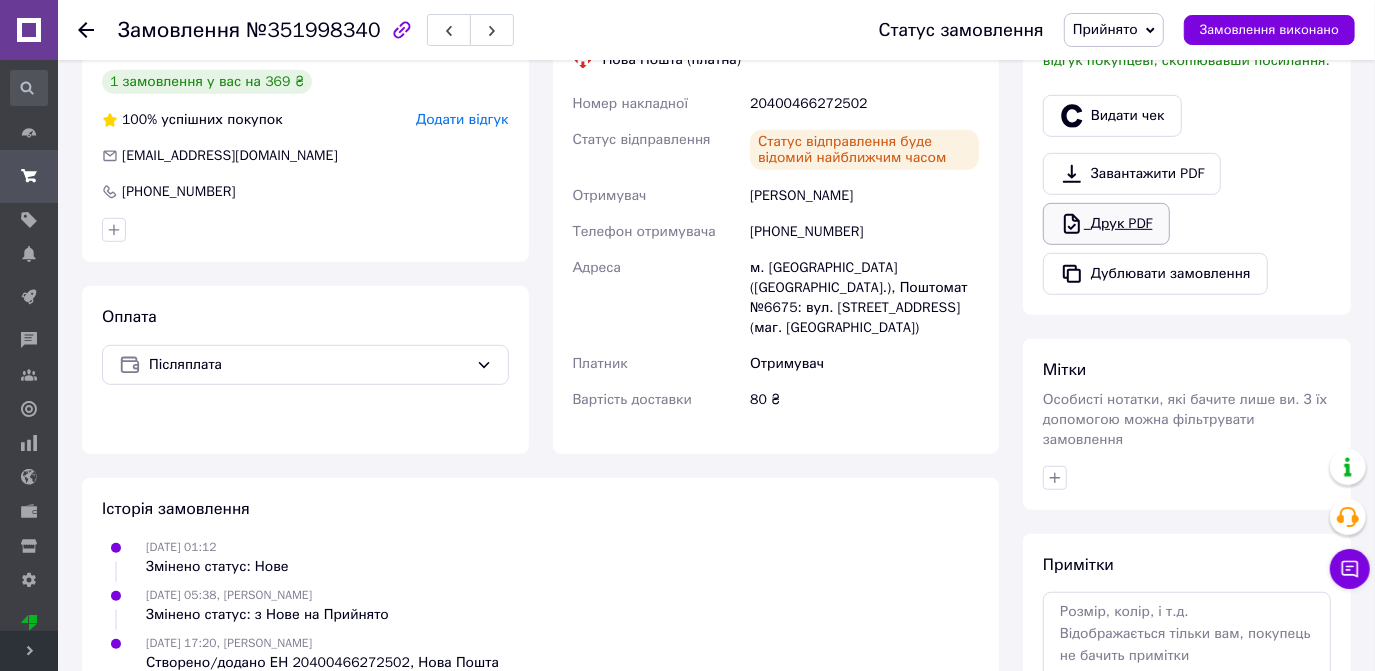 click 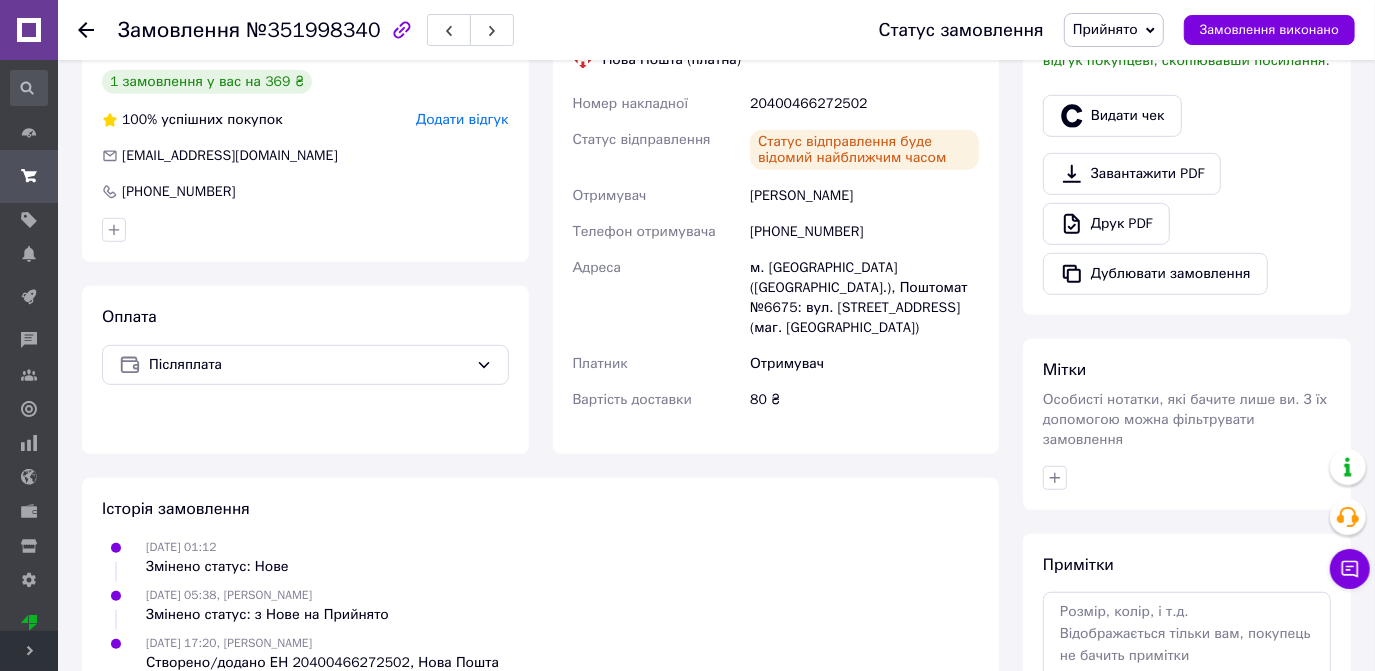 click 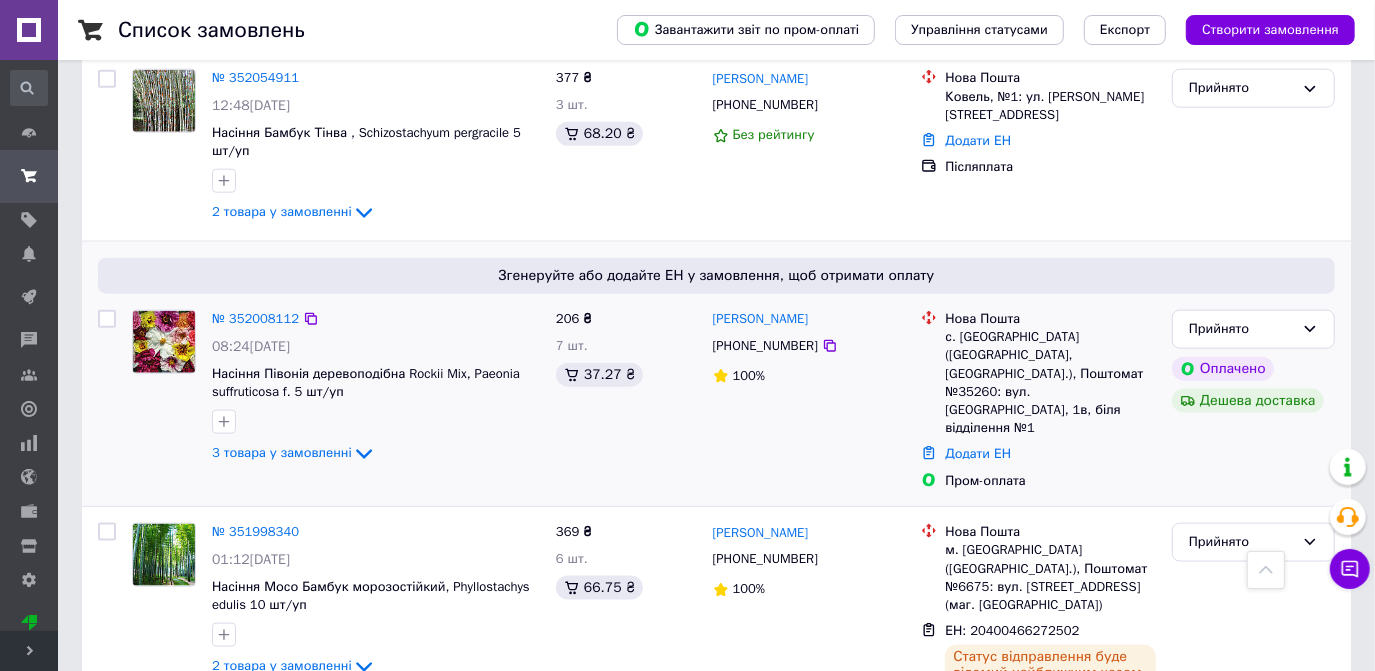 scroll, scrollTop: 1545, scrollLeft: 0, axis: vertical 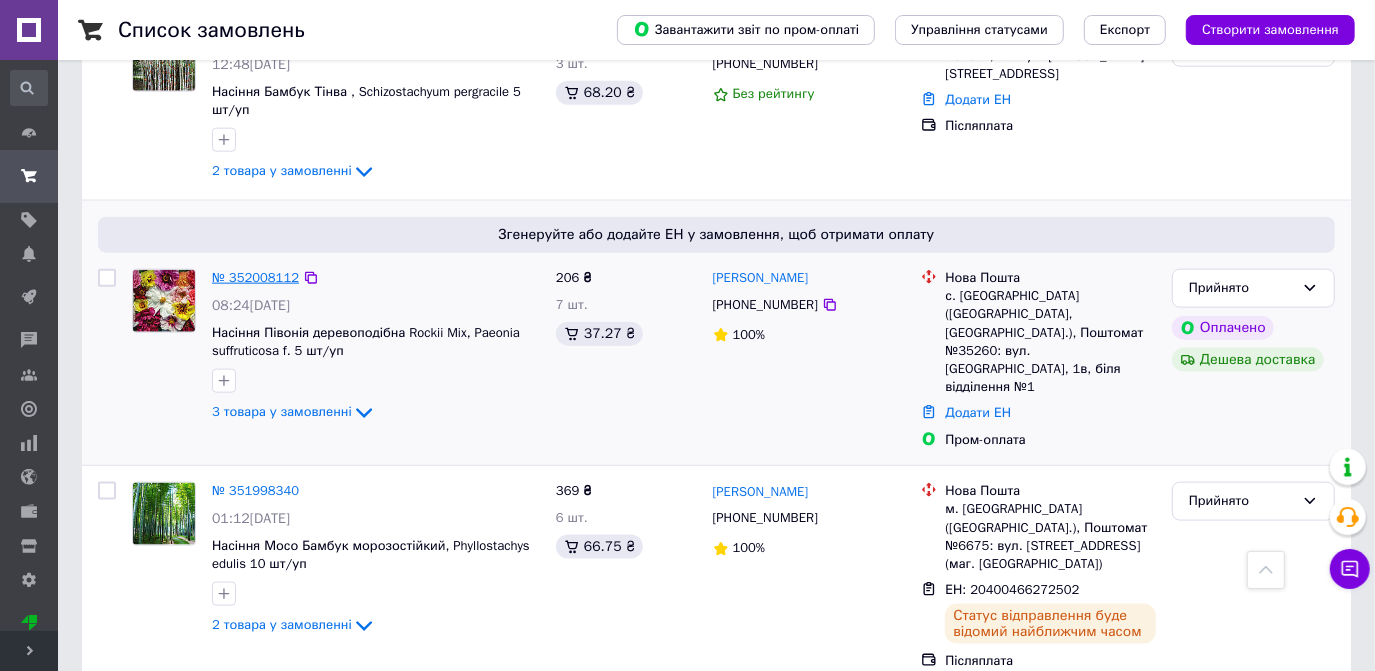 click on "№ 352008112" at bounding box center (255, 277) 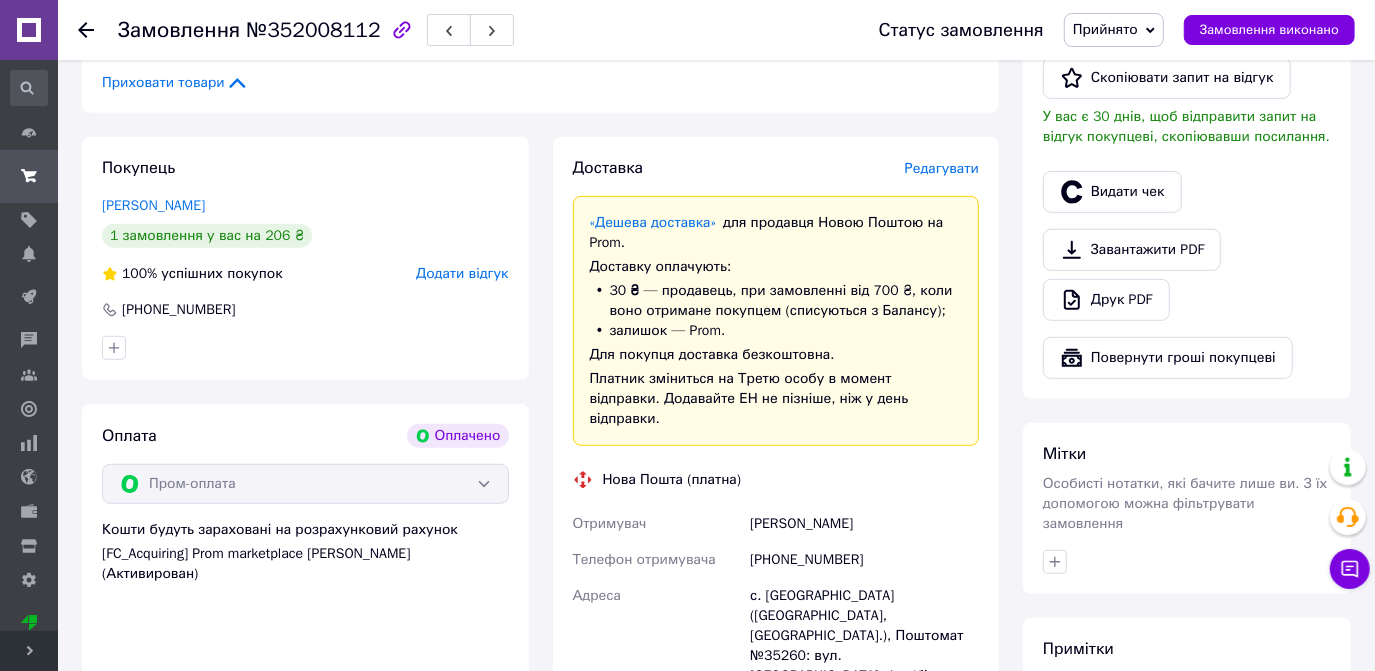 scroll, scrollTop: 645, scrollLeft: 0, axis: vertical 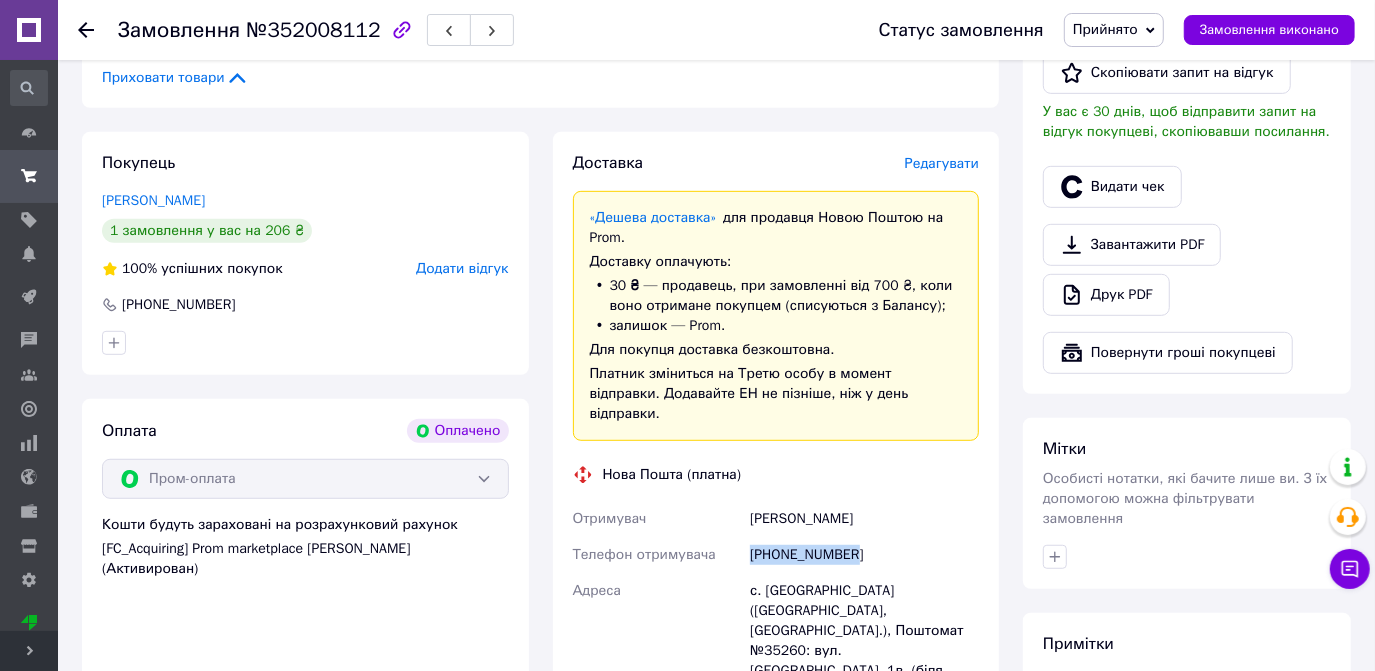 drag, startPoint x: 867, startPoint y: 511, endPoint x: 746, endPoint y: 508, distance: 121.037186 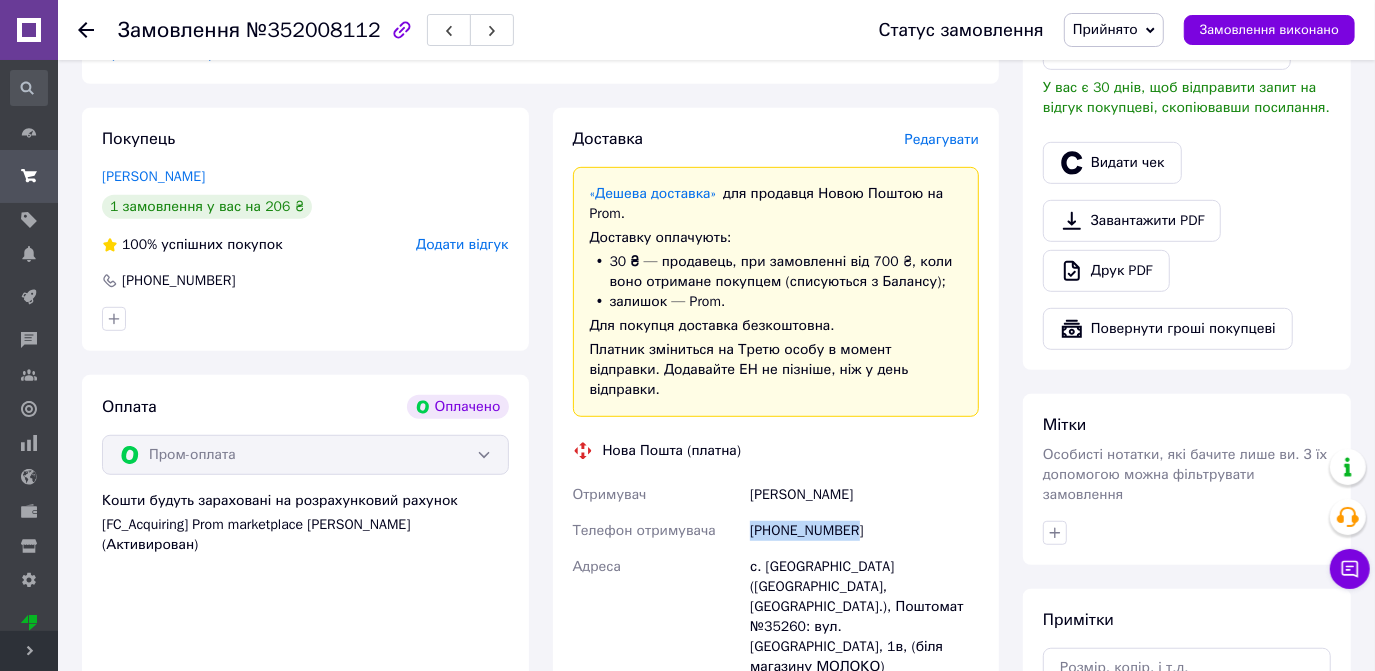 scroll, scrollTop: 826, scrollLeft: 0, axis: vertical 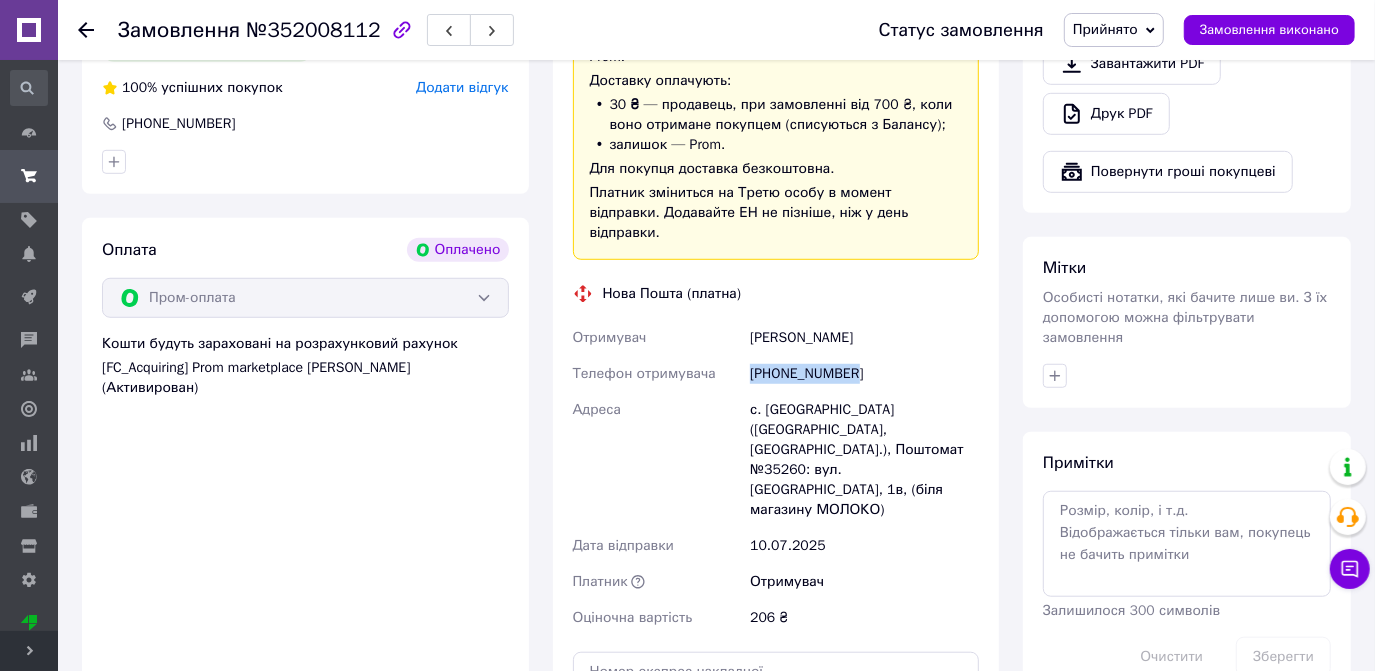 drag, startPoint x: 875, startPoint y: 292, endPoint x: 743, endPoint y: 280, distance: 132.54433 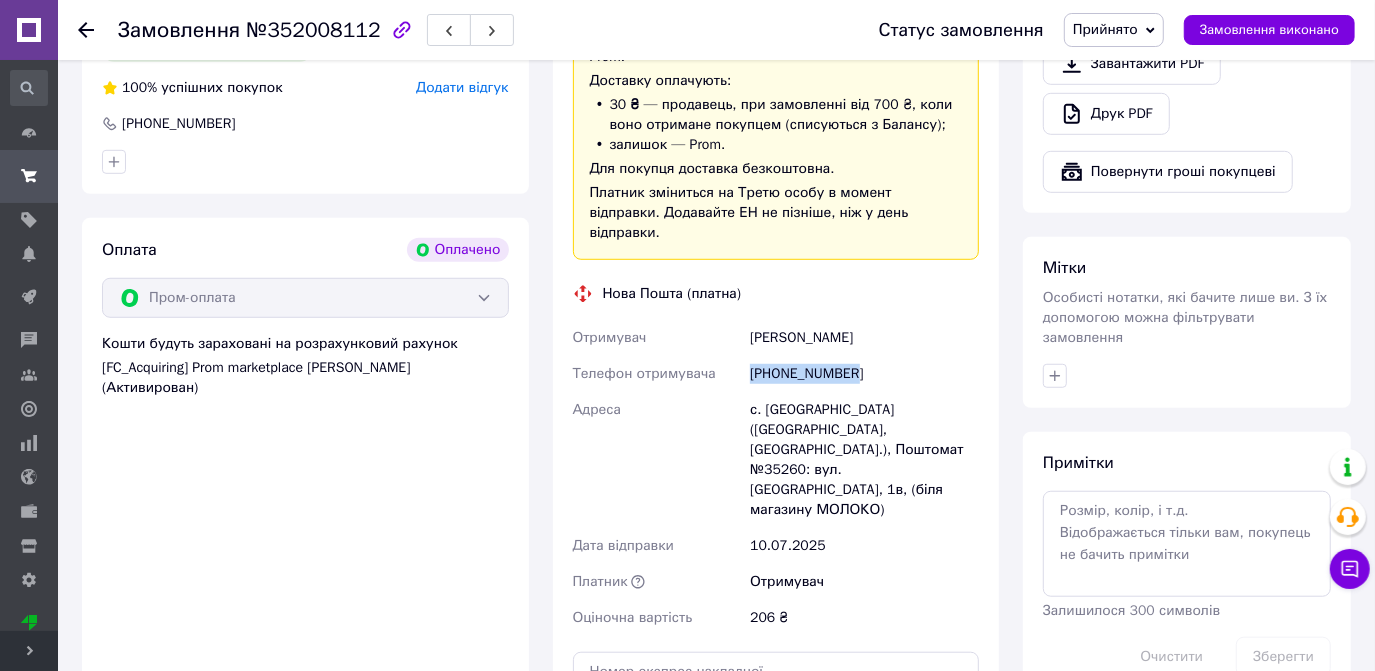 copy on "Отримувач Яременко Наталья" 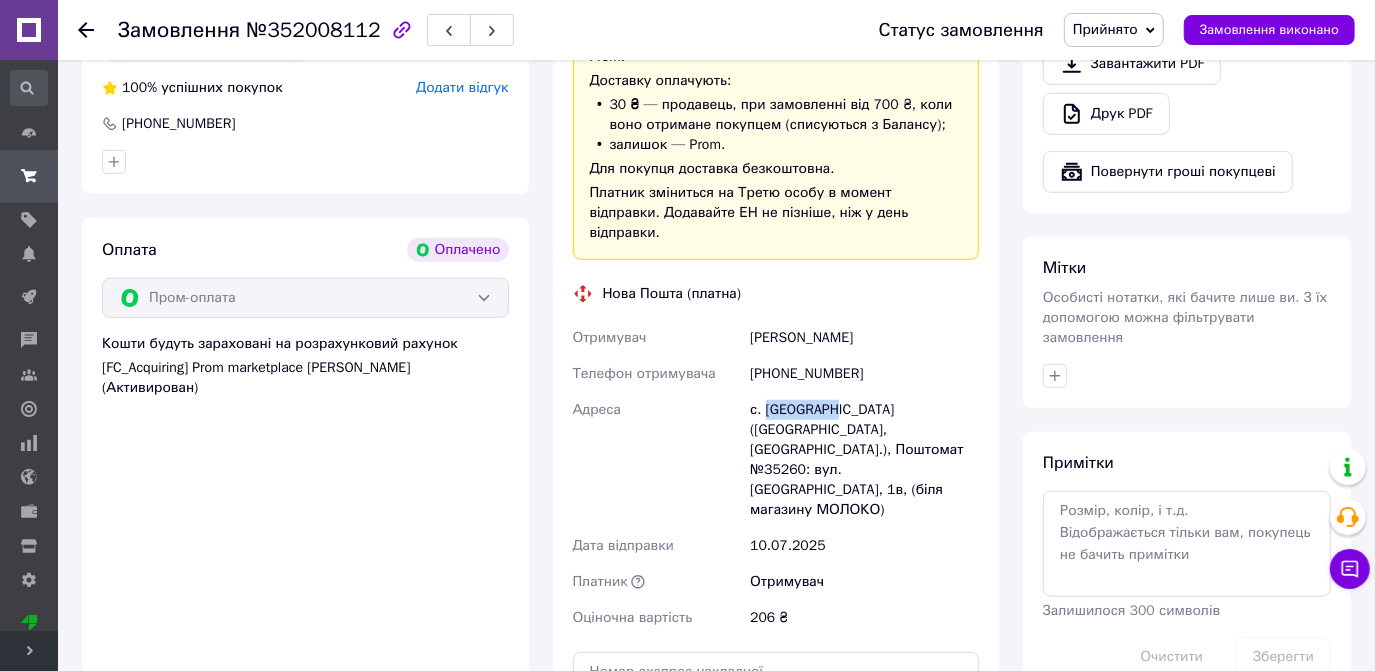 drag, startPoint x: 836, startPoint y: 369, endPoint x: 763, endPoint y: 366, distance: 73.061615 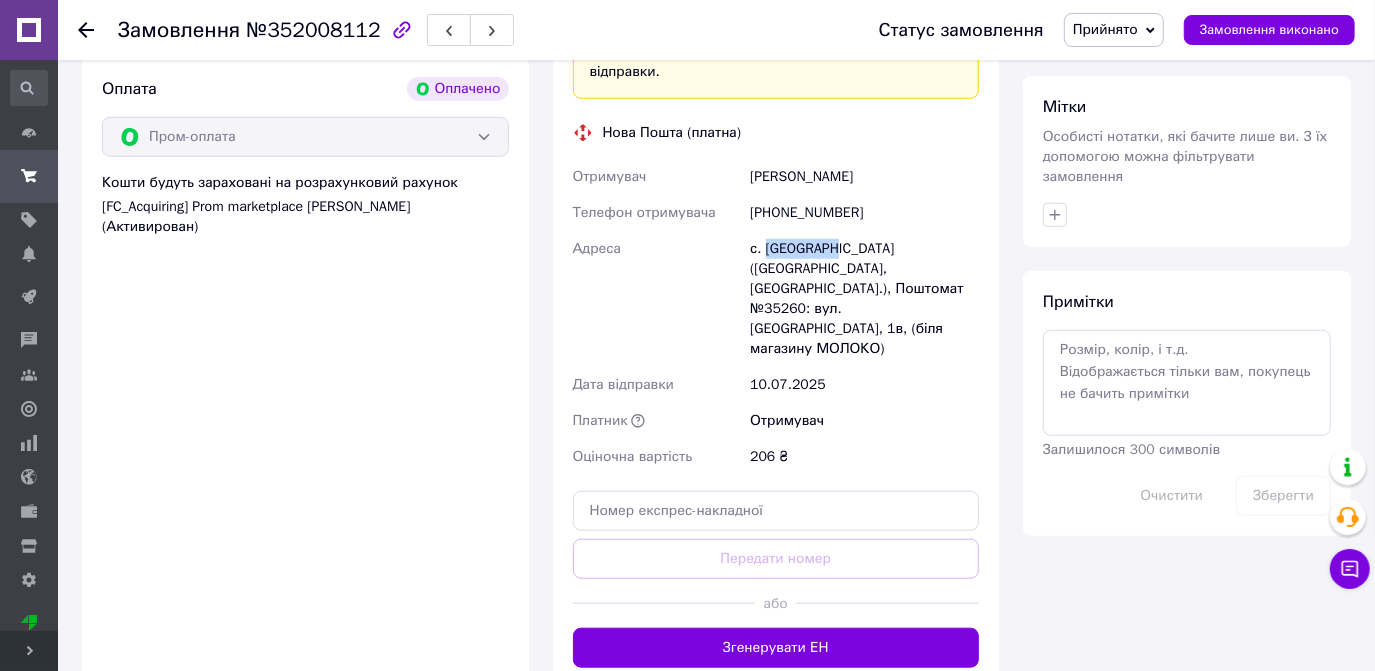 scroll, scrollTop: 1008, scrollLeft: 0, axis: vertical 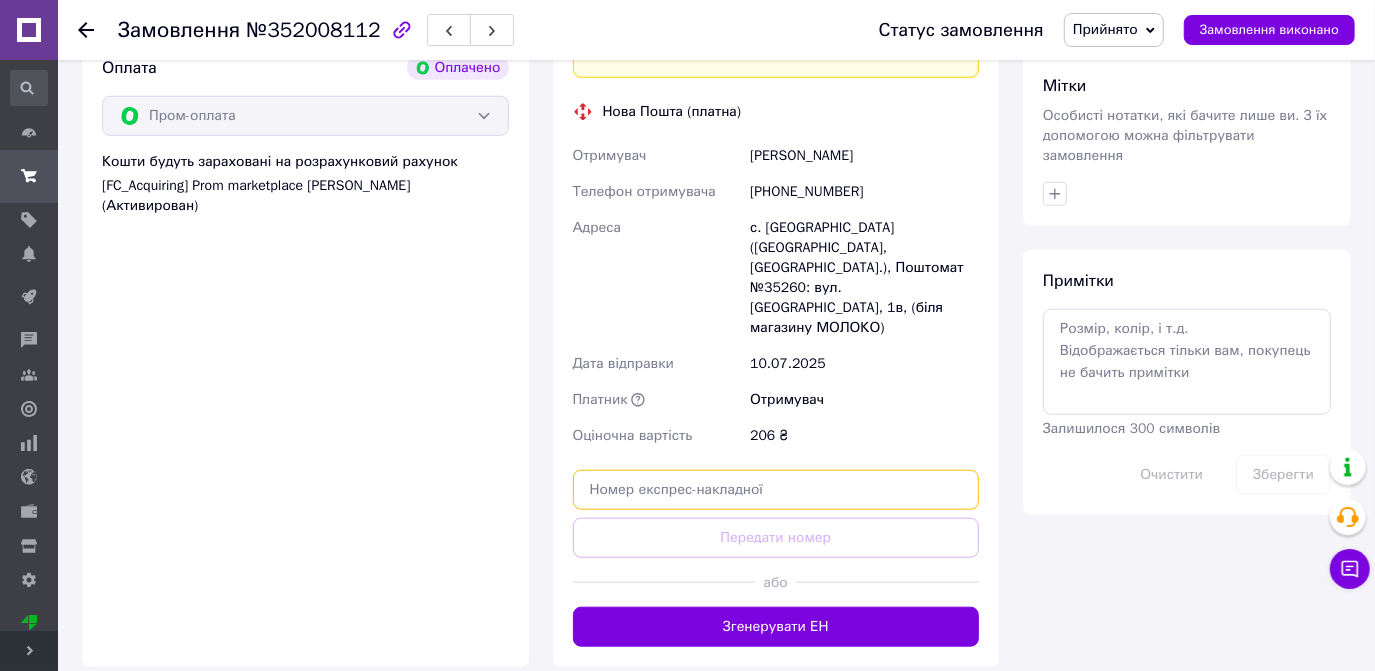 click at bounding box center (776, 490) 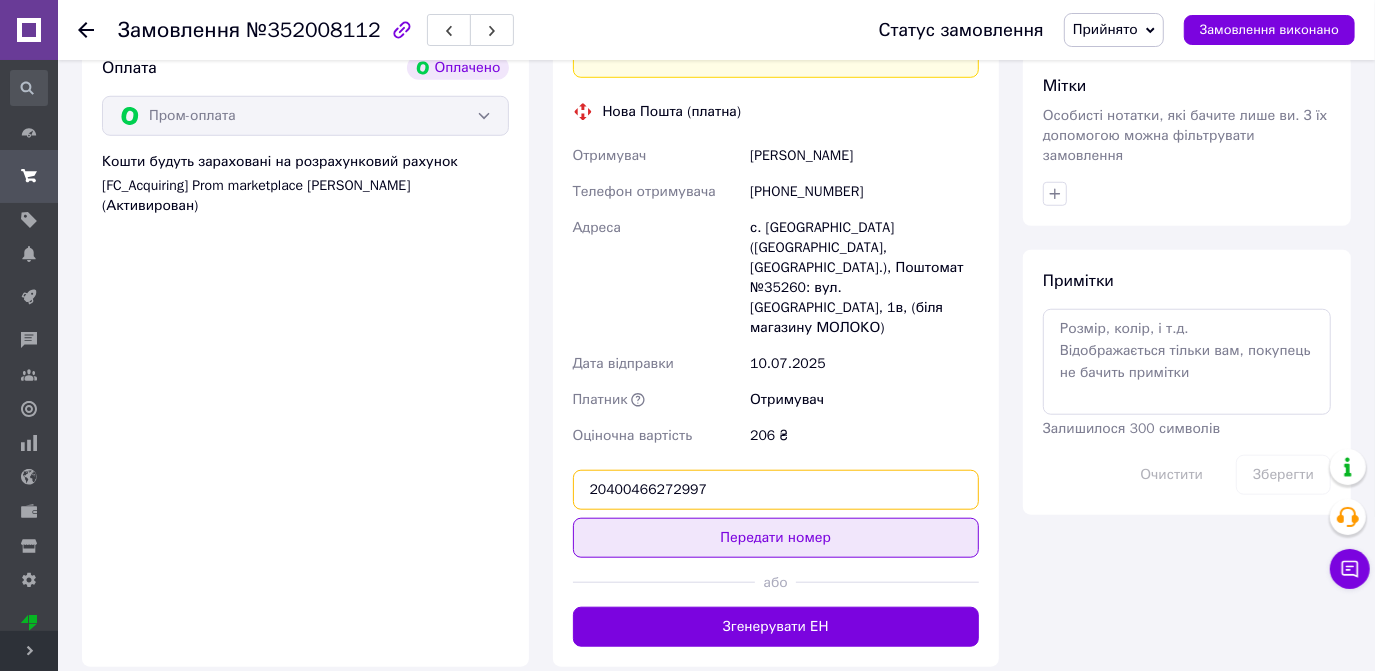 type on "20400466272997" 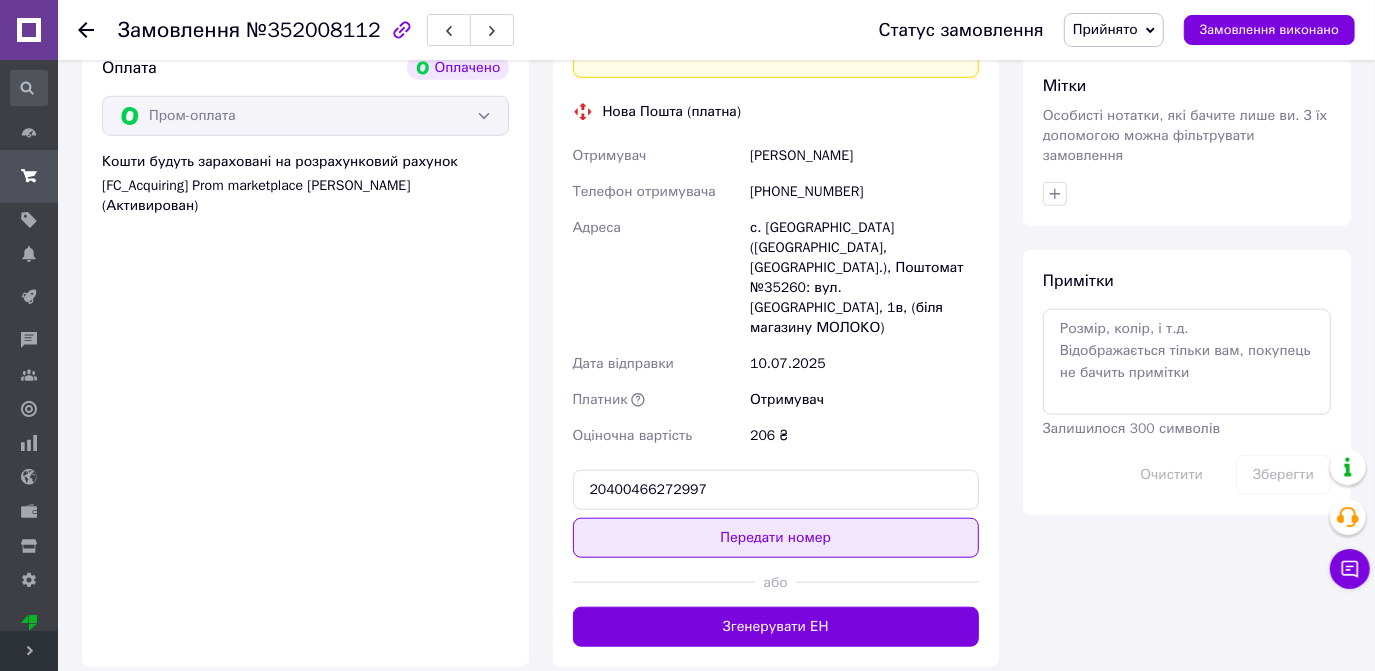 click on "Передати номер" at bounding box center (776, 538) 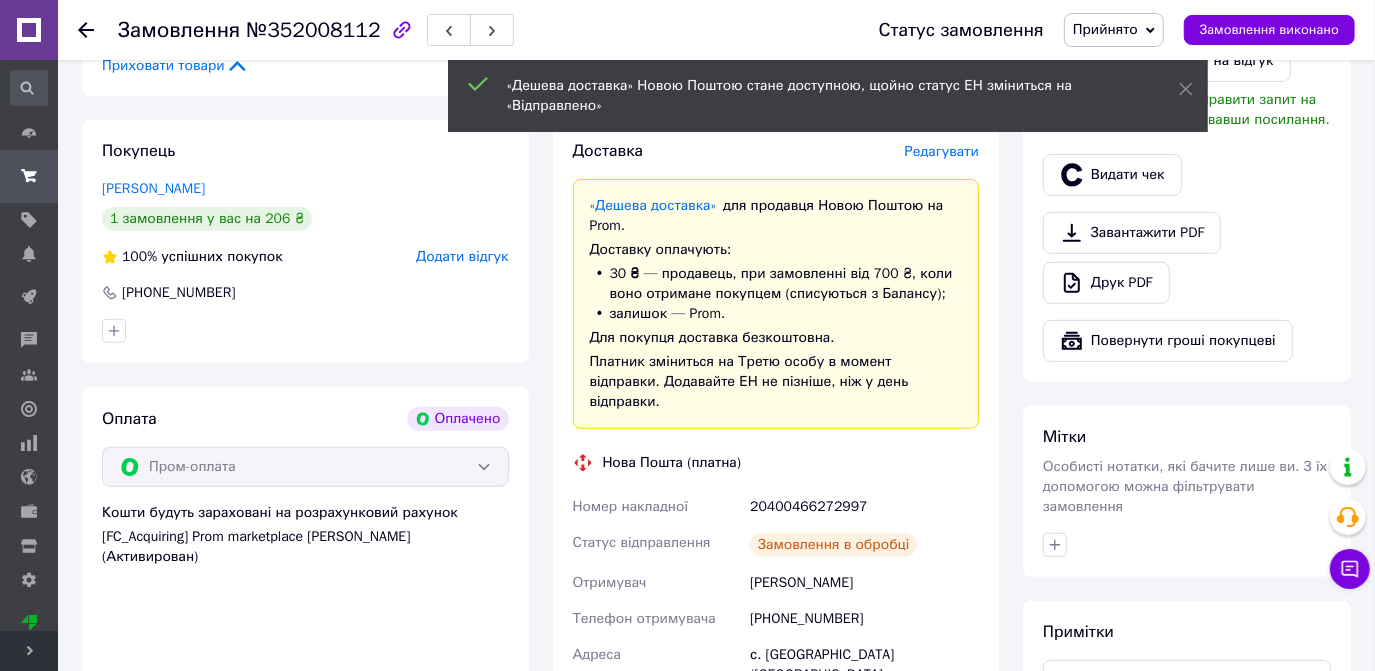 scroll, scrollTop: 645, scrollLeft: 0, axis: vertical 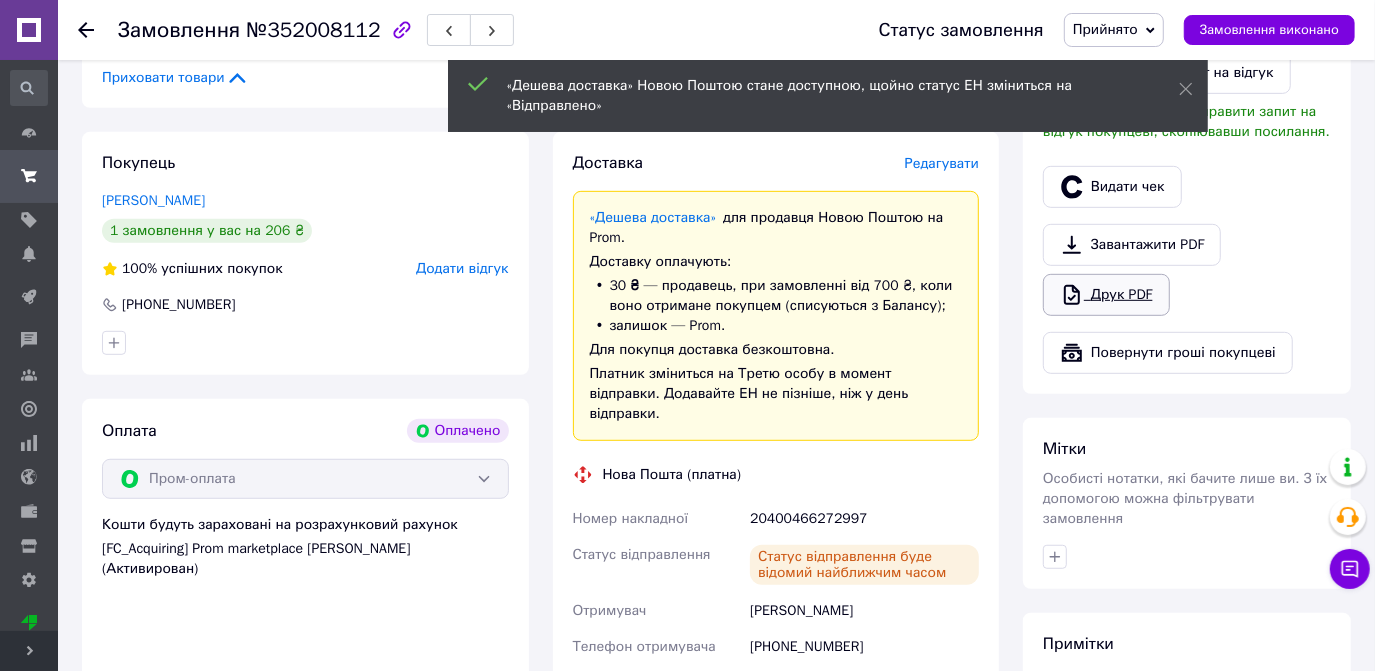 click on "Друк PDF" at bounding box center [1106, 295] 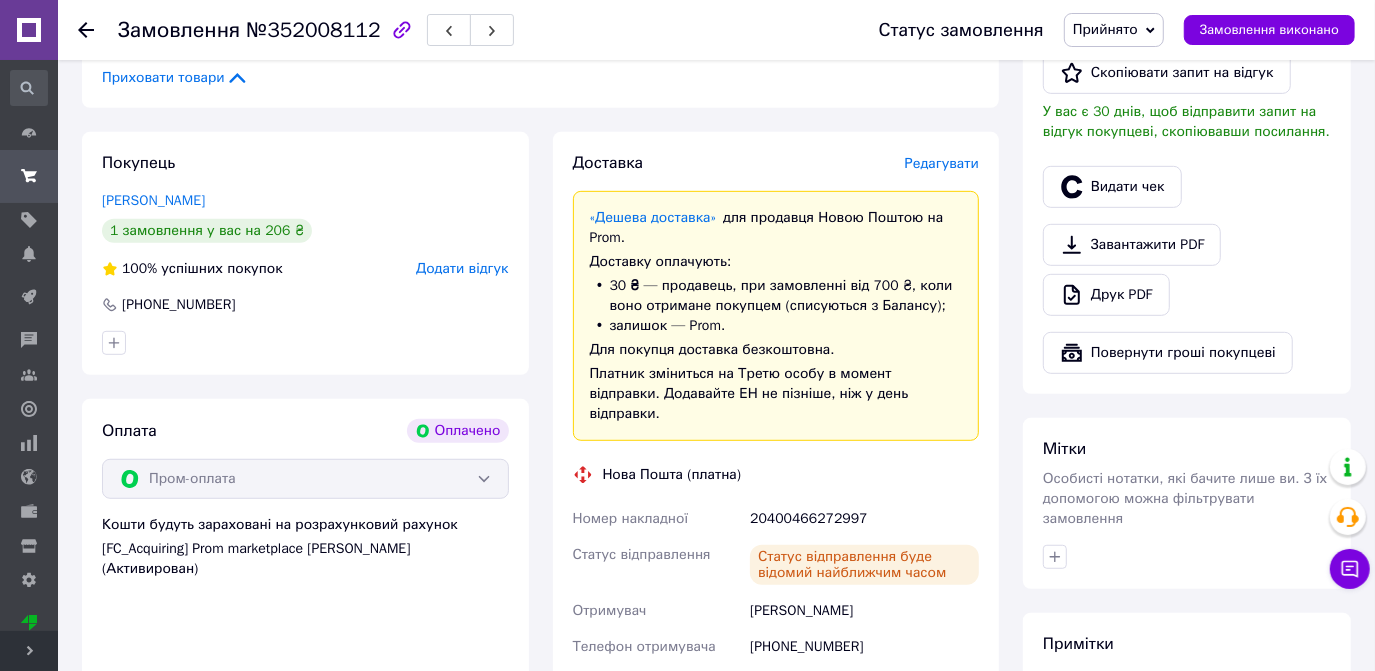click 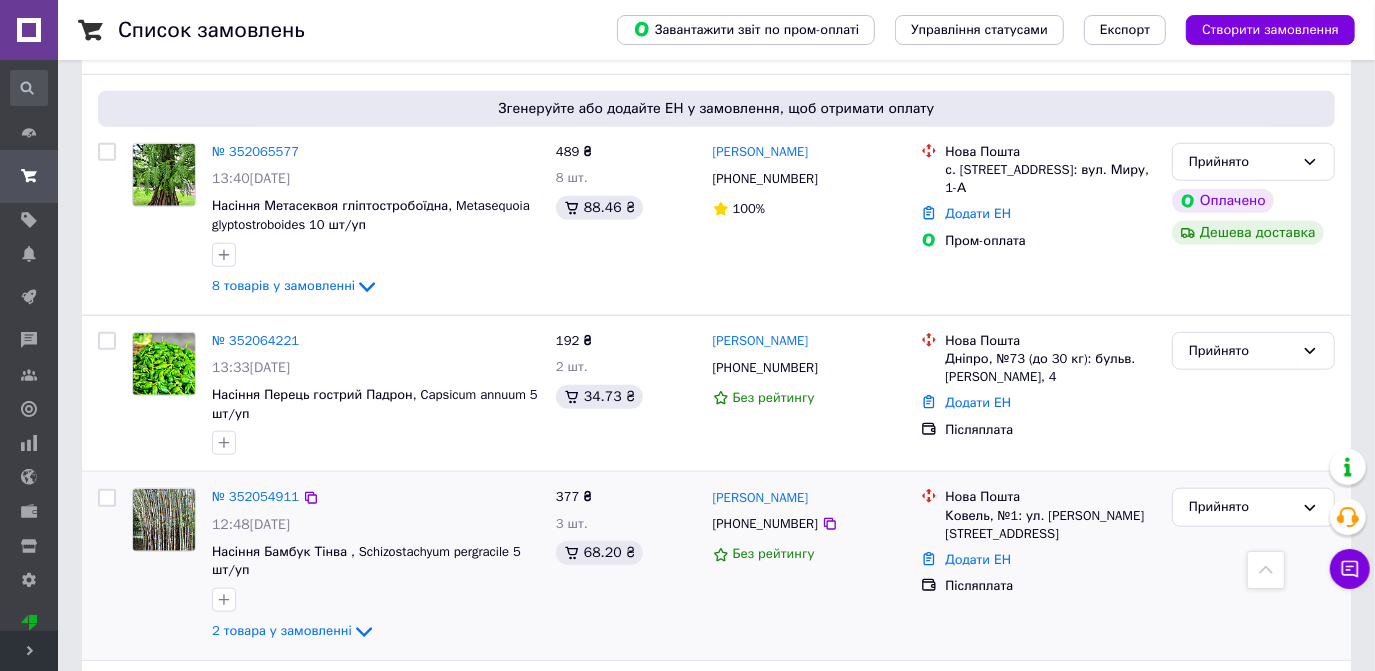 scroll, scrollTop: 1090, scrollLeft: 0, axis: vertical 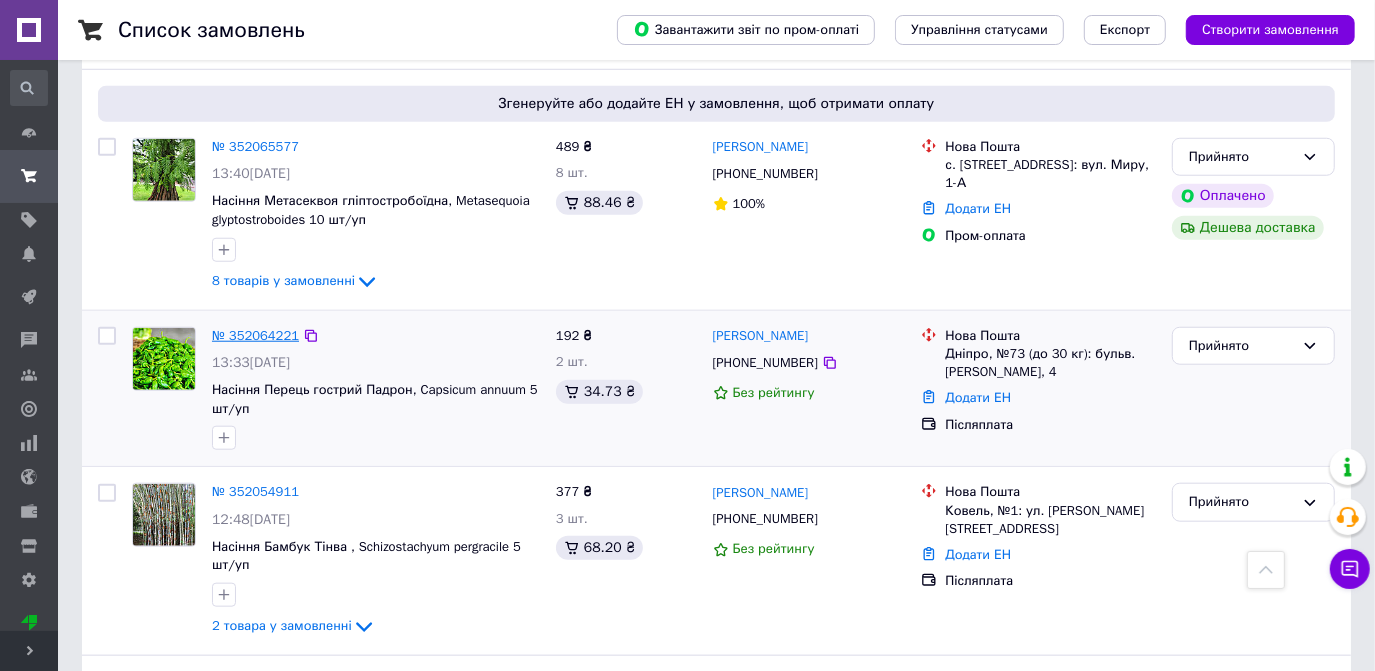 click on "№ 352064221" at bounding box center (255, 335) 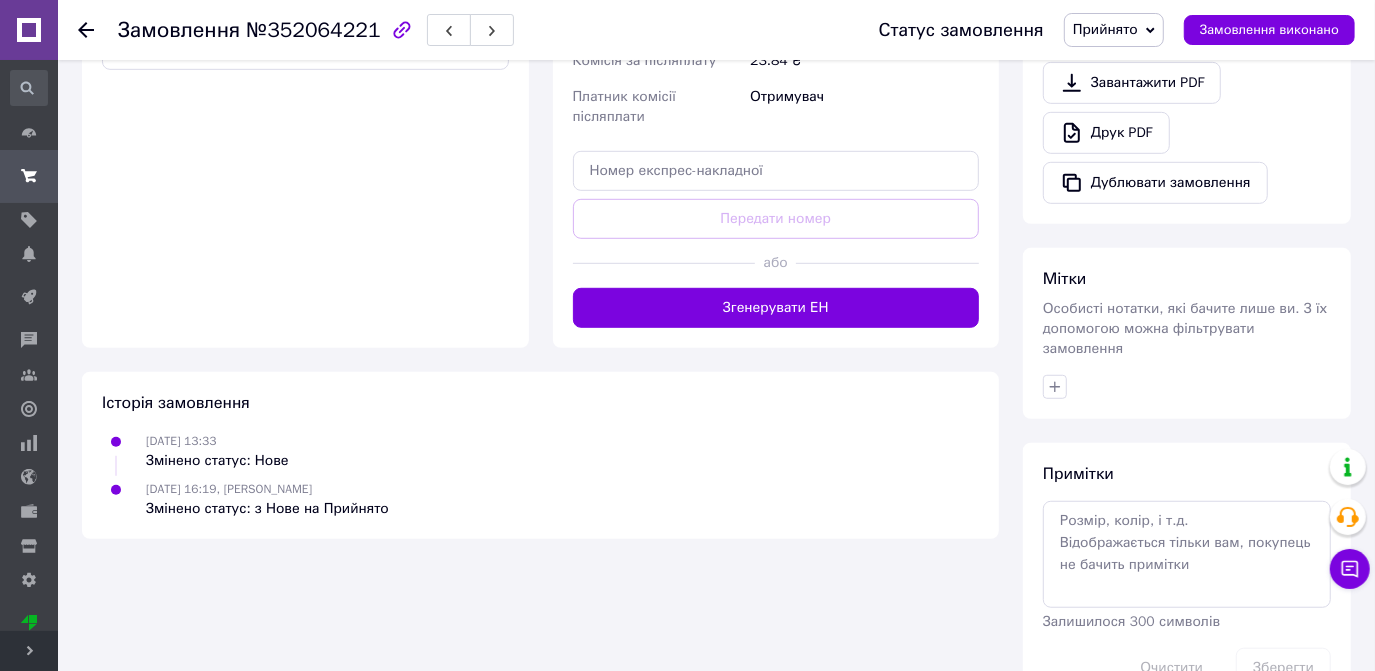 scroll, scrollTop: 767, scrollLeft: 0, axis: vertical 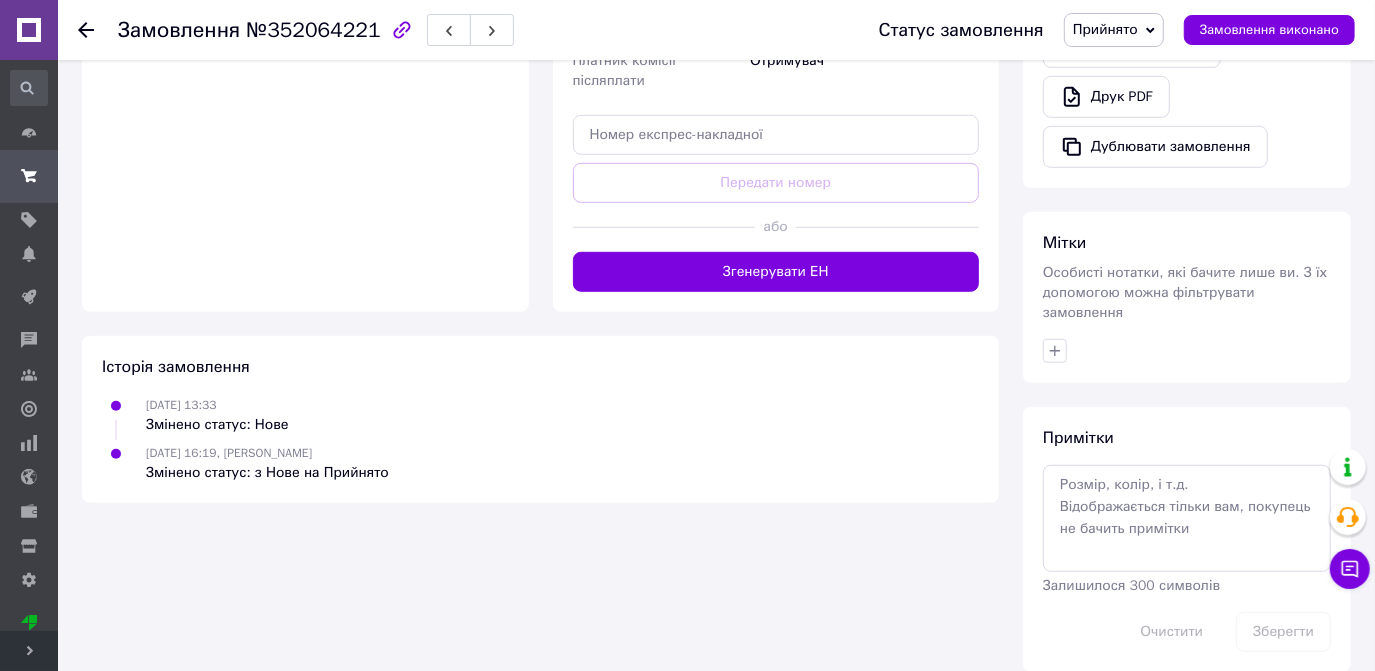 click 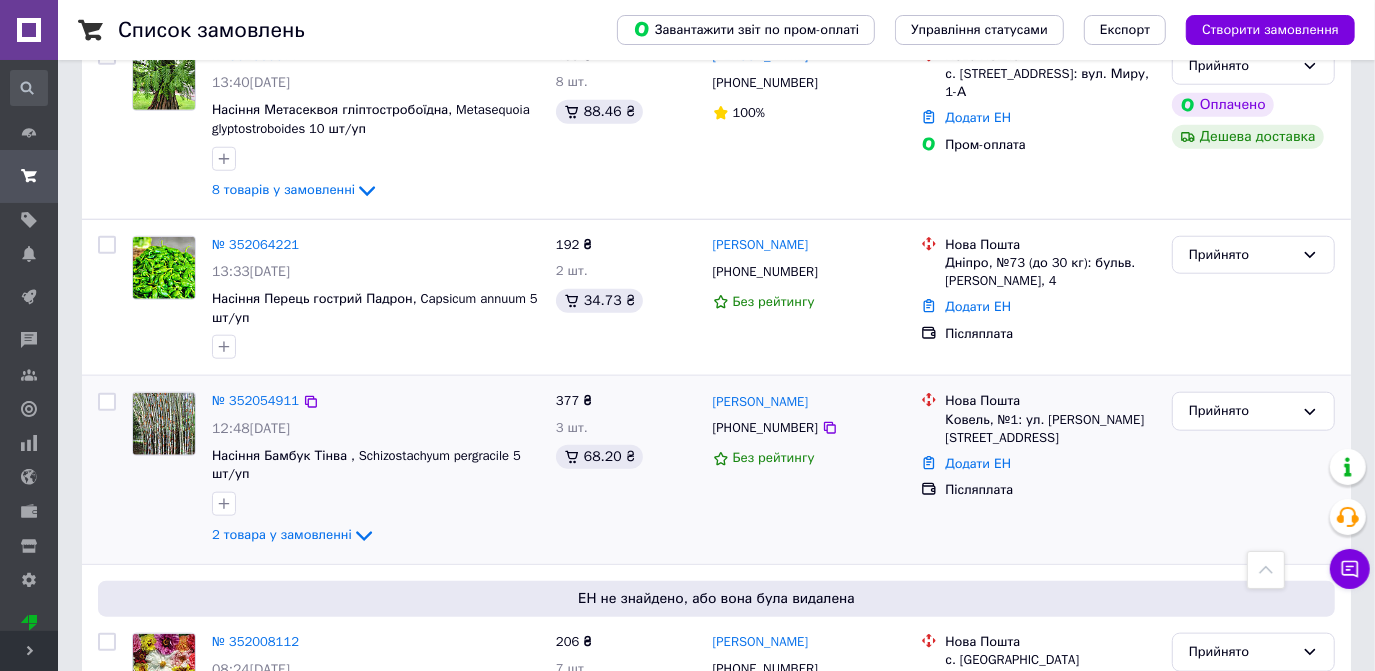 scroll, scrollTop: 1090, scrollLeft: 0, axis: vertical 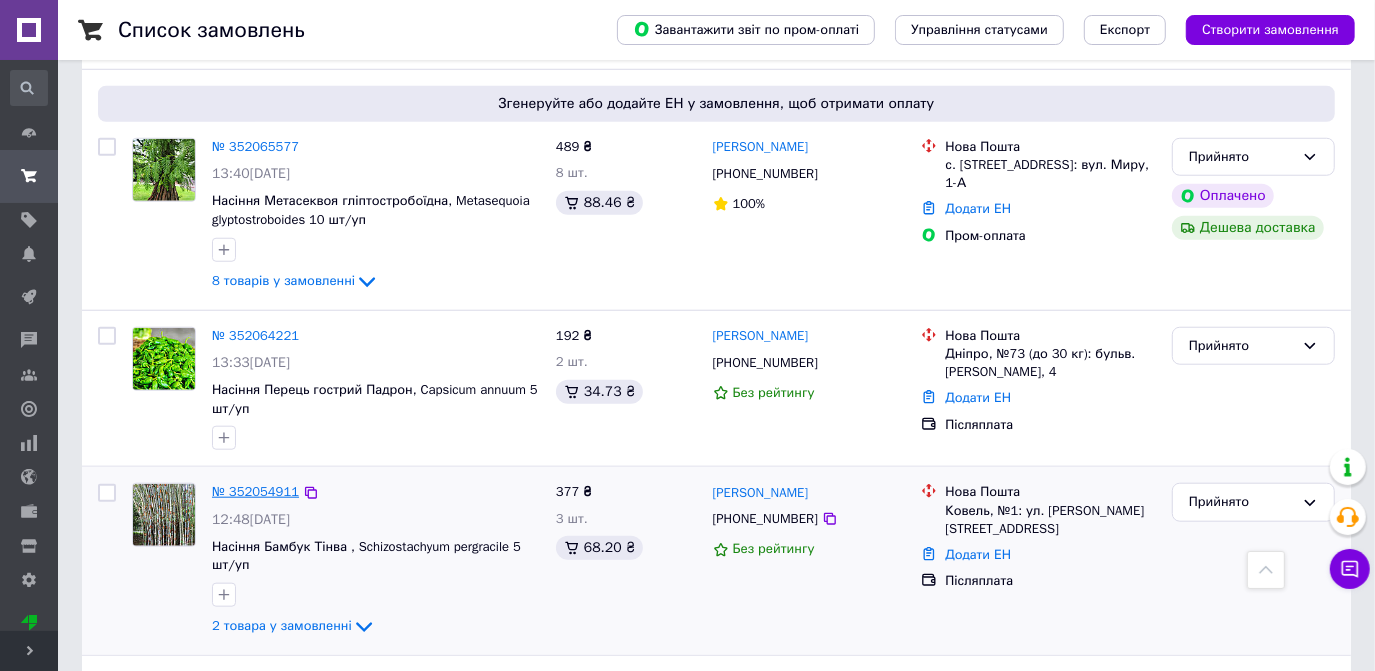 click on "№ 352054911" at bounding box center (255, 491) 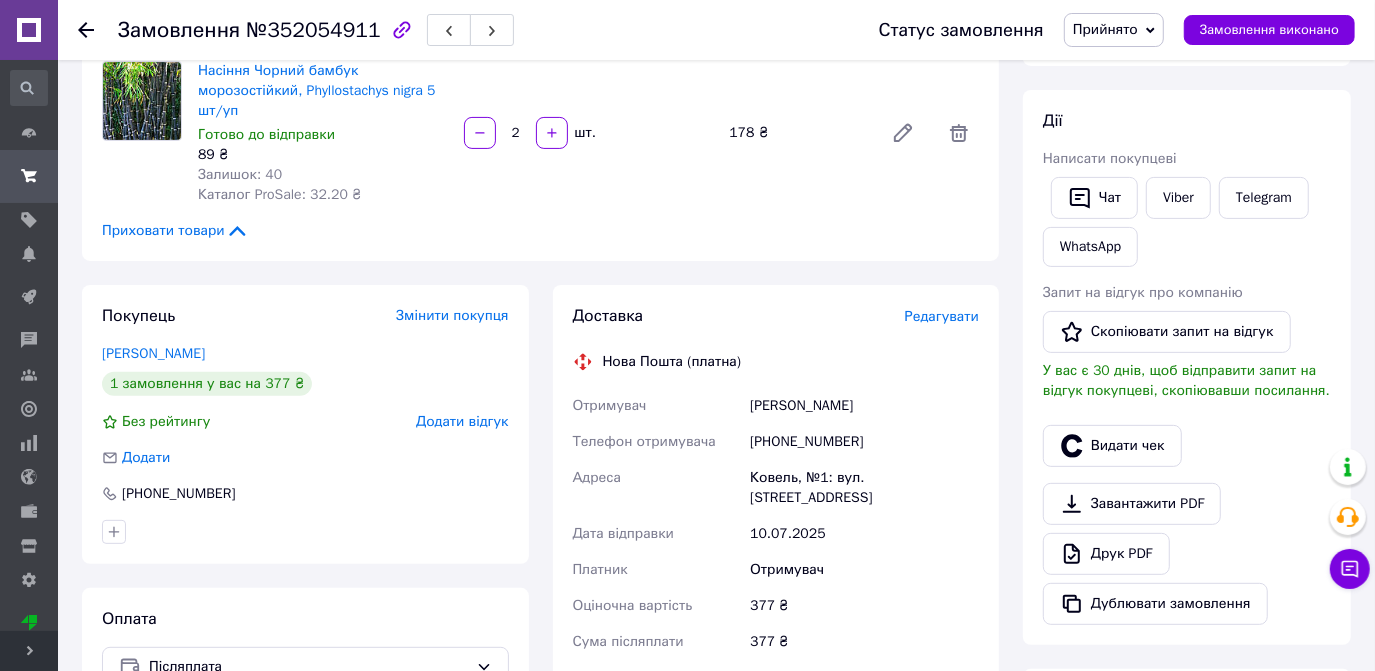 scroll, scrollTop: 458, scrollLeft: 0, axis: vertical 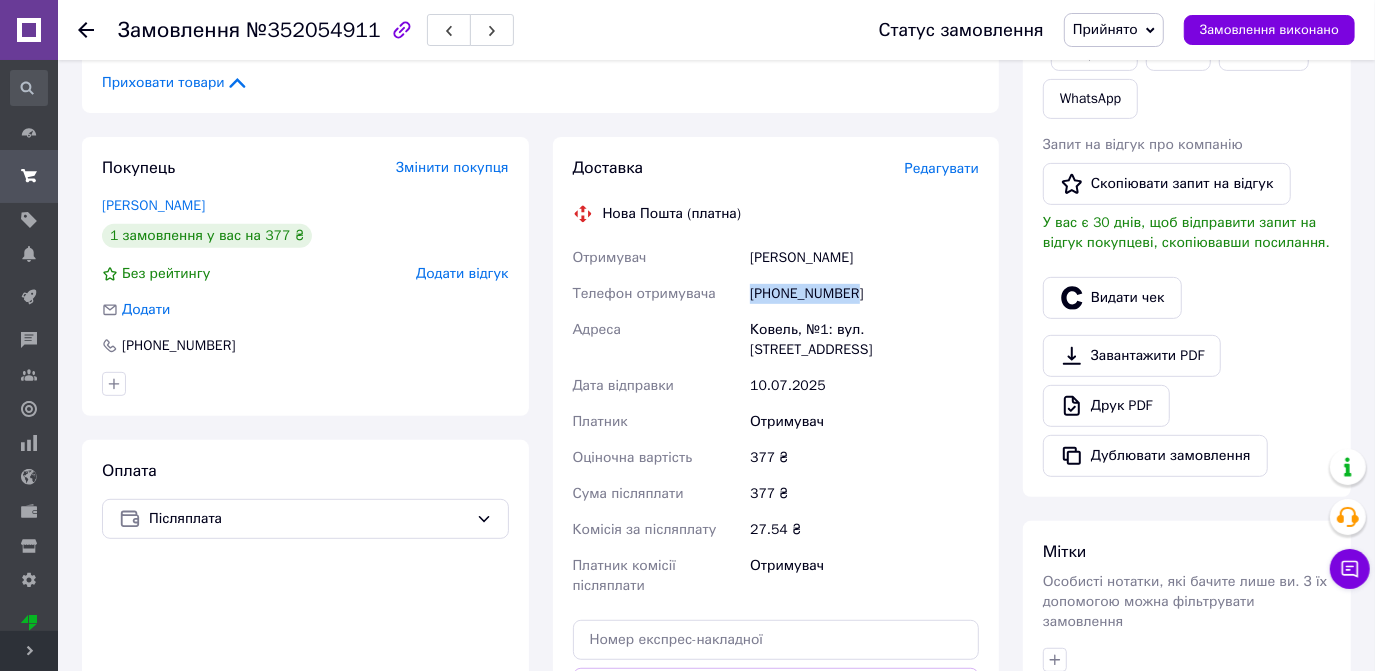 drag, startPoint x: 860, startPoint y: 289, endPoint x: 747, endPoint y: 284, distance: 113.110565 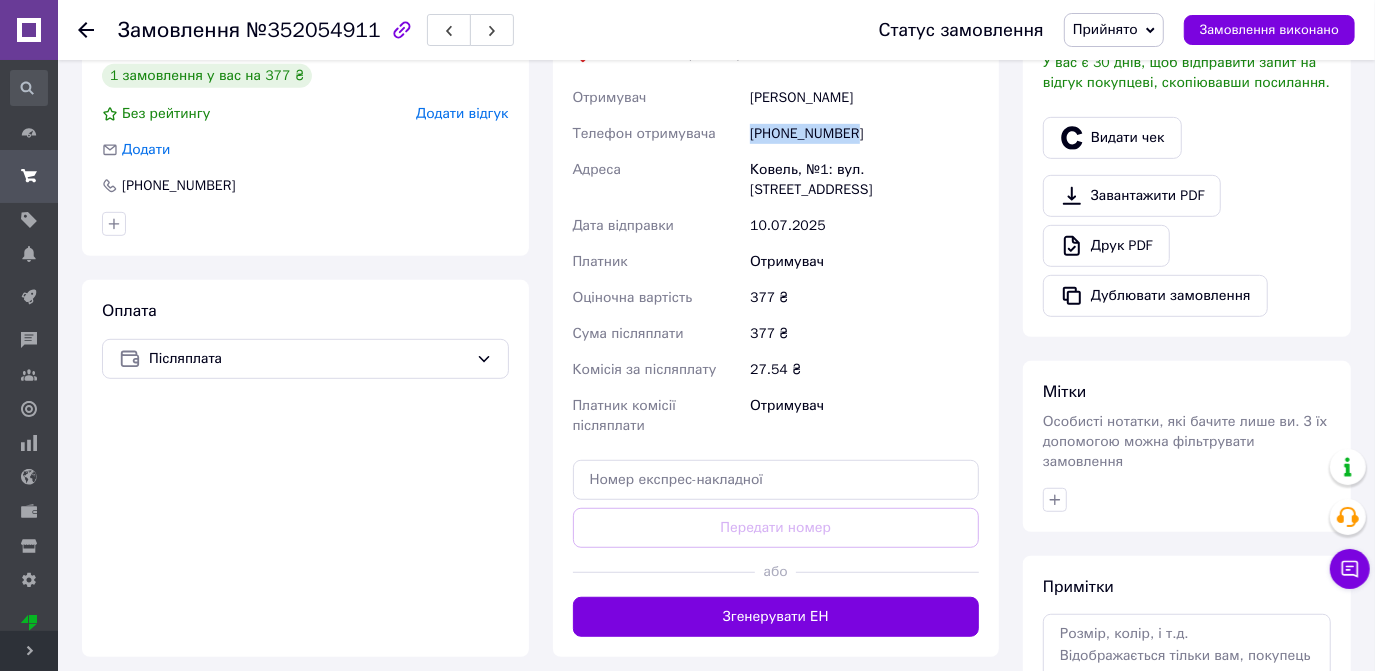 scroll, scrollTop: 640, scrollLeft: 0, axis: vertical 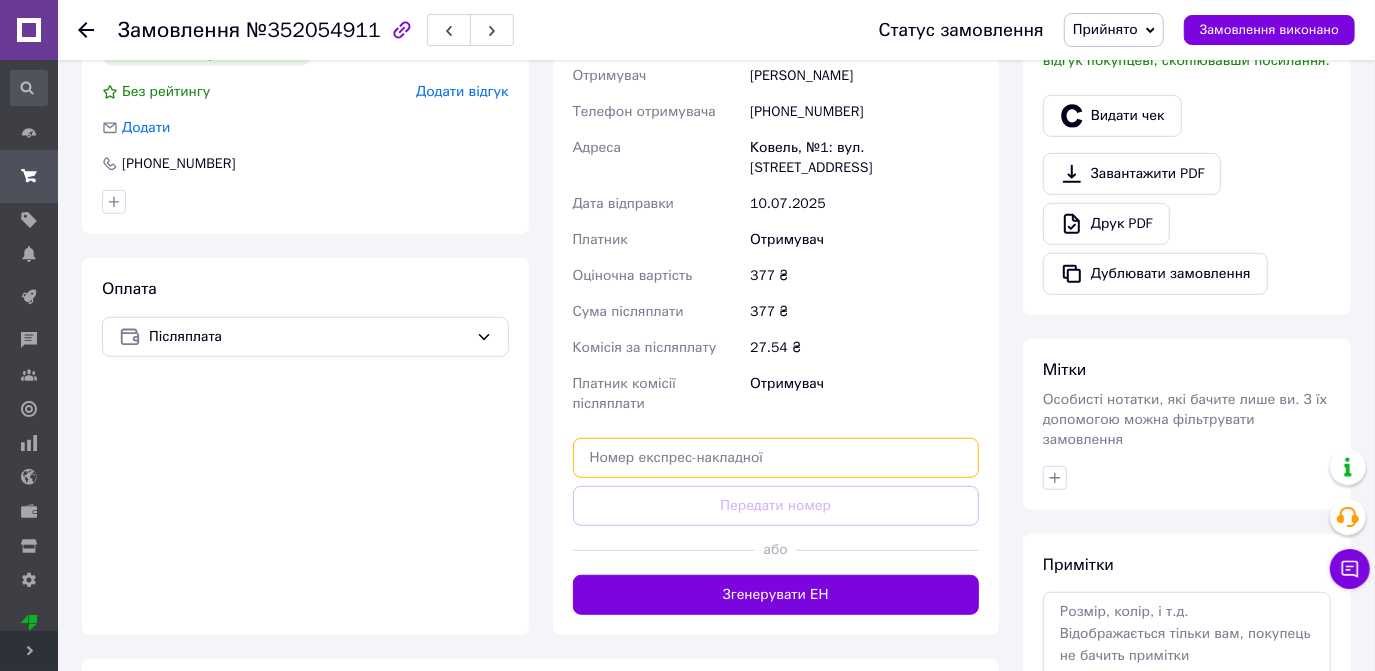 click at bounding box center [776, 458] 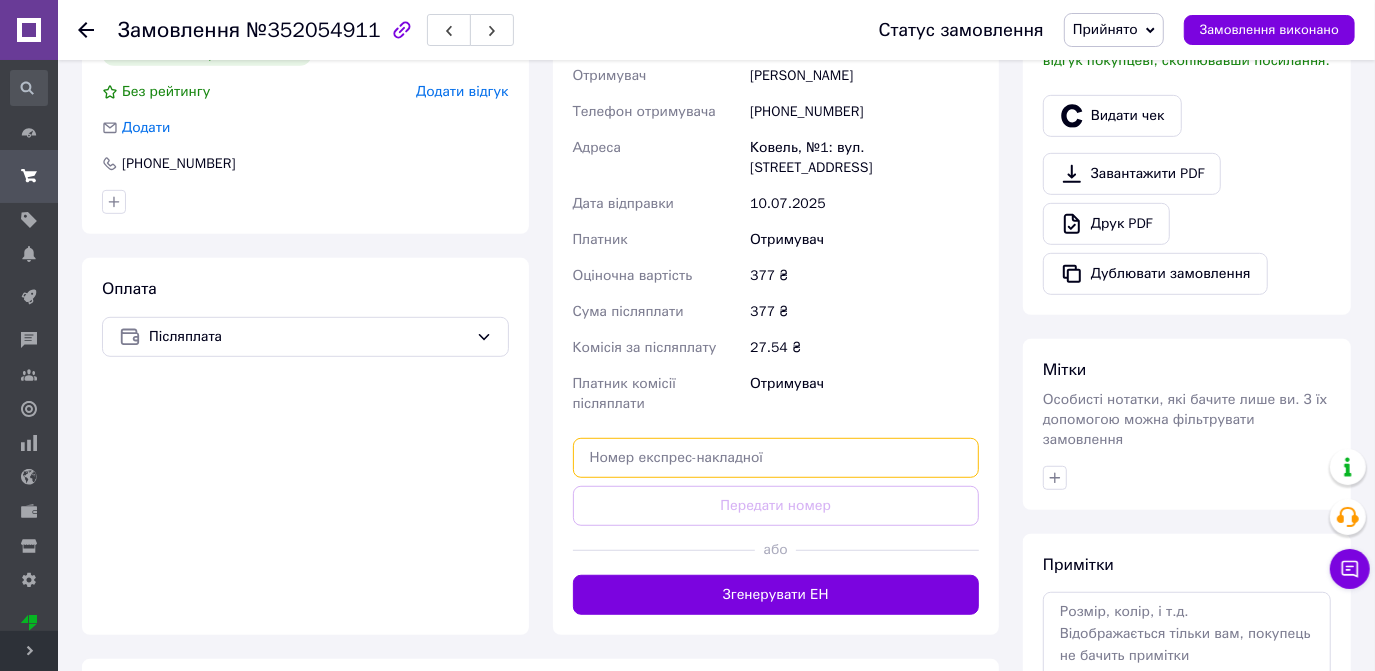 paste on "20400466273276" 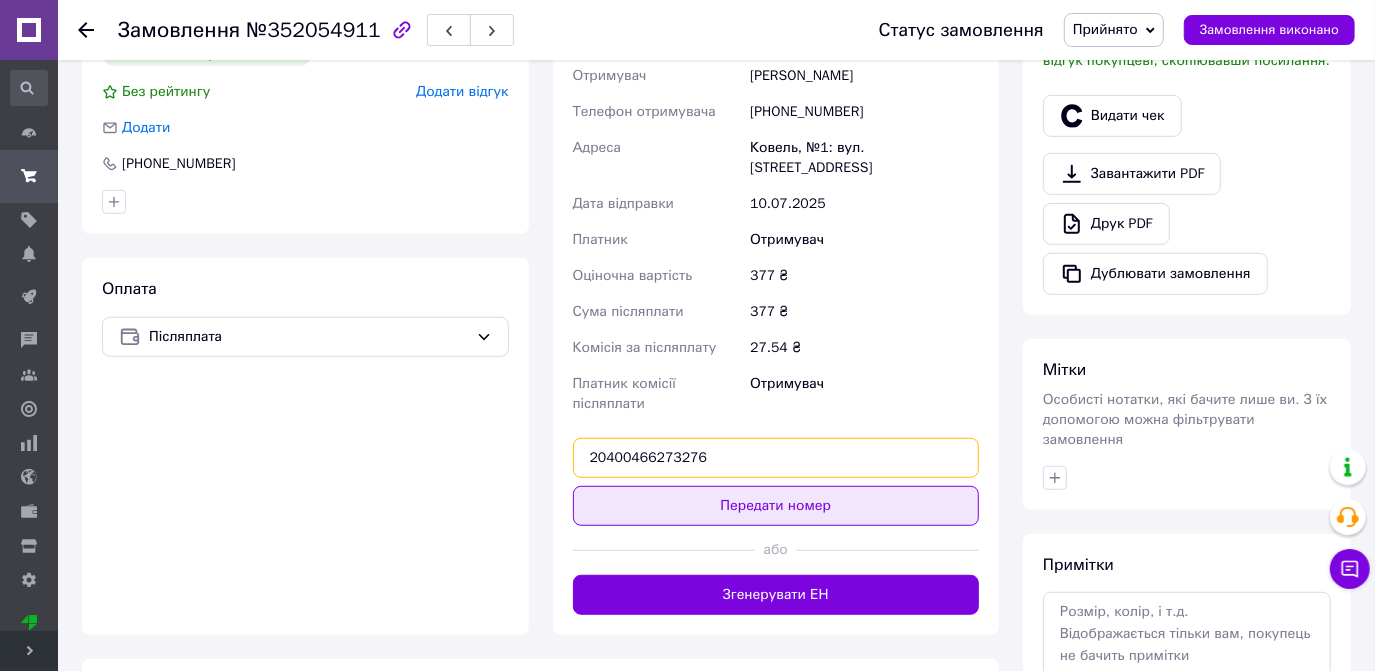 type on "20400466273276" 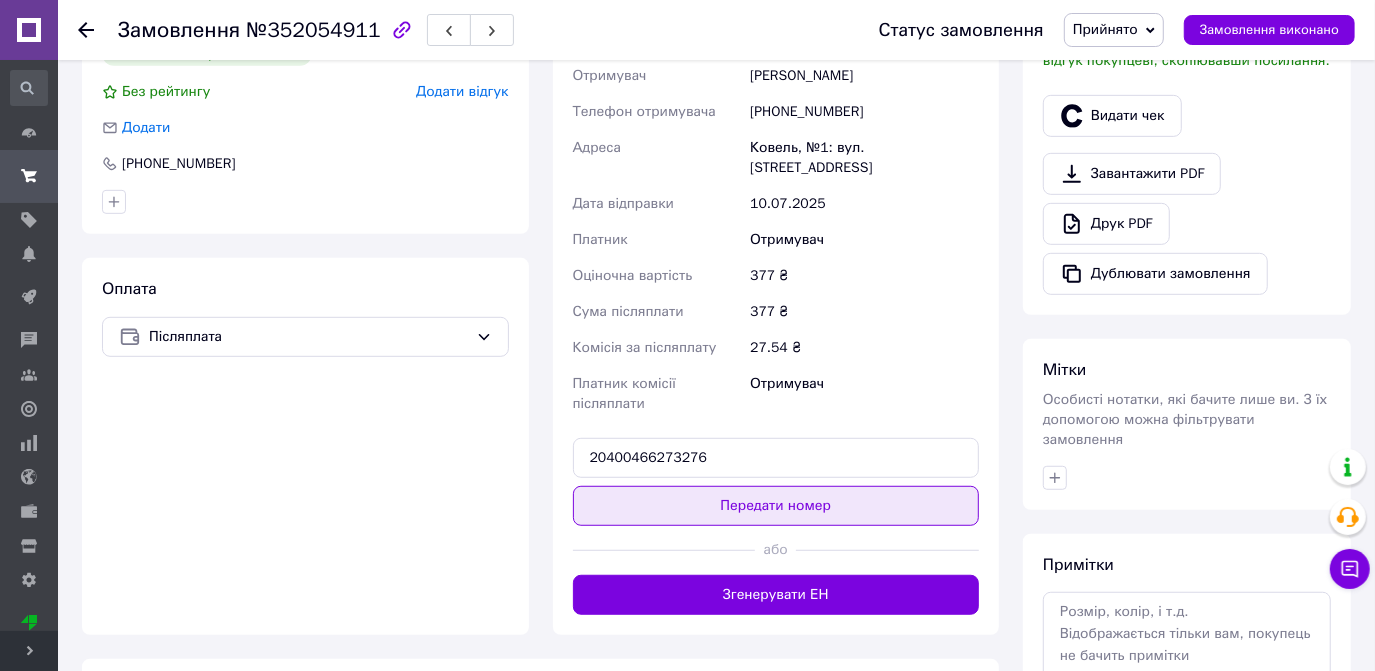 click on "Передати номер" at bounding box center [776, 506] 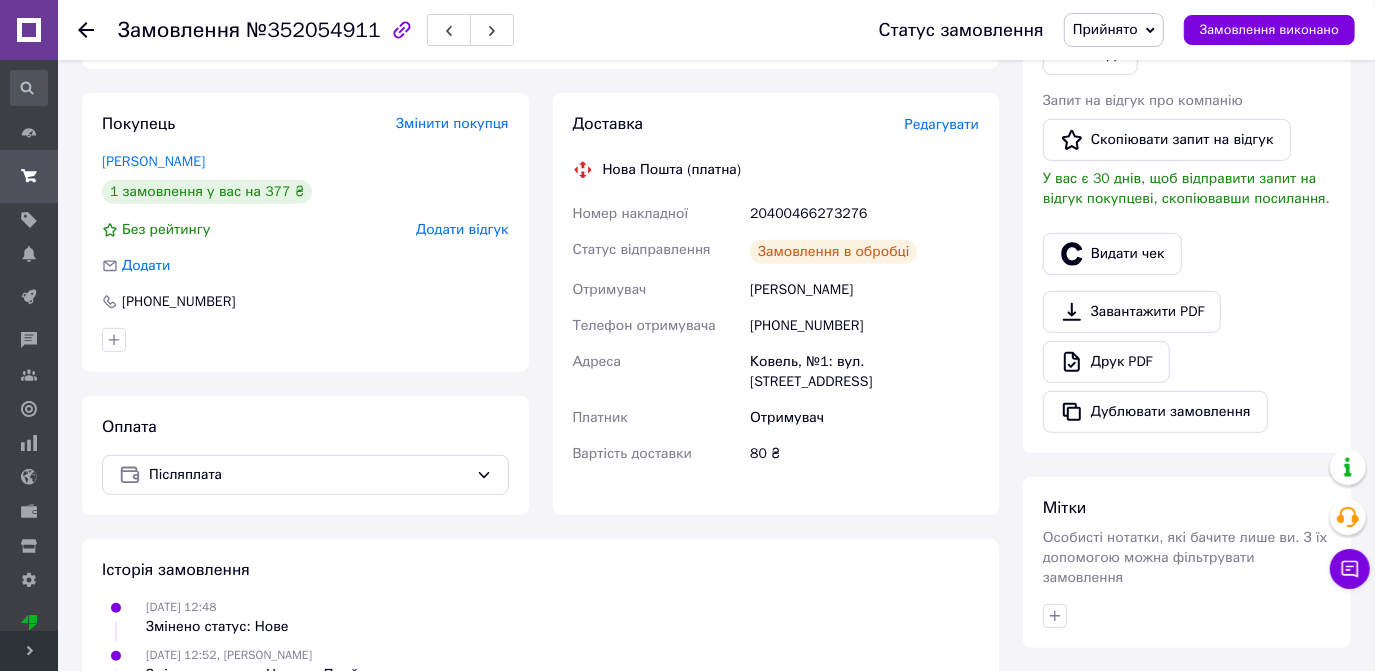 scroll, scrollTop: 277, scrollLeft: 0, axis: vertical 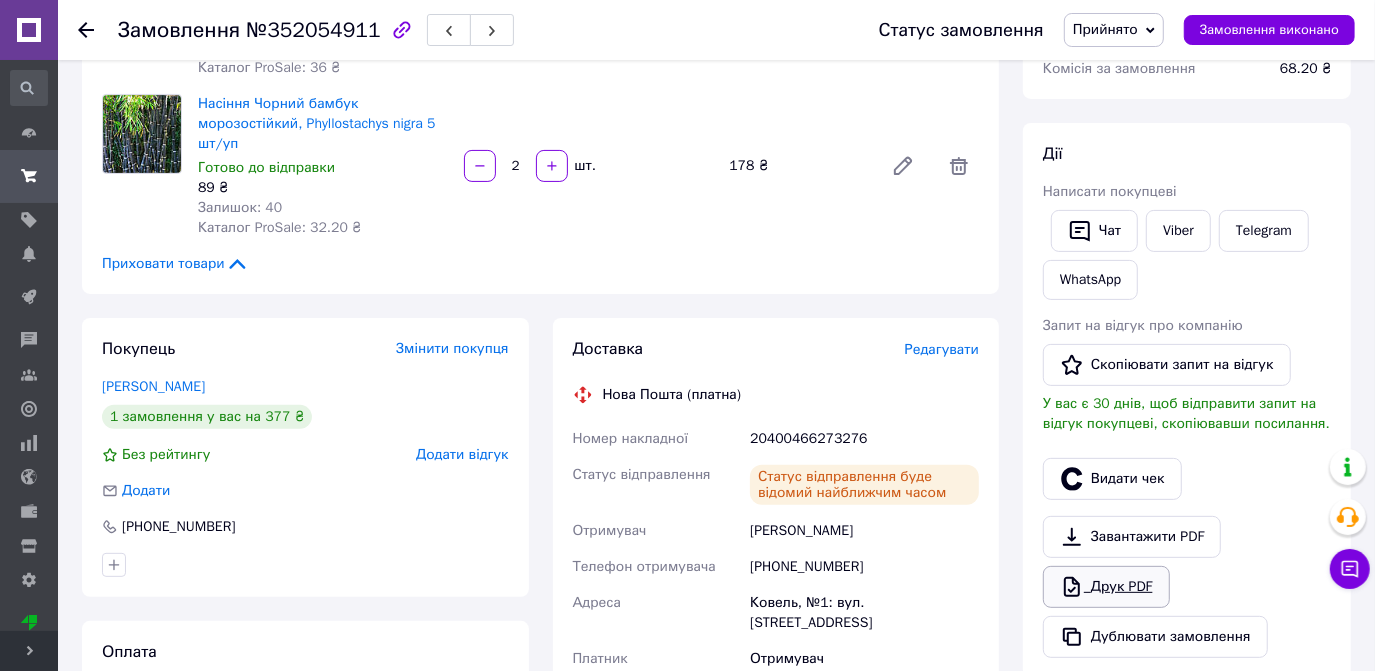 click on "Друк PDF" at bounding box center [1106, 587] 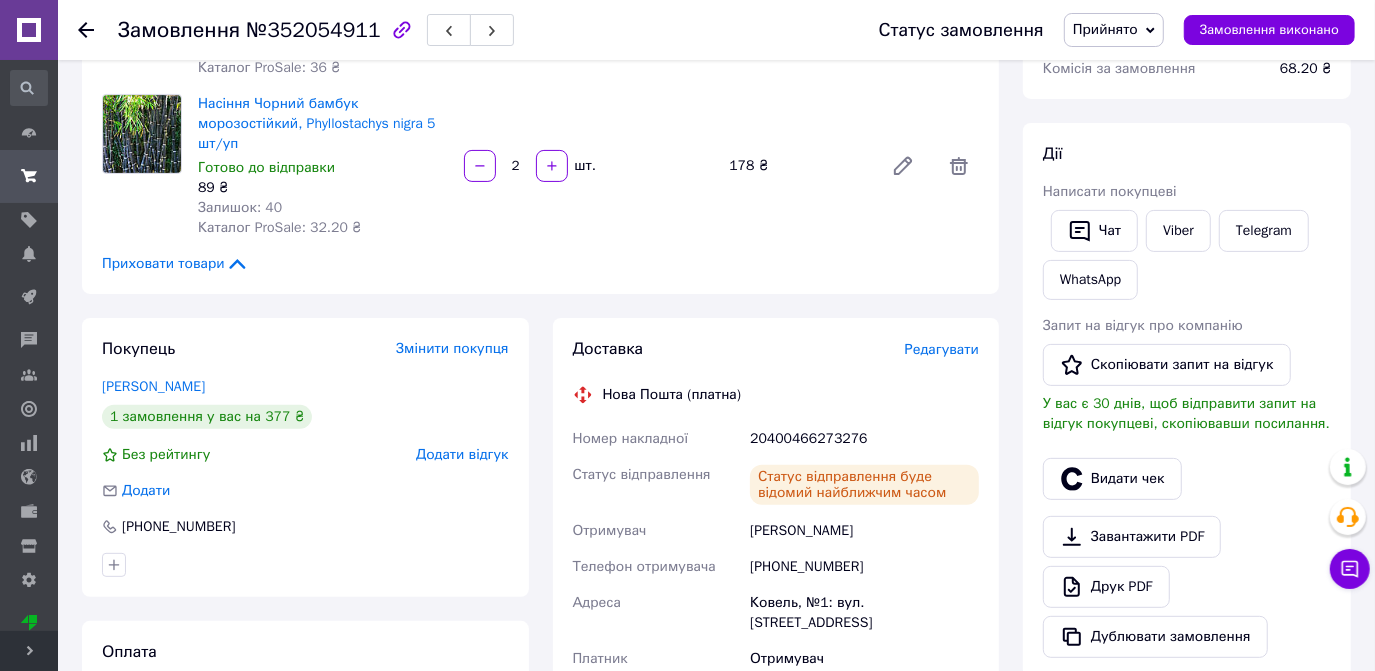 click 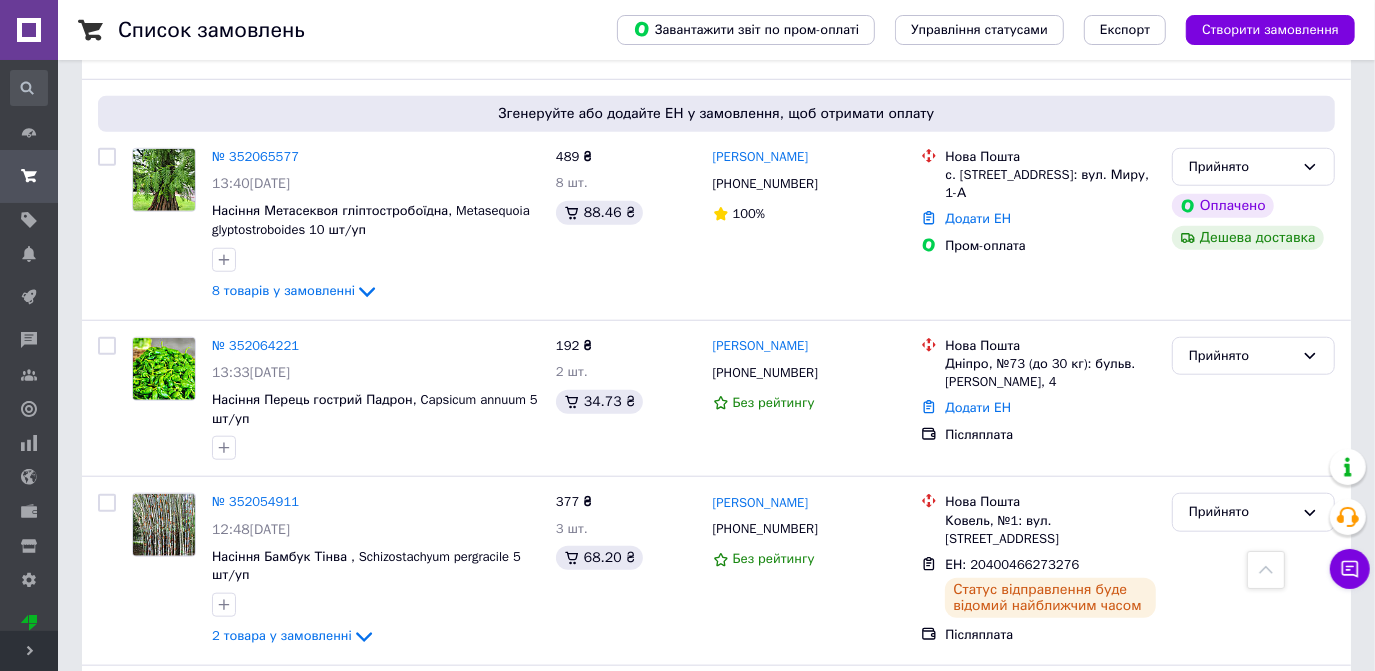scroll, scrollTop: 1090, scrollLeft: 0, axis: vertical 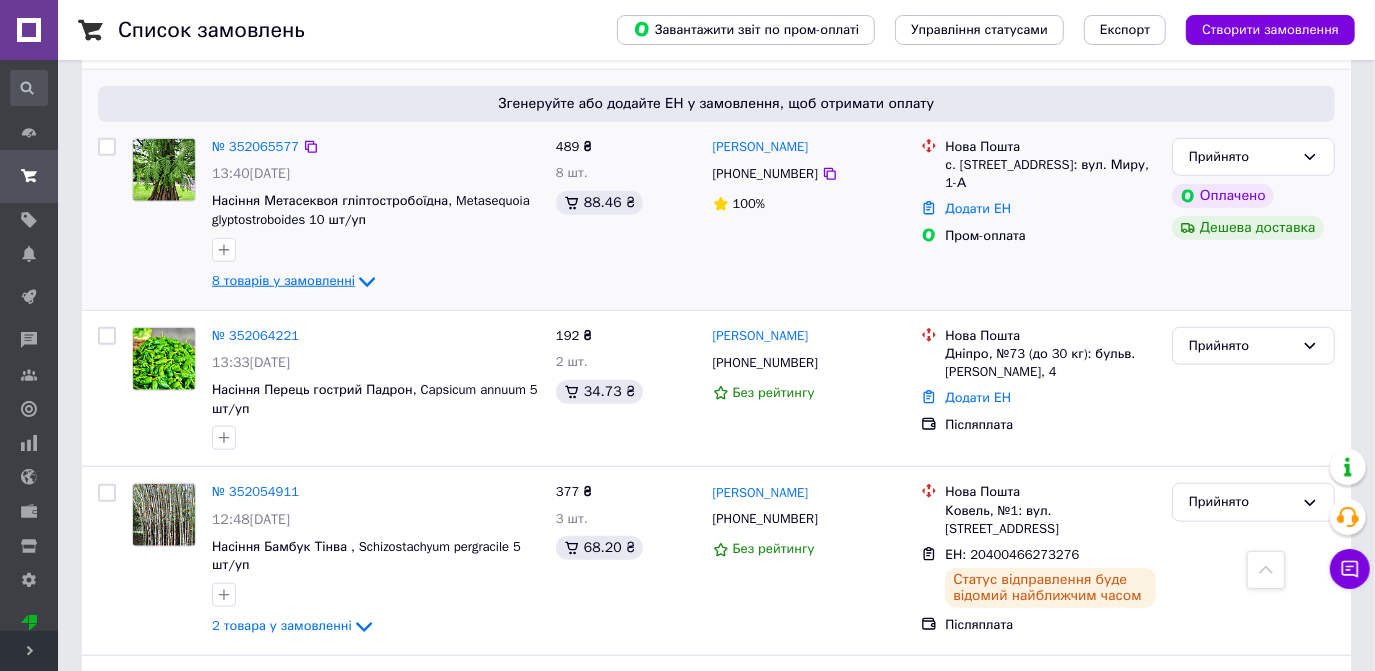 click 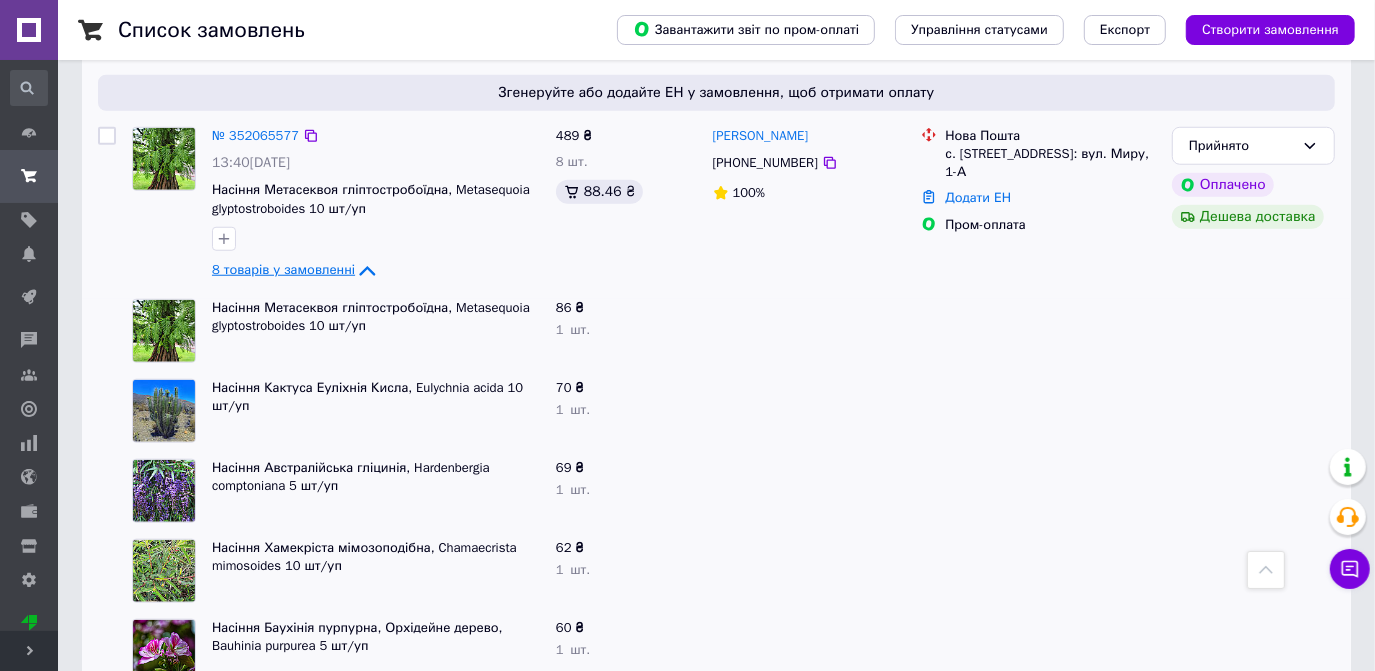 scroll, scrollTop: 1090, scrollLeft: 0, axis: vertical 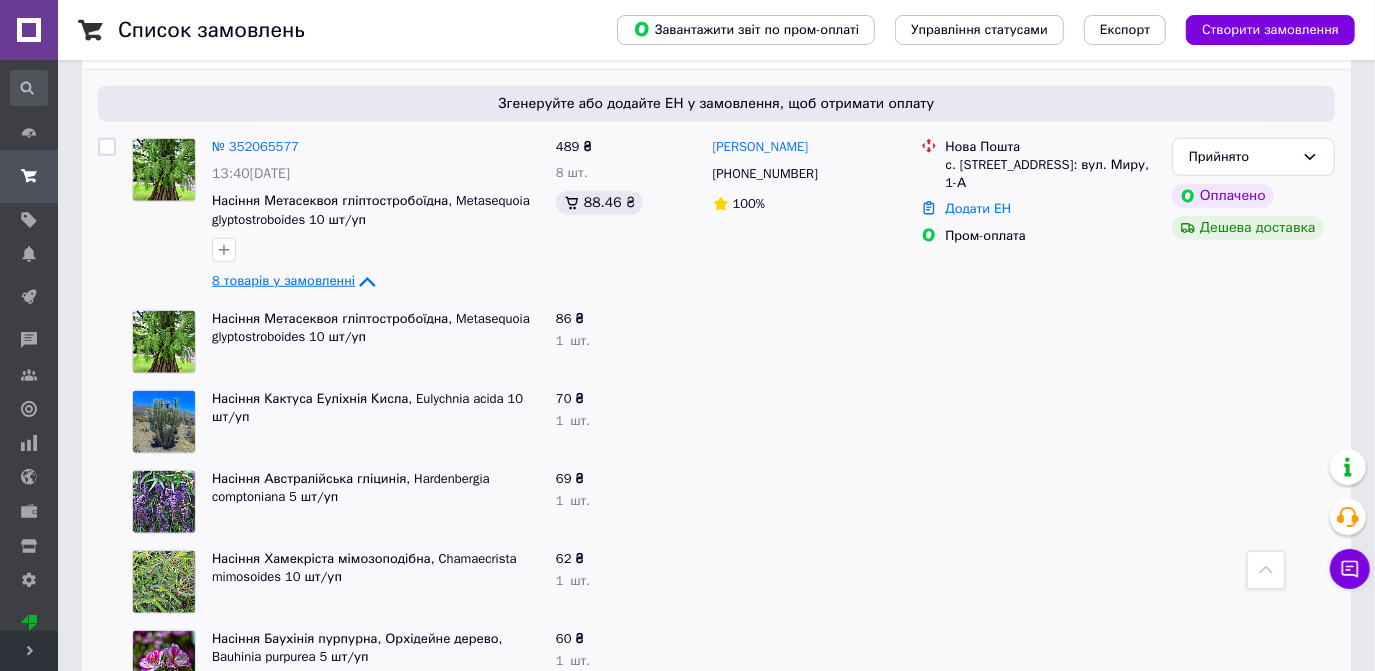 click 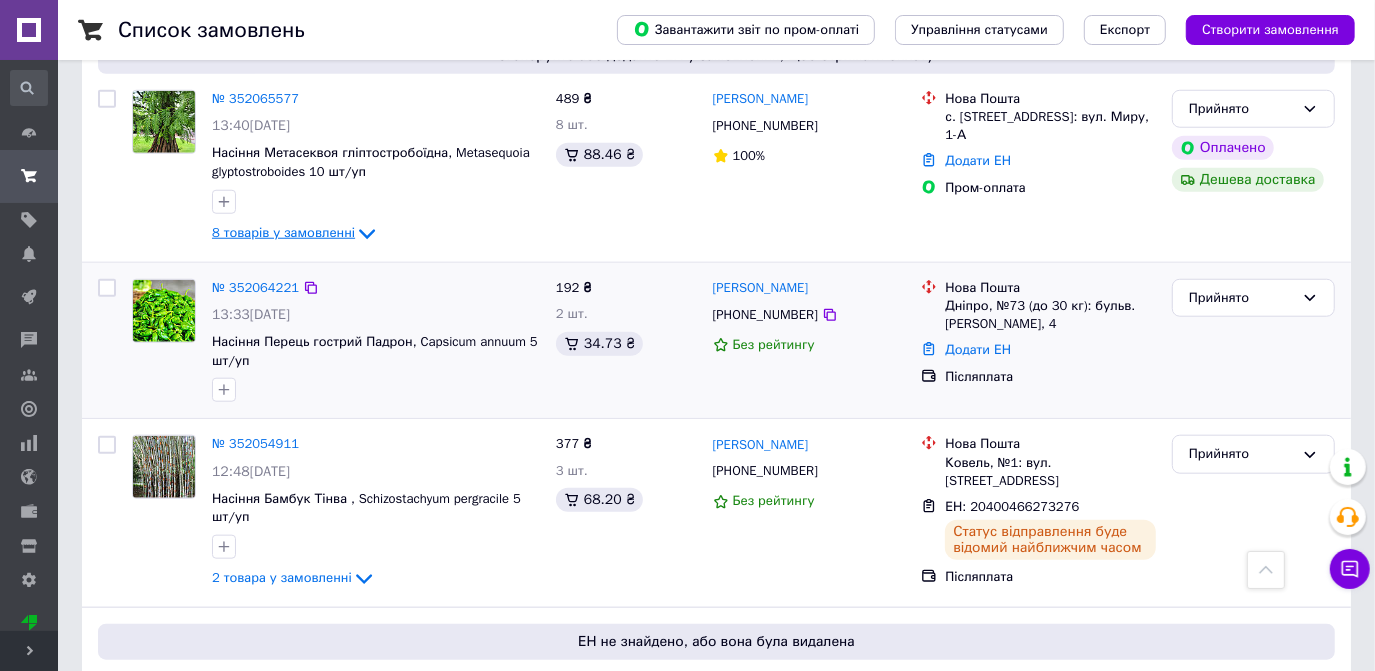 scroll, scrollTop: 1181, scrollLeft: 0, axis: vertical 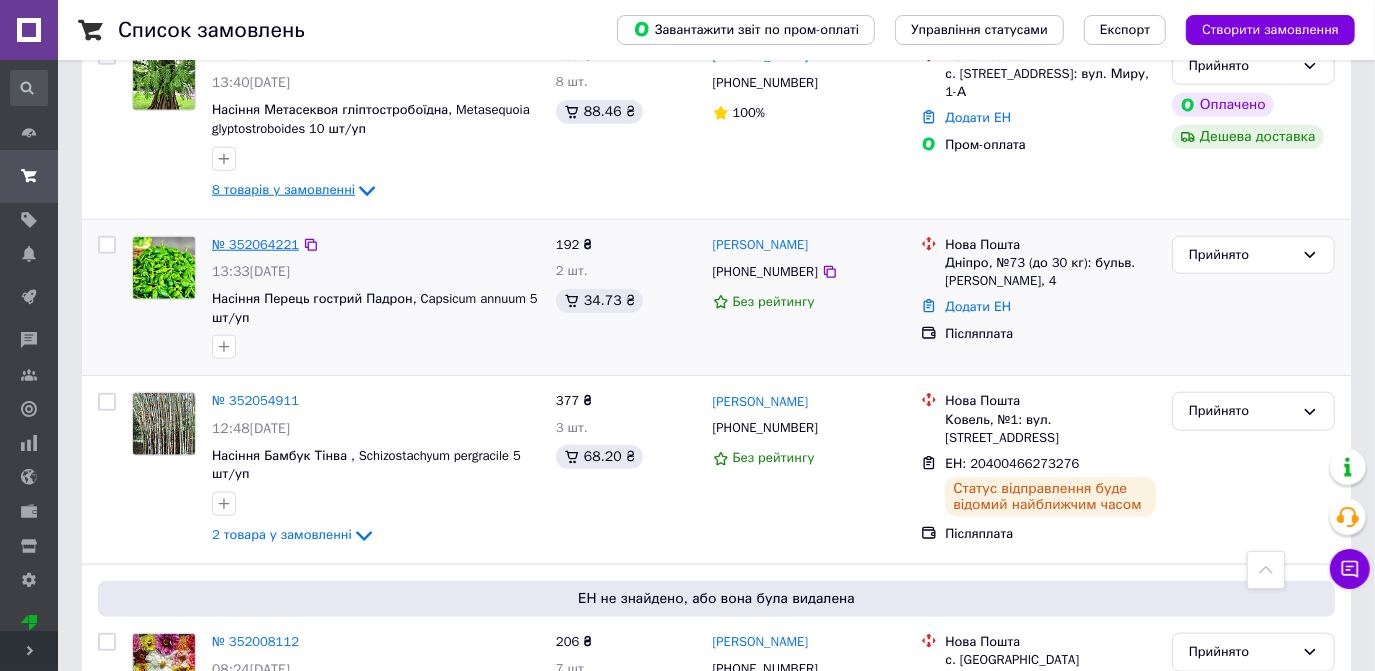 click on "№ 352064221" at bounding box center [255, 244] 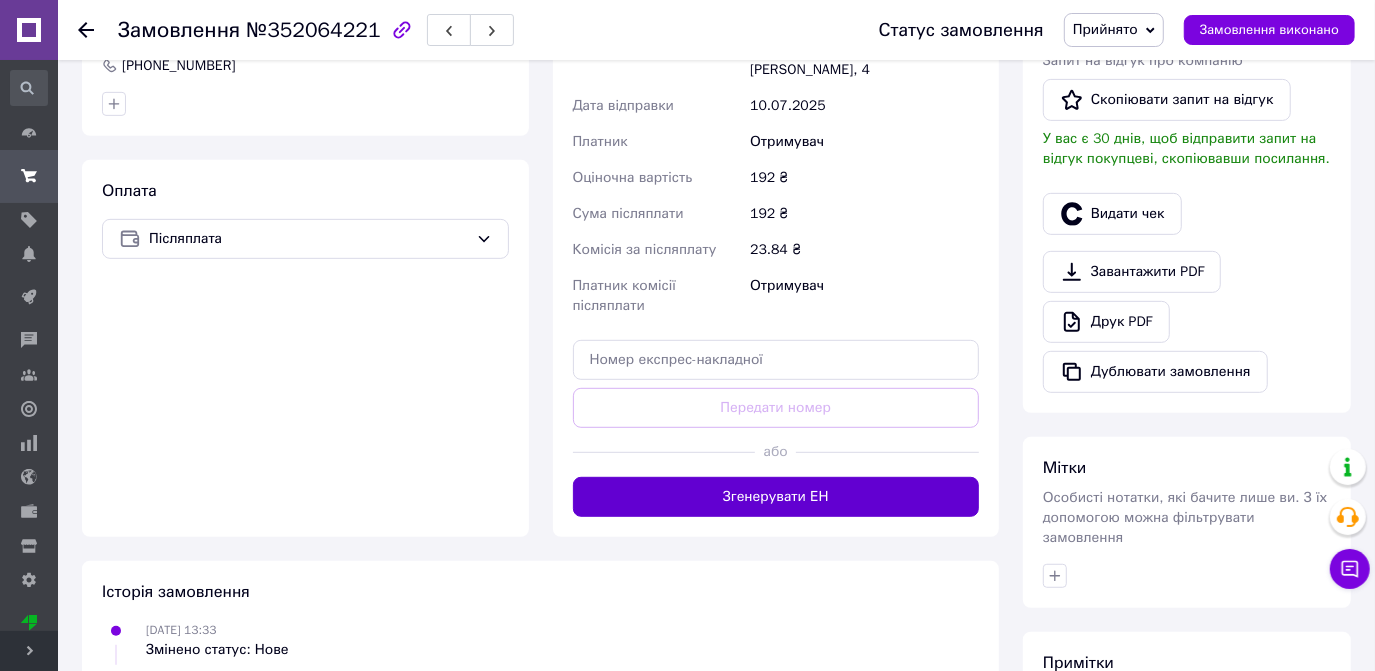 scroll, scrollTop: 312, scrollLeft: 0, axis: vertical 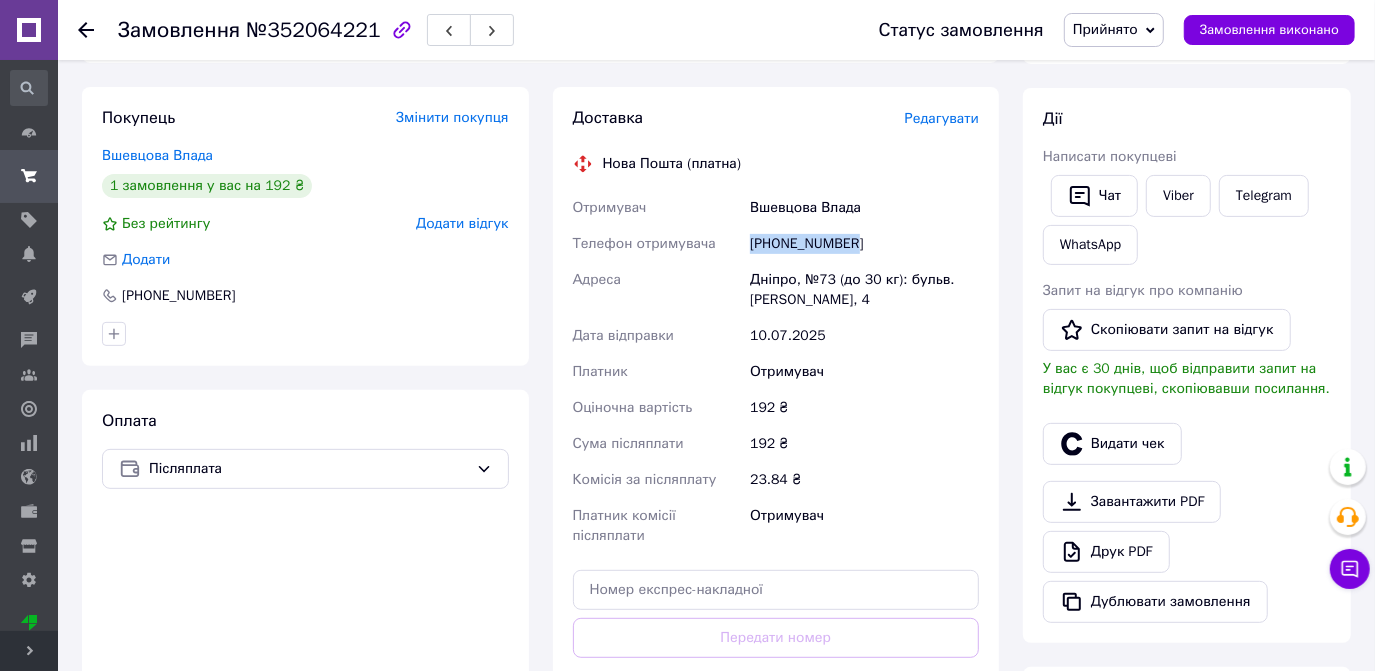 drag, startPoint x: 854, startPoint y: 243, endPoint x: 749, endPoint y: 239, distance: 105.076164 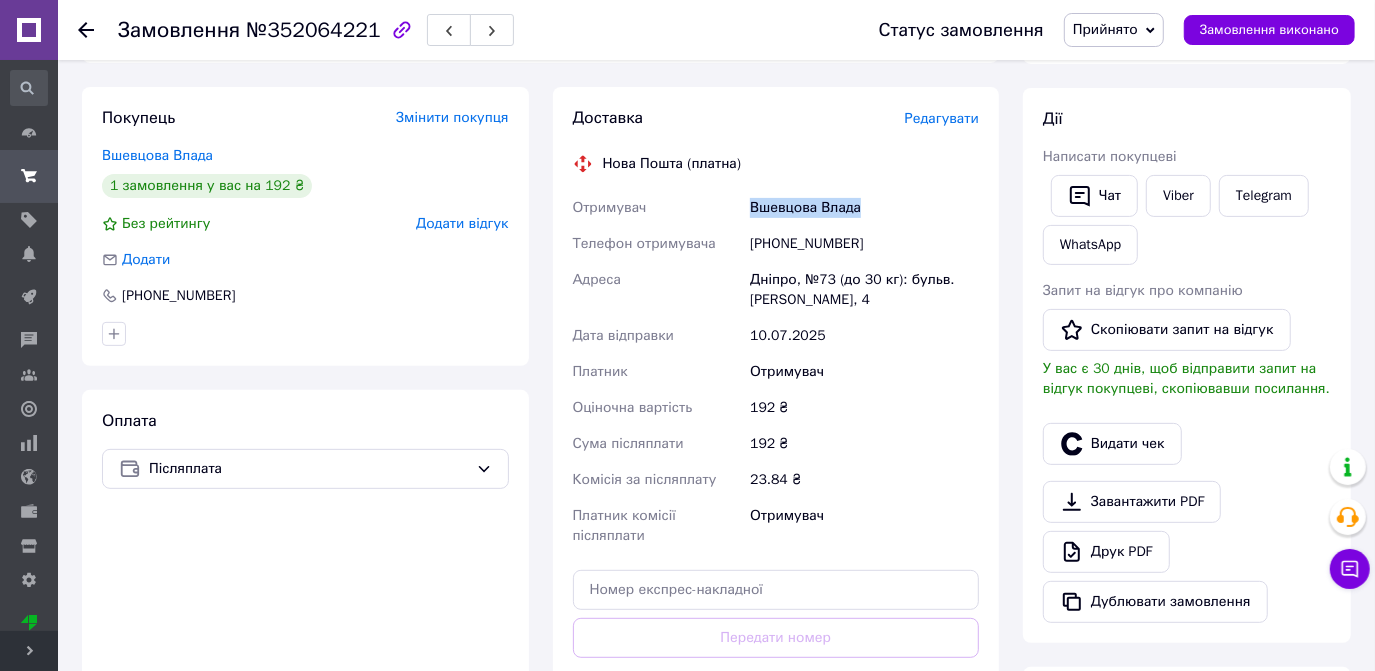 drag, startPoint x: 861, startPoint y: 198, endPoint x: 745, endPoint y: 199, distance: 116.00431 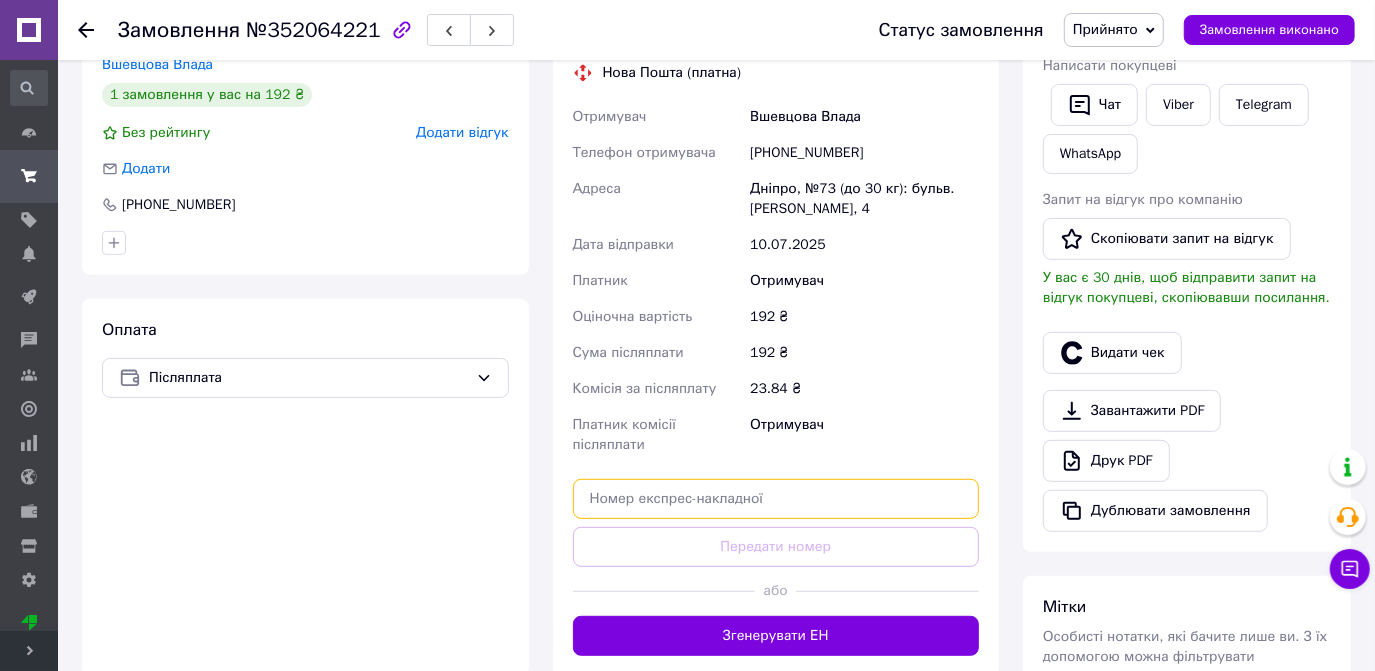 click at bounding box center (776, 499) 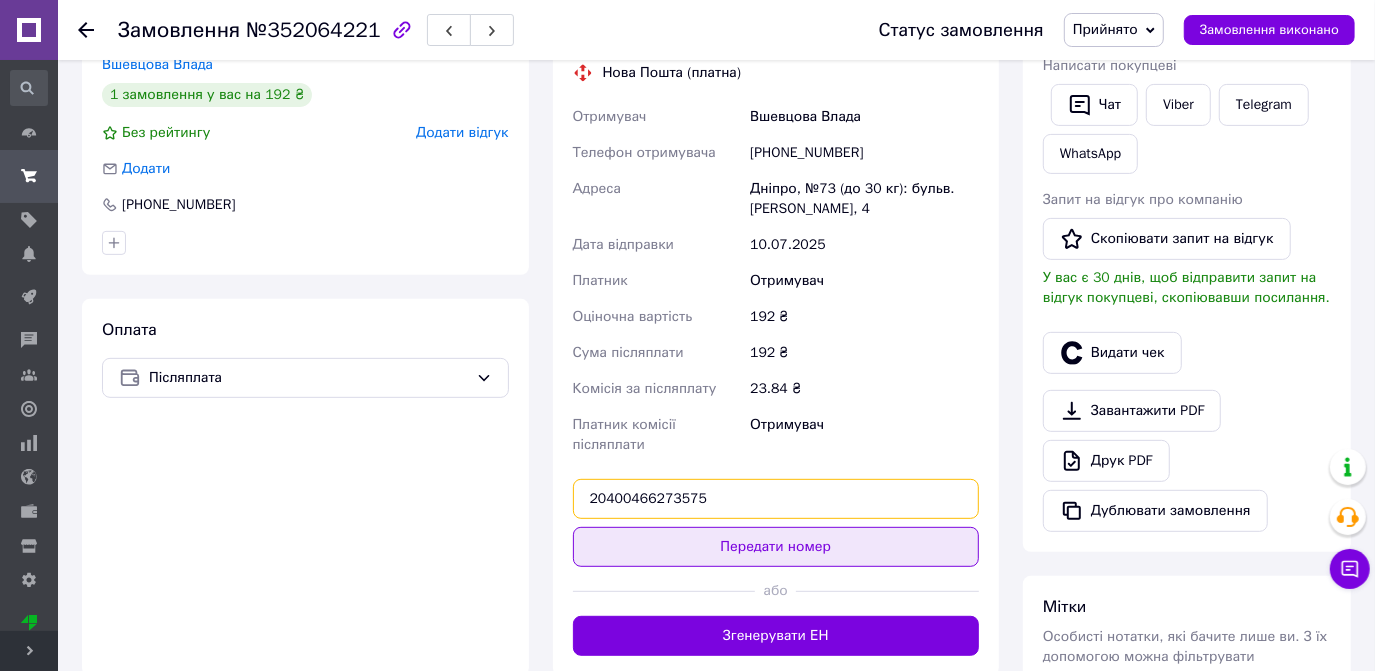 type on "20400466273575" 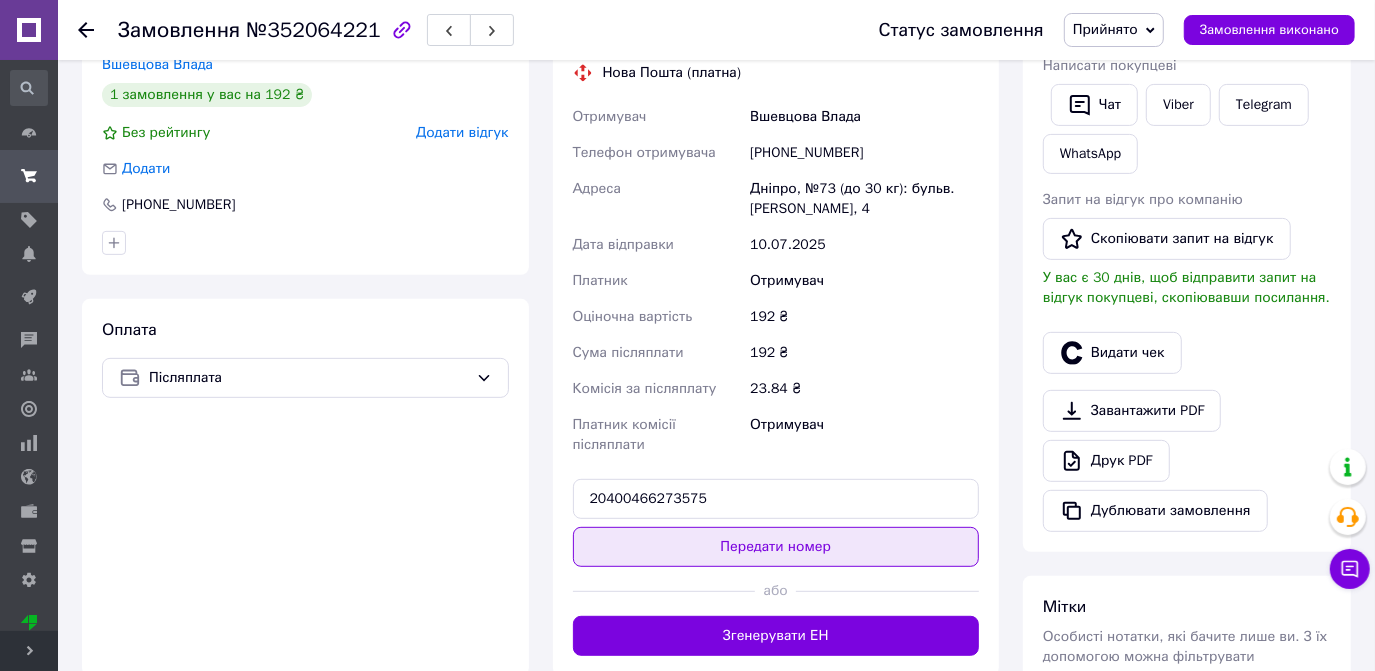click on "Передати номер" at bounding box center [776, 547] 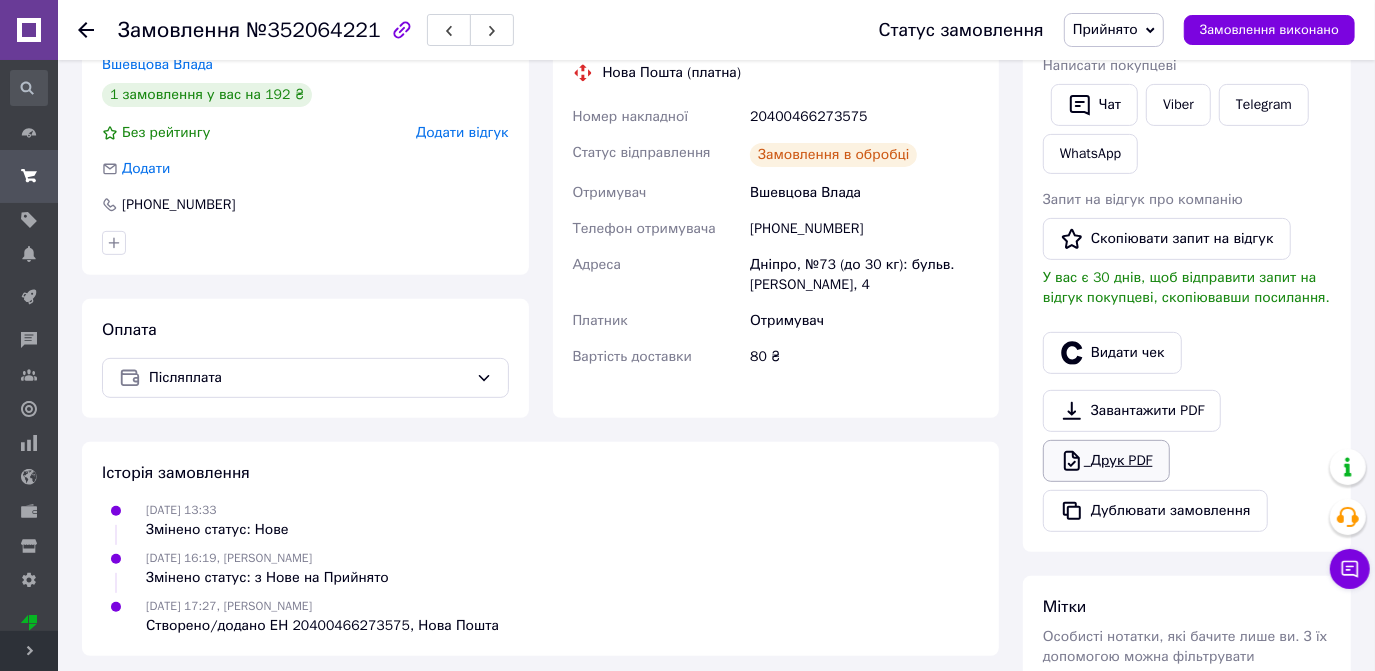 click on "Друк PDF" at bounding box center [1106, 461] 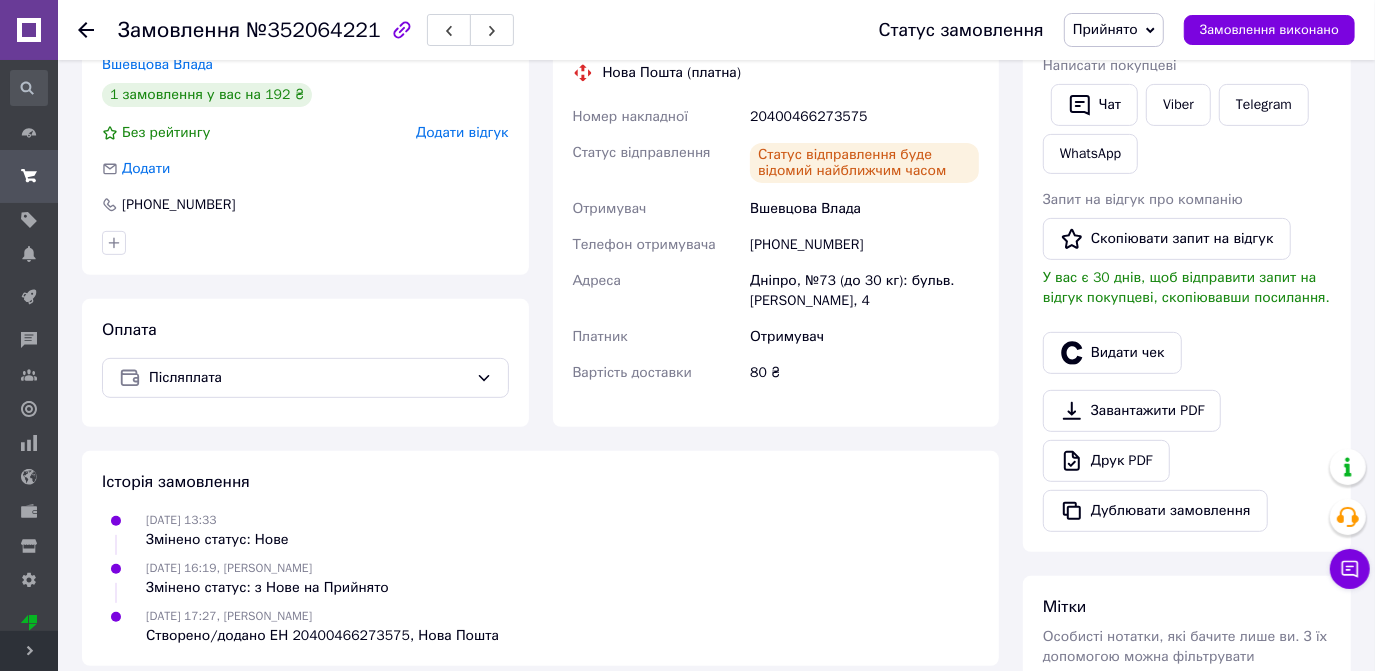 click 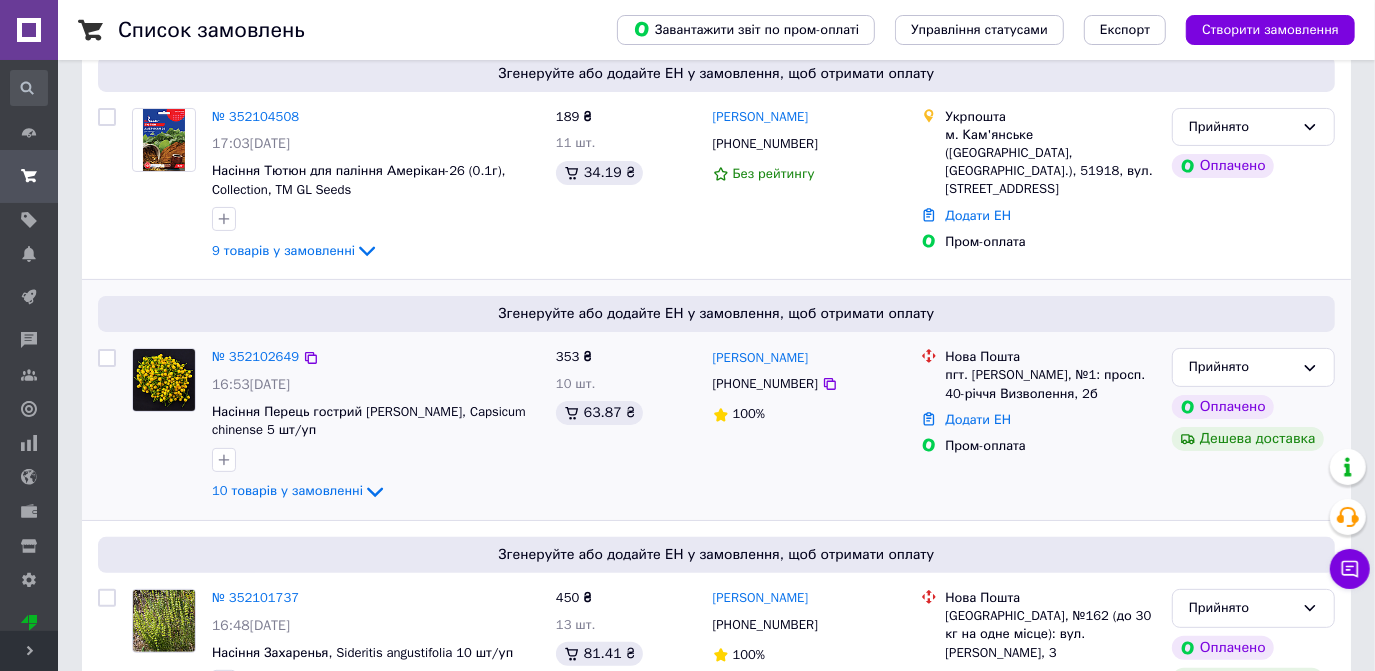 scroll, scrollTop: 181, scrollLeft: 0, axis: vertical 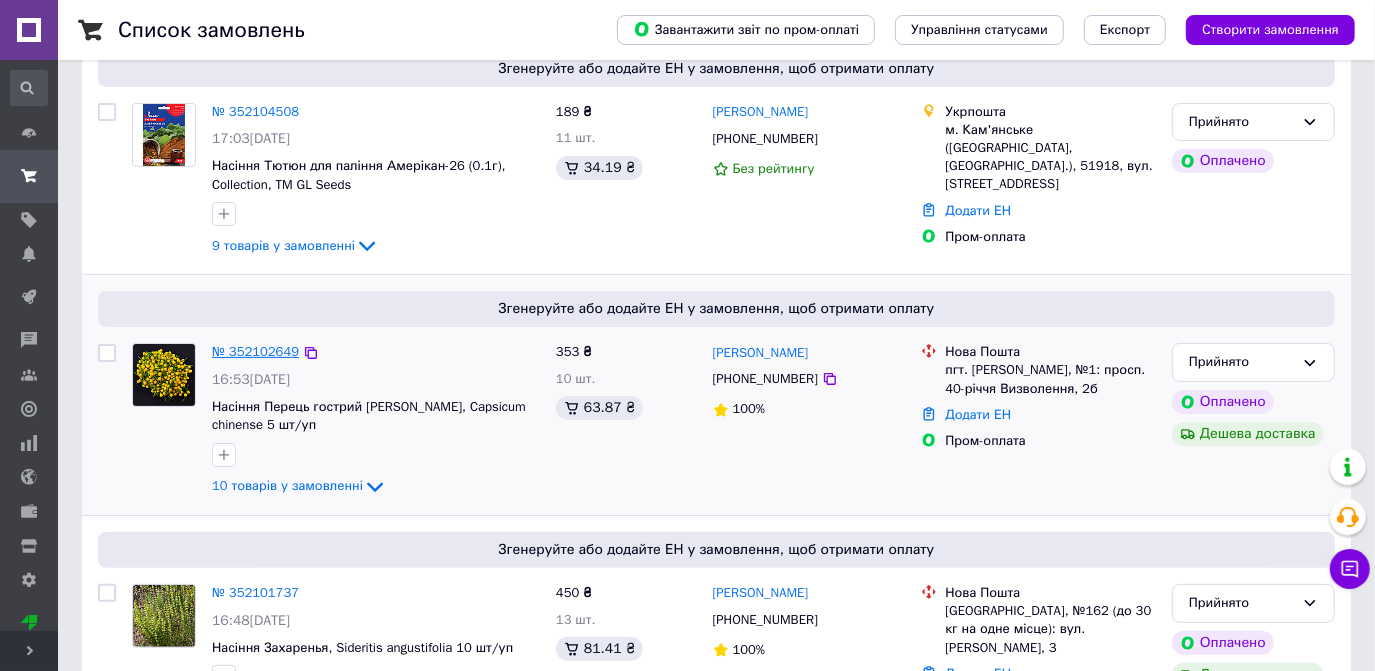 click on "№ 352102649" at bounding box center (255, 351) 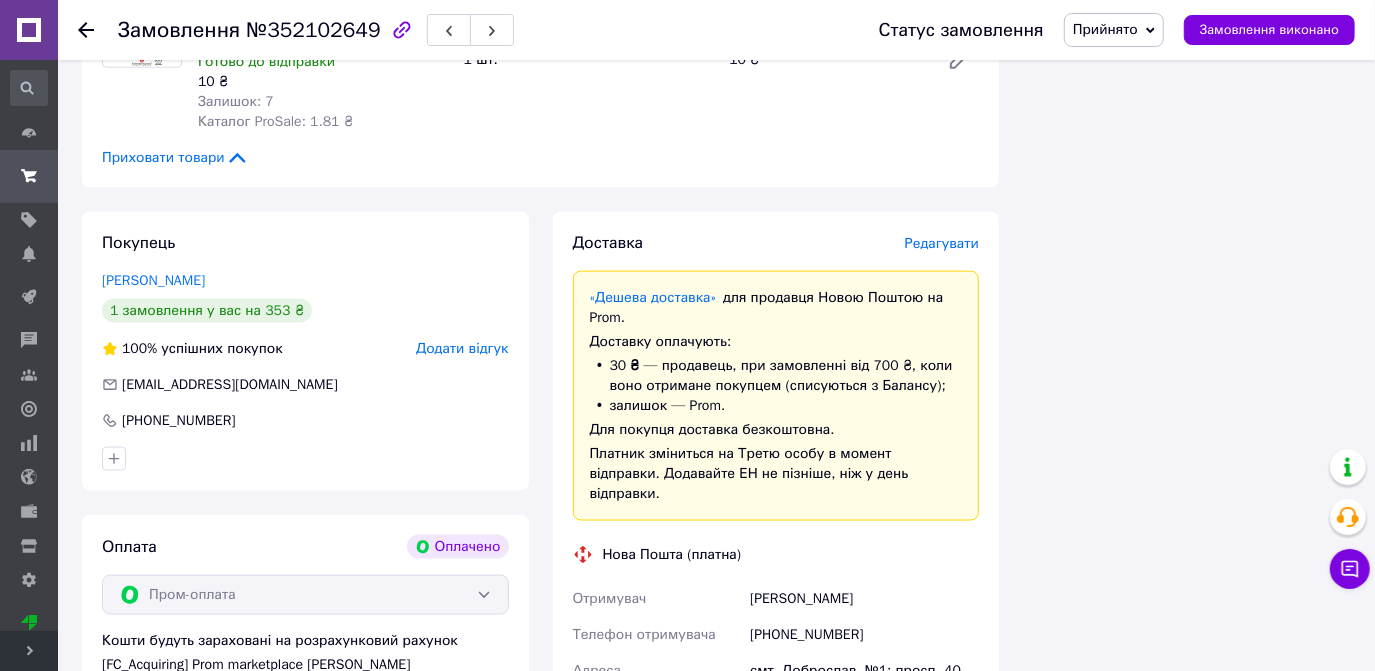 scroll, scrollTop: 1818, scrollLeft: 0, axis: vertical 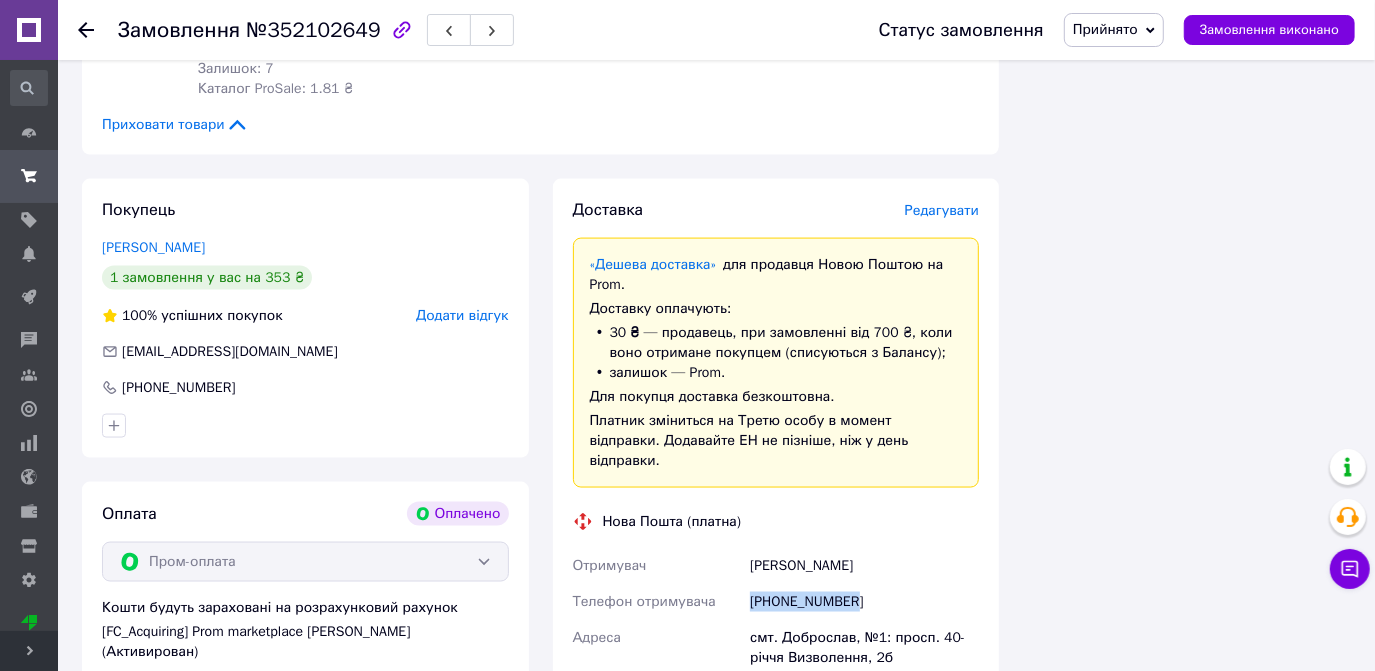 drag, startPoint x: 864, startPoint y: 526, endPoint x: 747, endPoint y: 521, distance: 117.10679 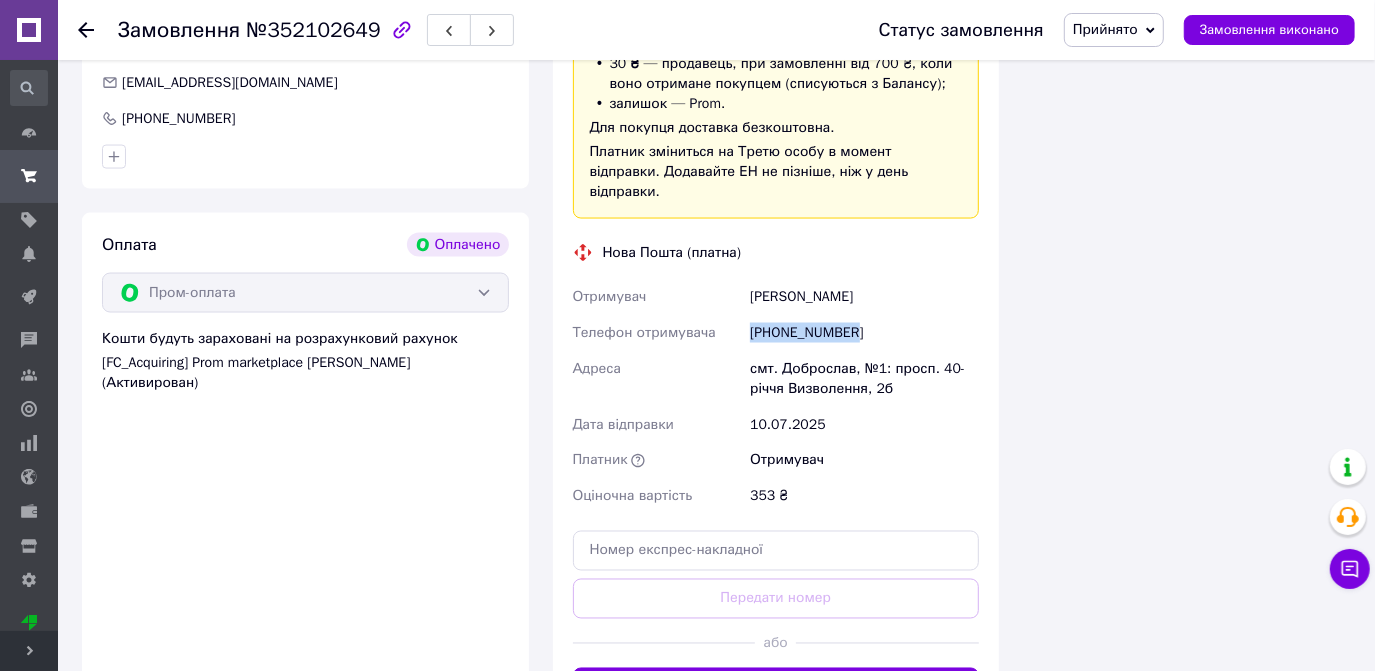scroll, scrollTop: 2090, scrollLeft: 0, axis: vertical 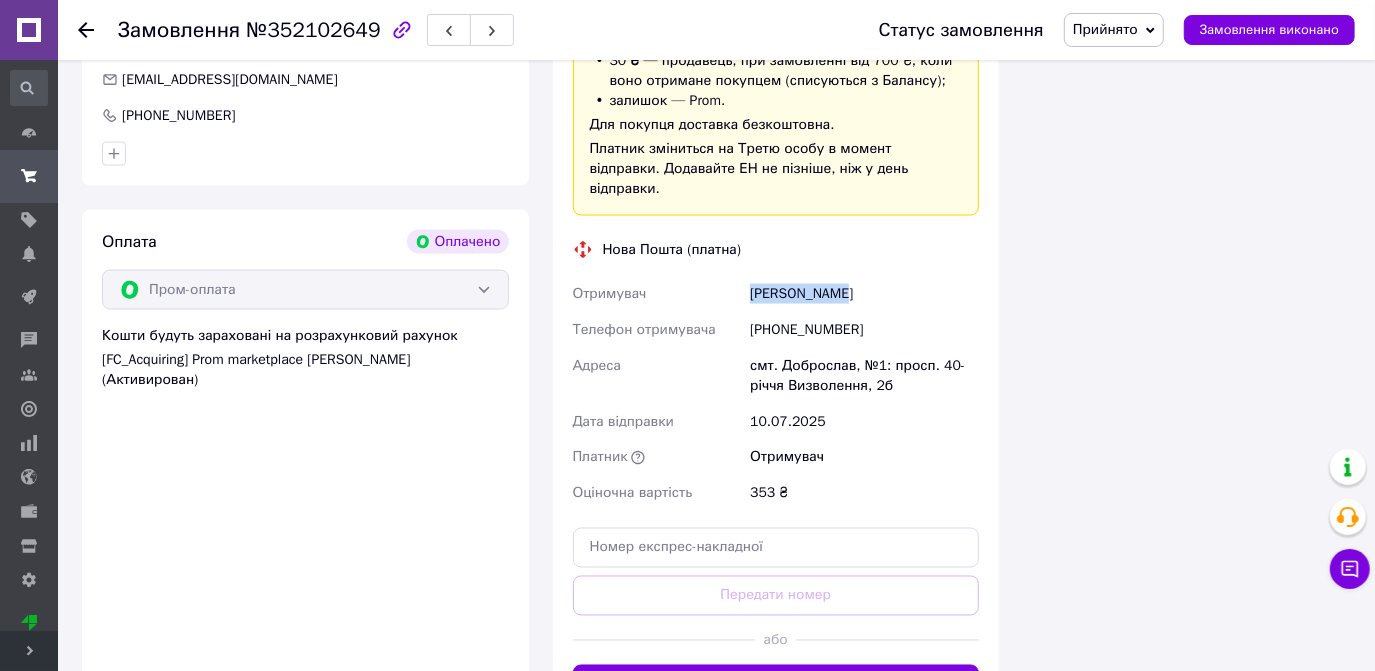 drag, startPoint x: 851, startPoint y: 214, endPoint x: 754, endPoint y: 207, distance: 97.25225 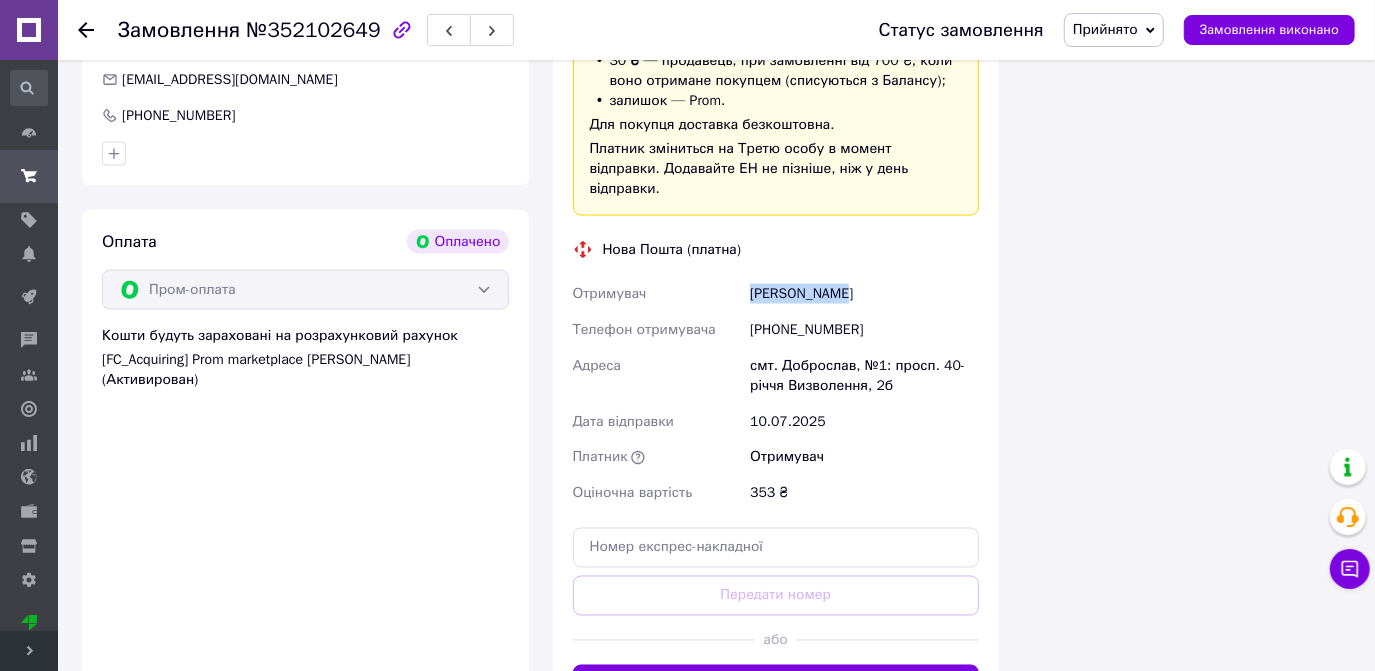 scroll, scrollTop: 2272, scrollLeft: 0, axis: vertical 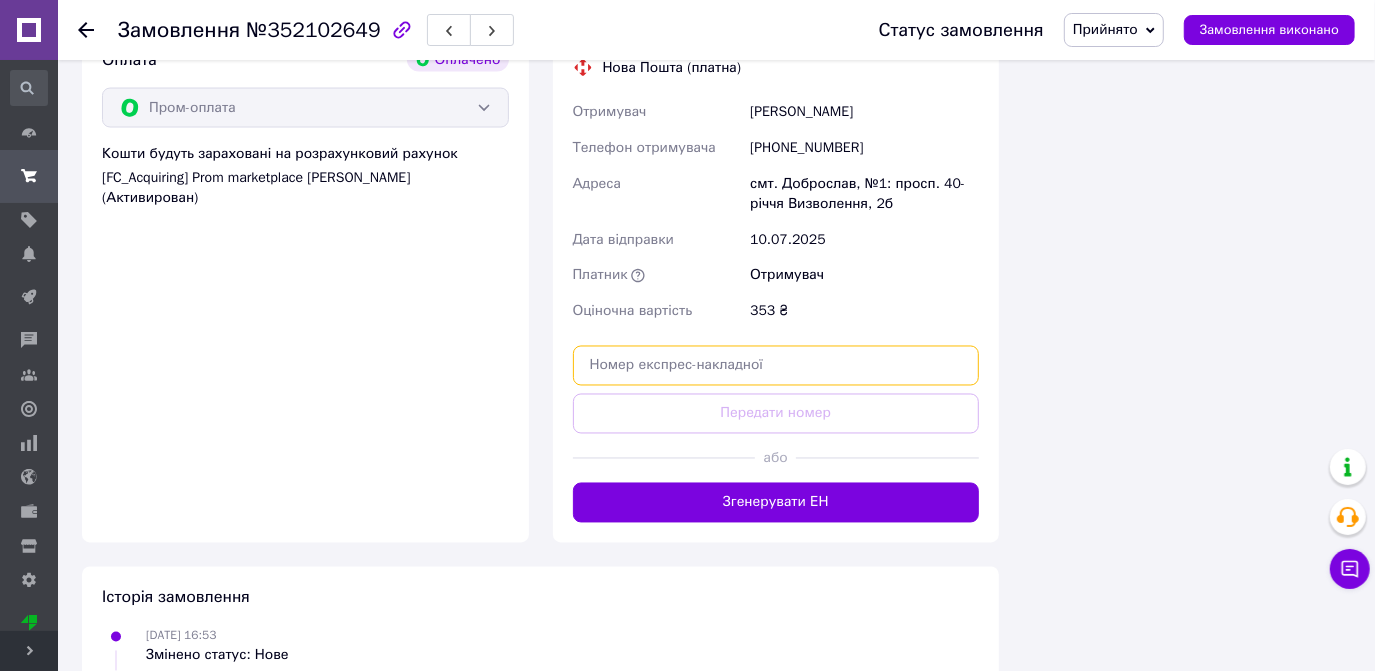 click at bounding box center [776, 366] 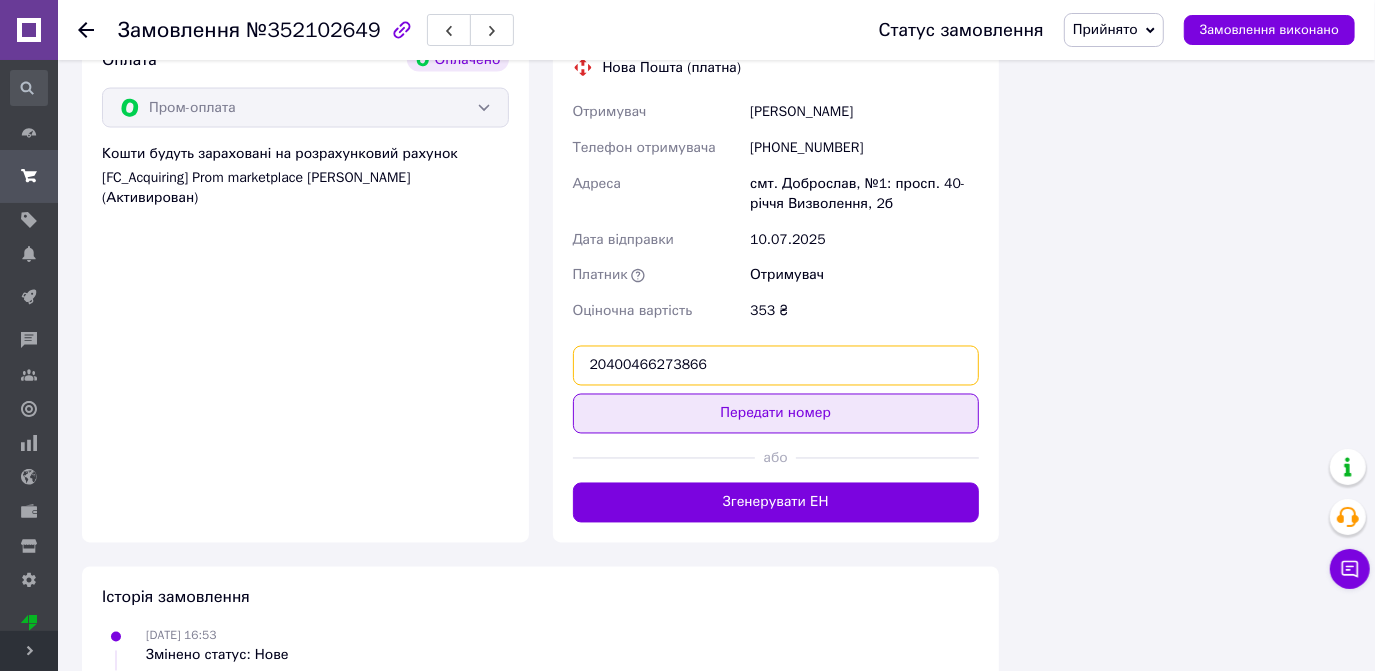 type on "20400466273866" 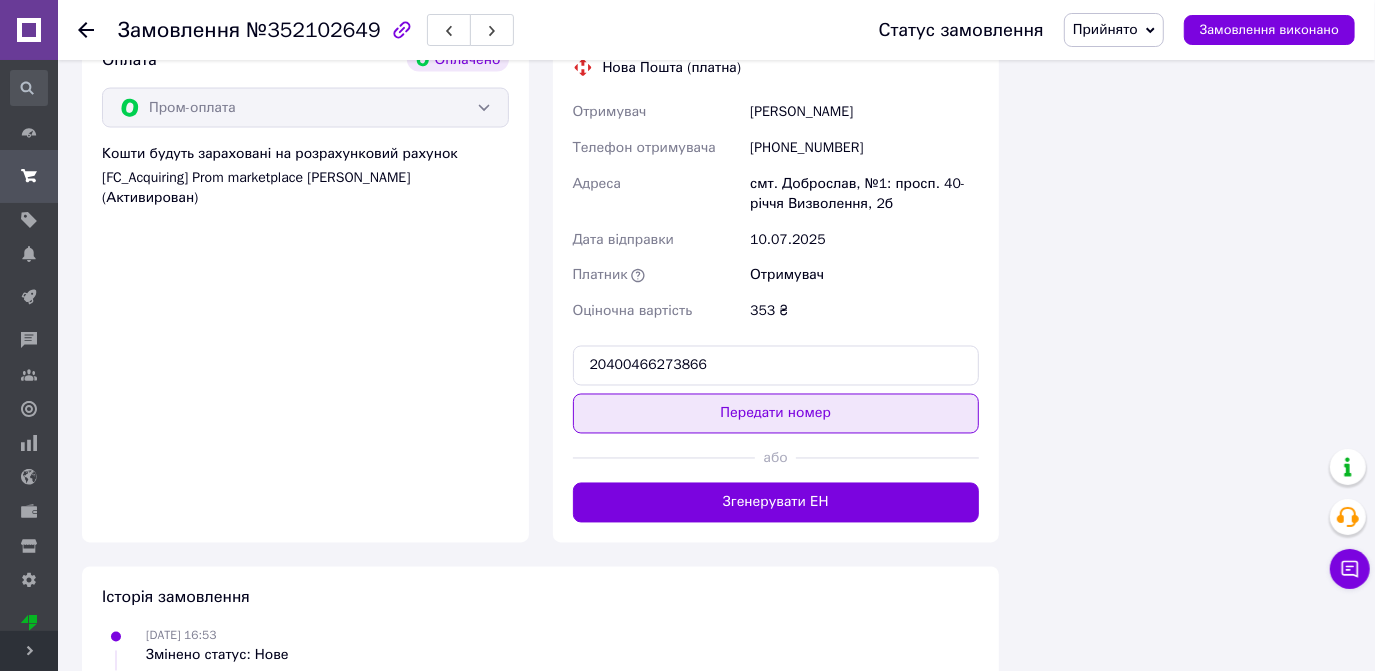 click on "Передати номер" at bounding box center (776, 414) 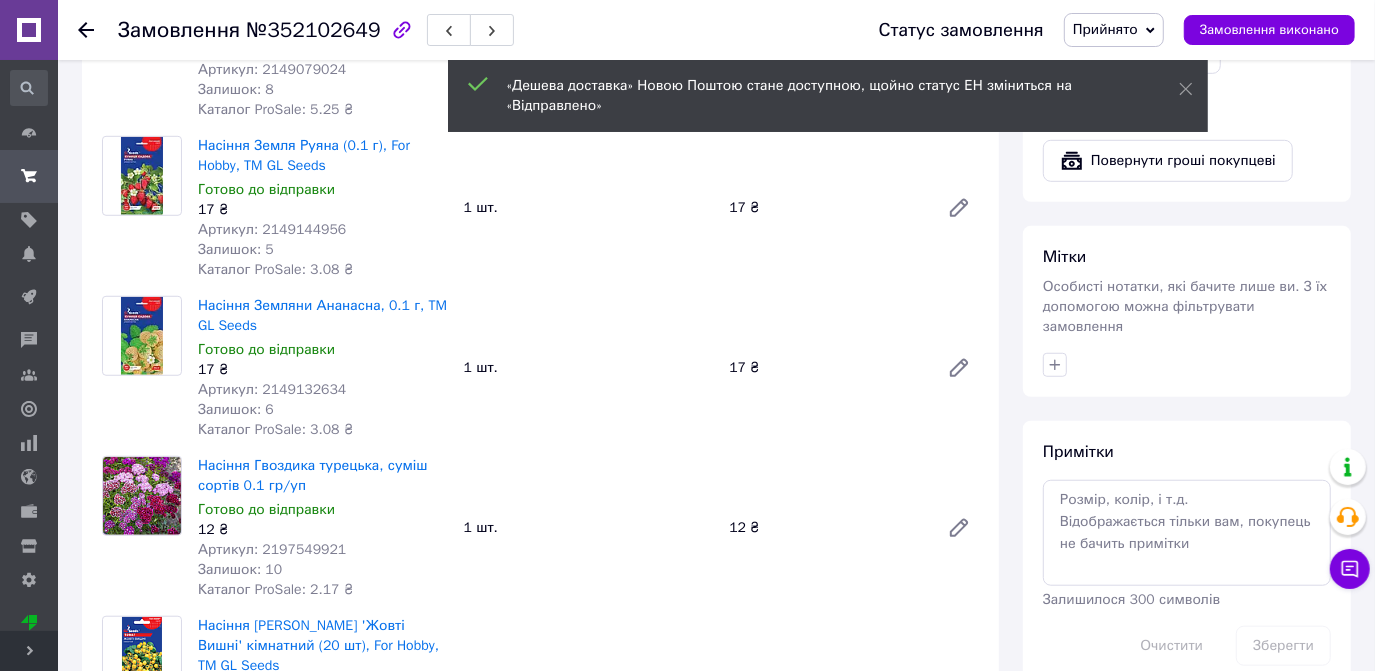 scroll, scrollTop: 636, scrollLeft: 0, axis: vertical 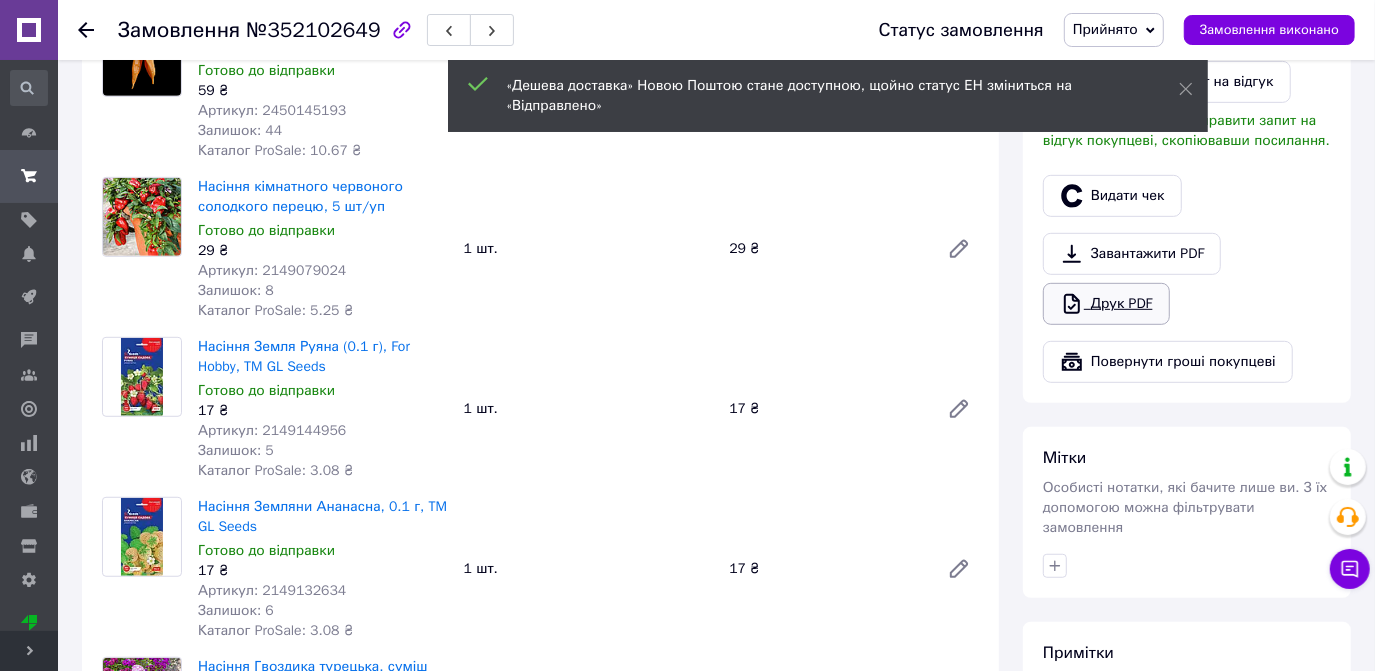 click on "Друк PDF" at bounding box center [1106, 304] 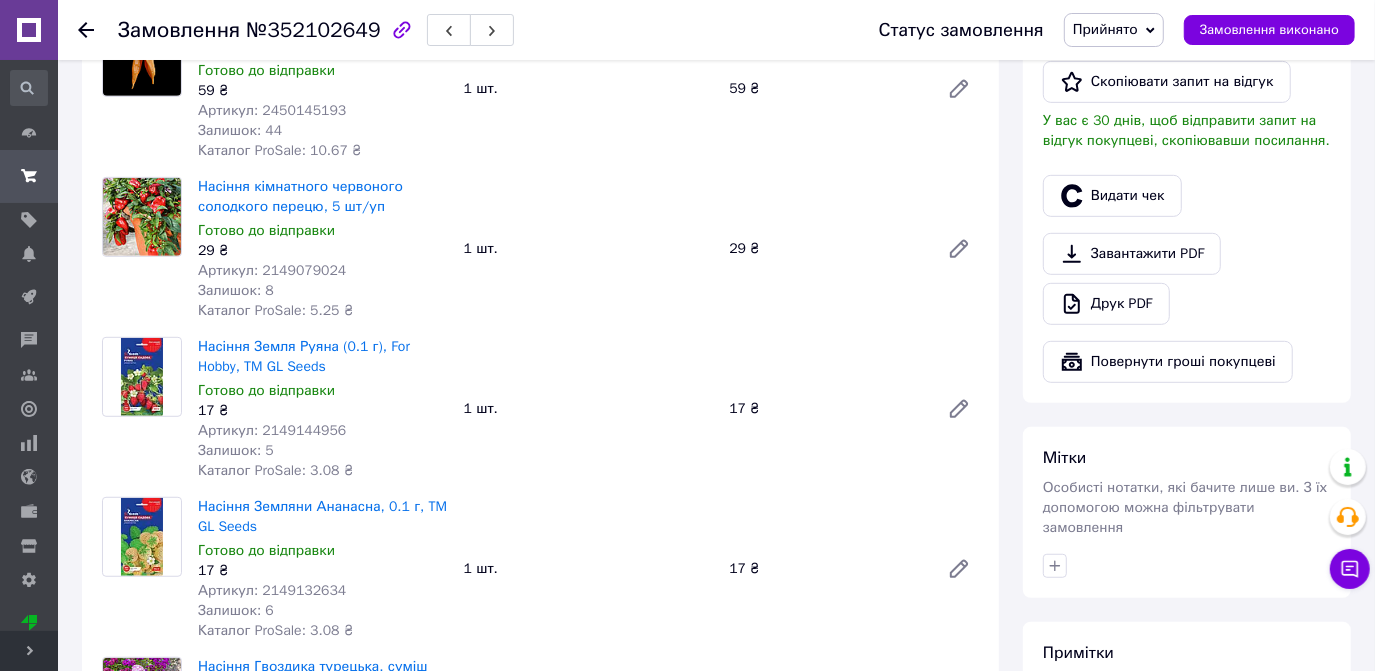 click 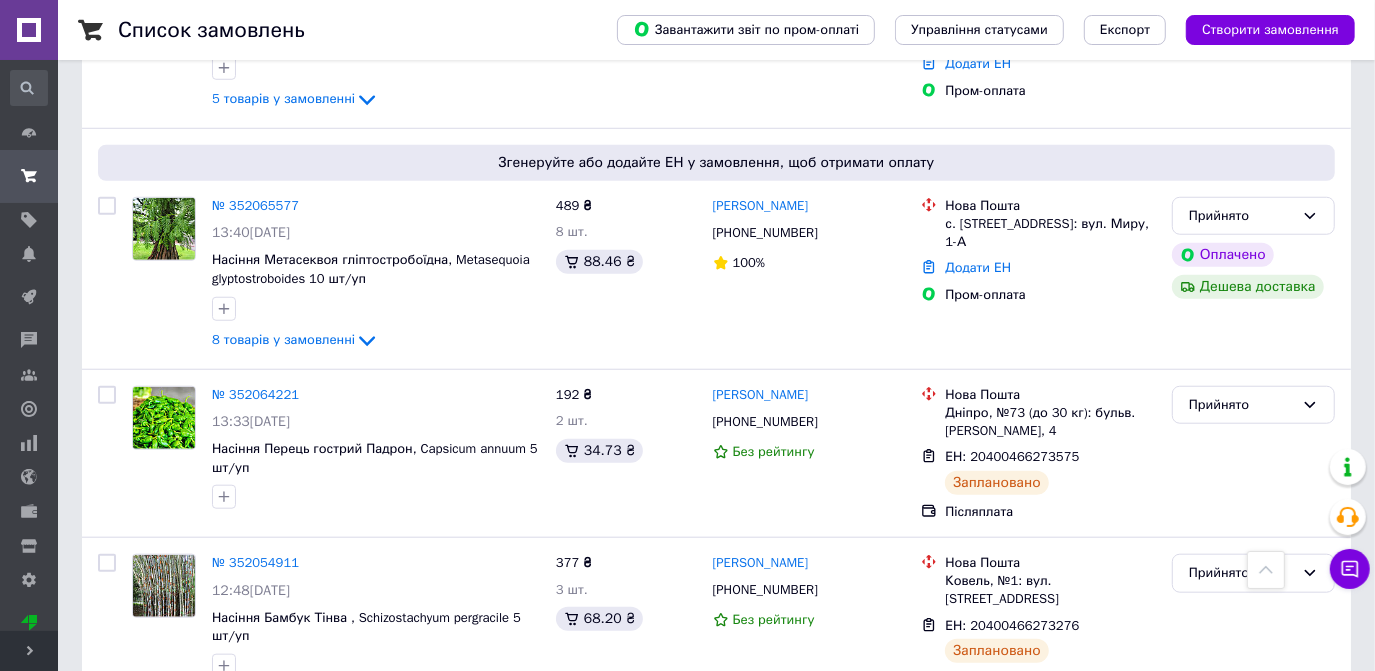 scroll, scrollTop: 1000, scrollLeft: 0, axis: vertical 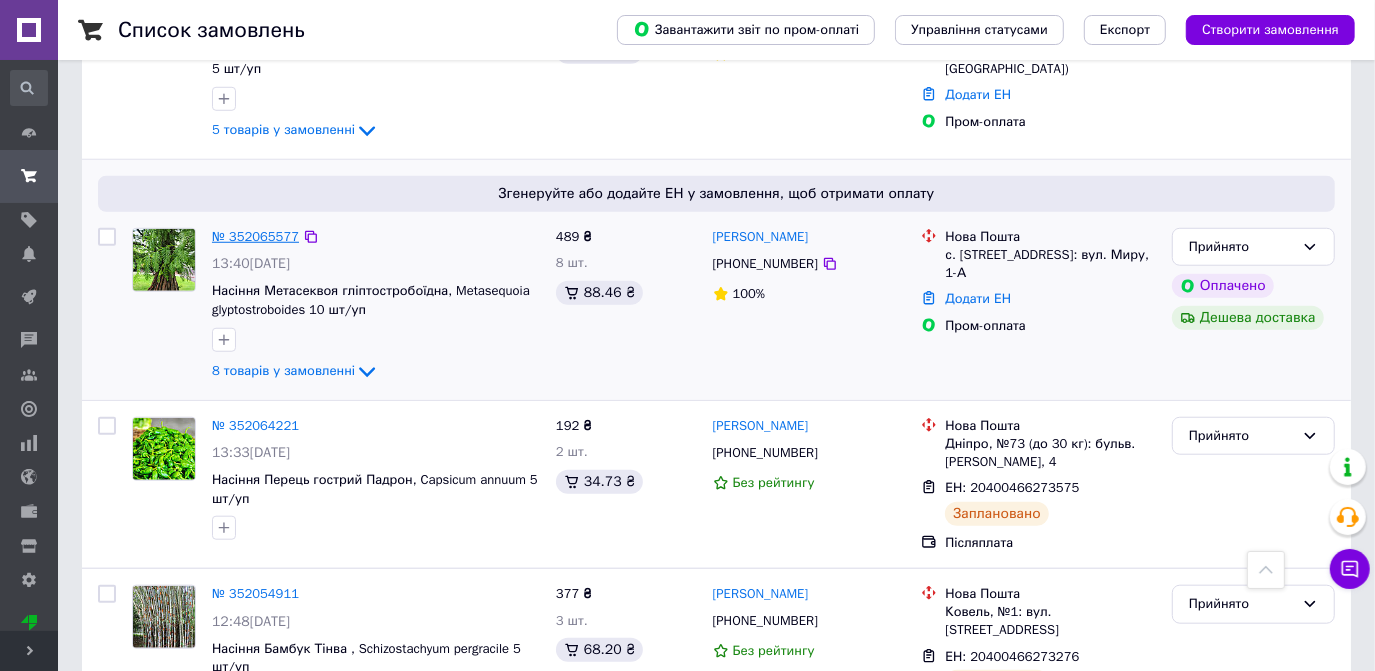 click on "№ 352065577" at bounding box center (255, 236) 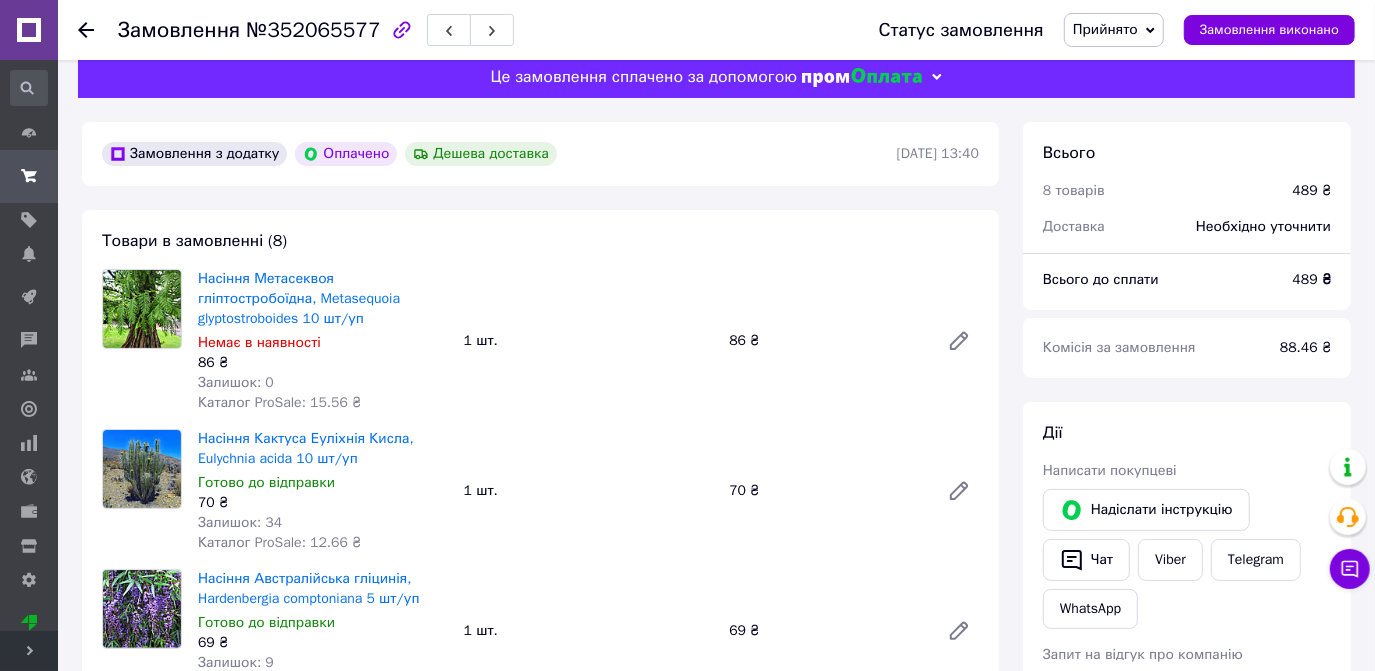 scroll, scrollTop: 0, scrollLeft: 0, axis: both 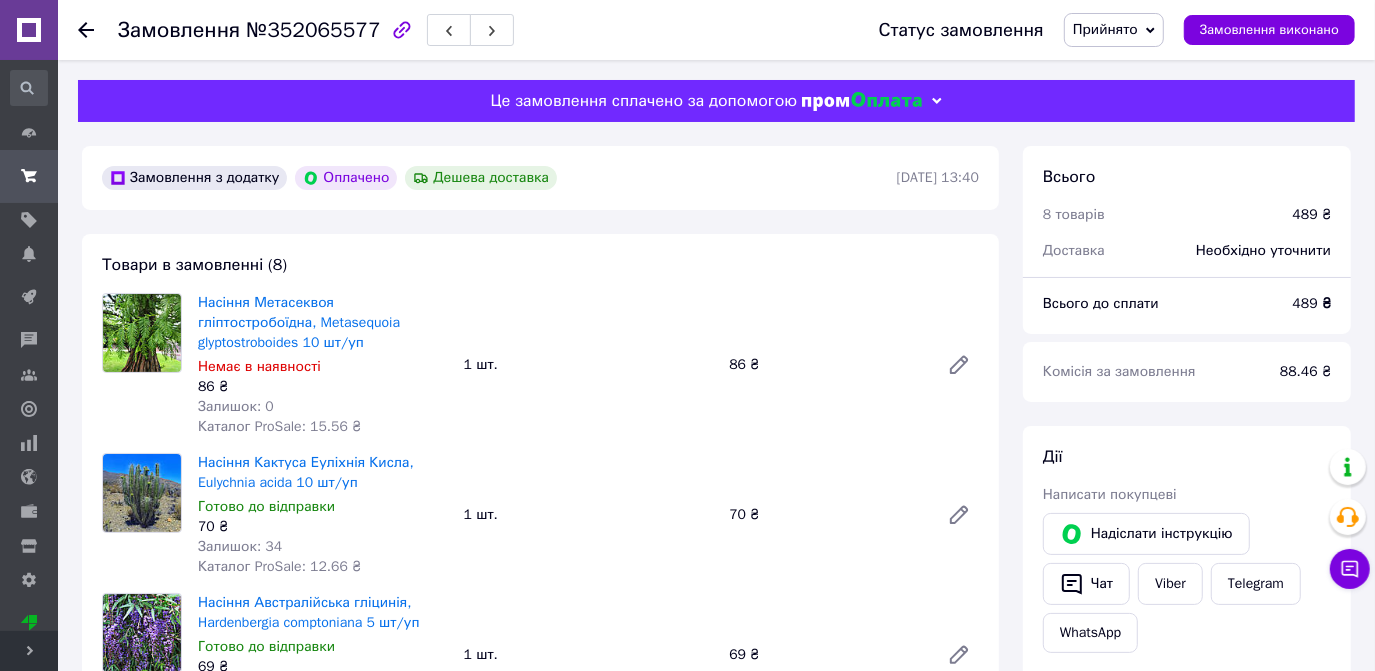 click 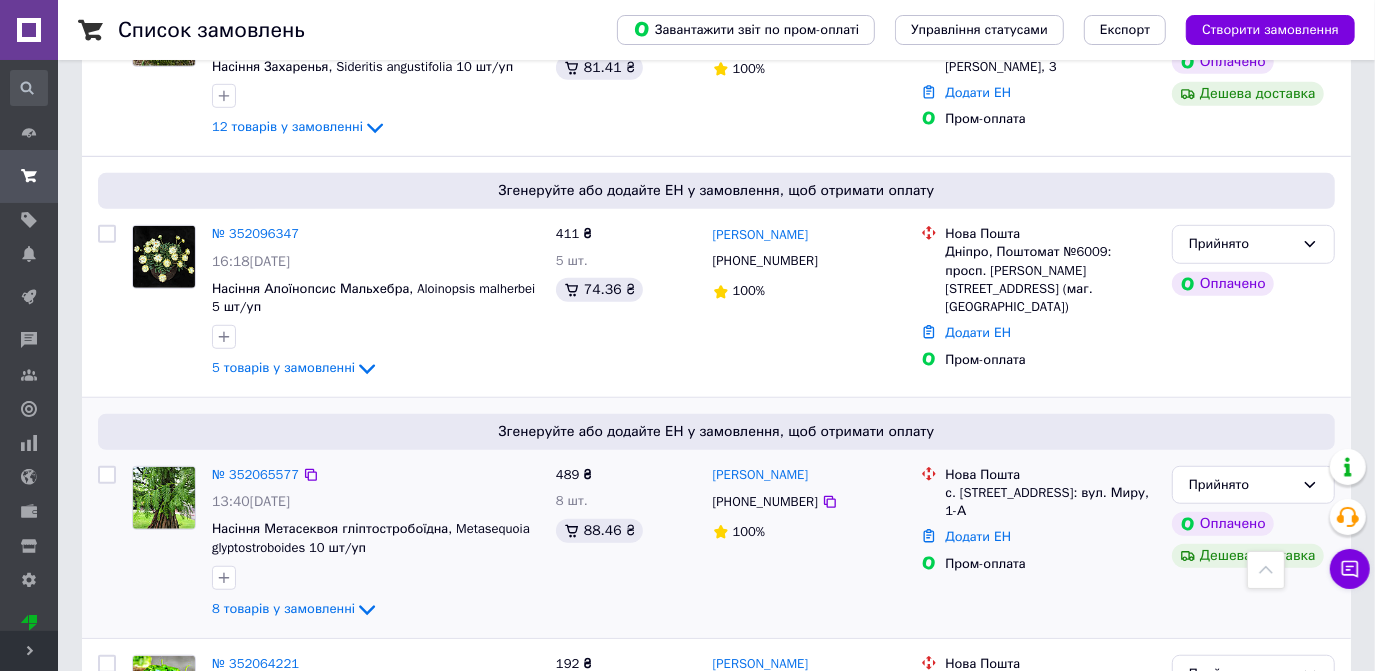 scroll, scrollTop: 727, scrollLeft: 0, axis: vertical 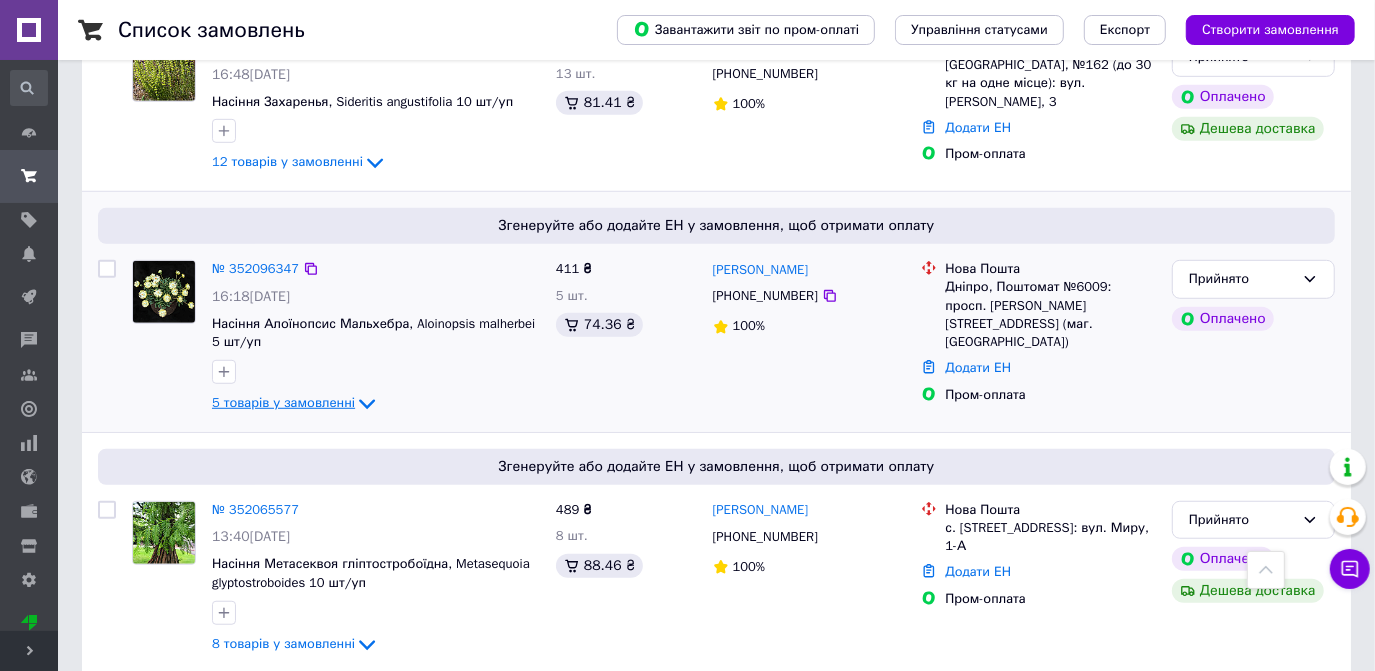 click 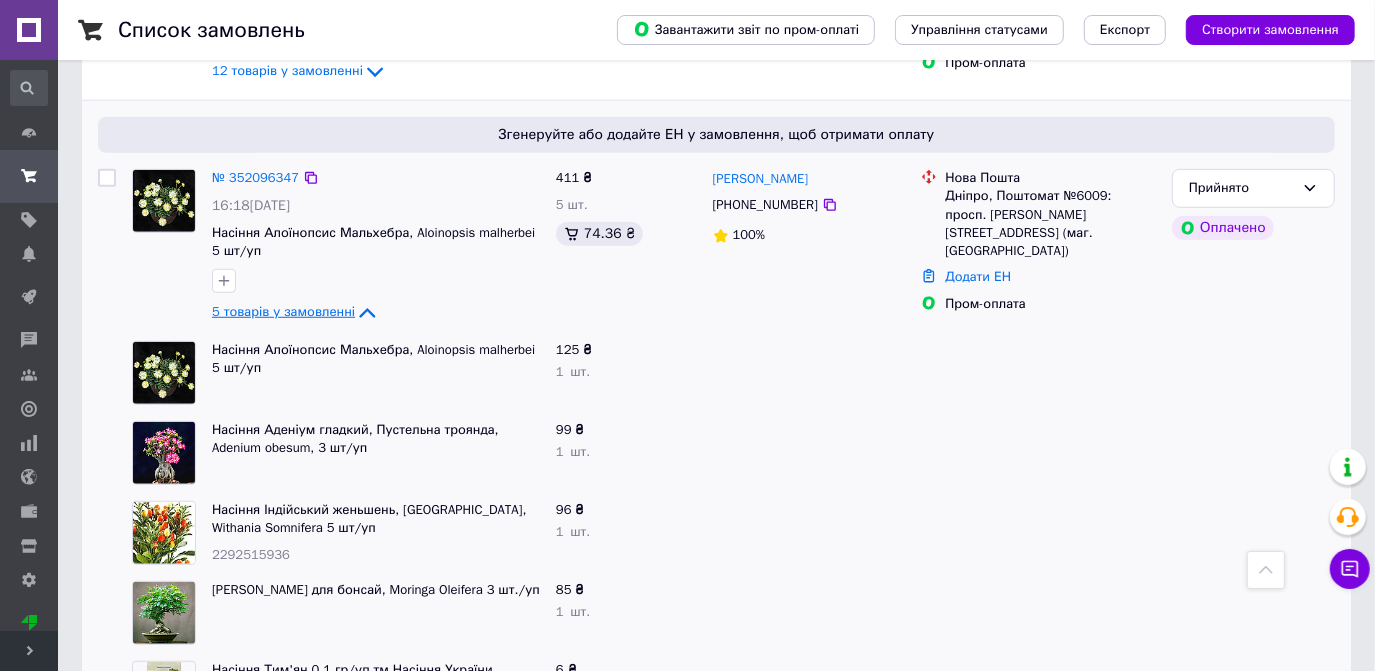 click 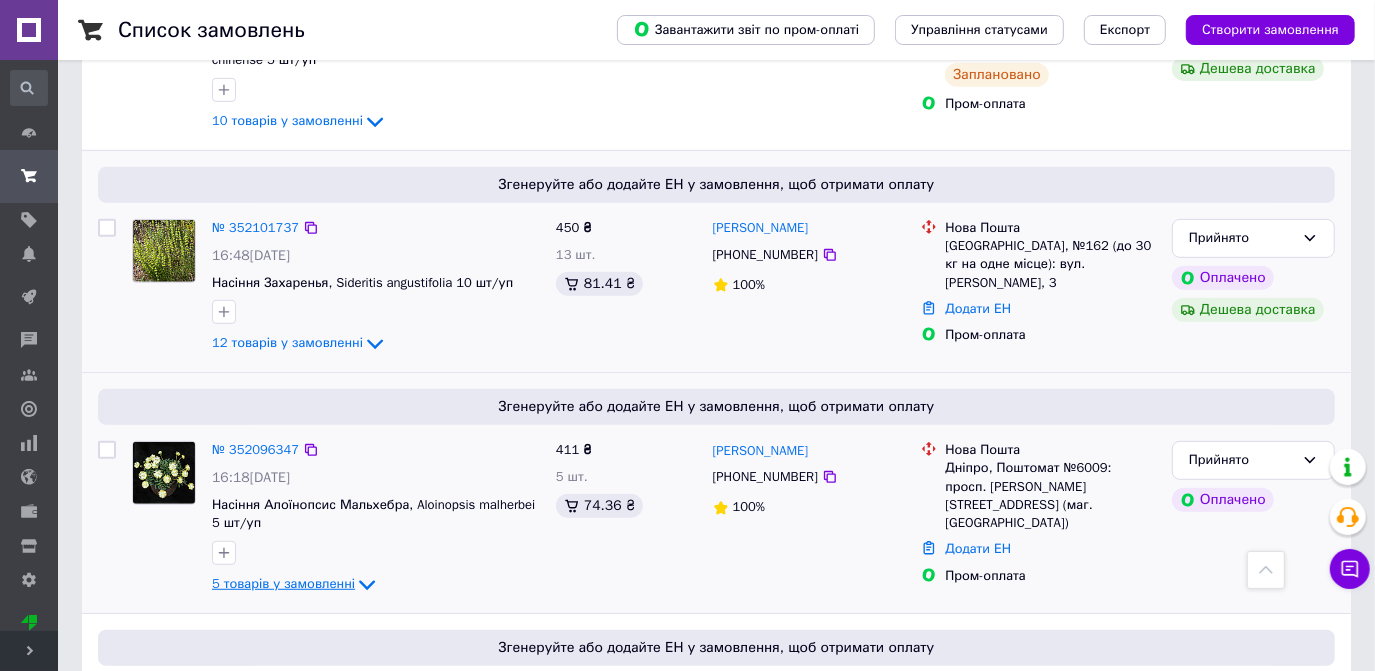 scroll, scrollTop: 545, scrollLeft: 0, axis: vertical 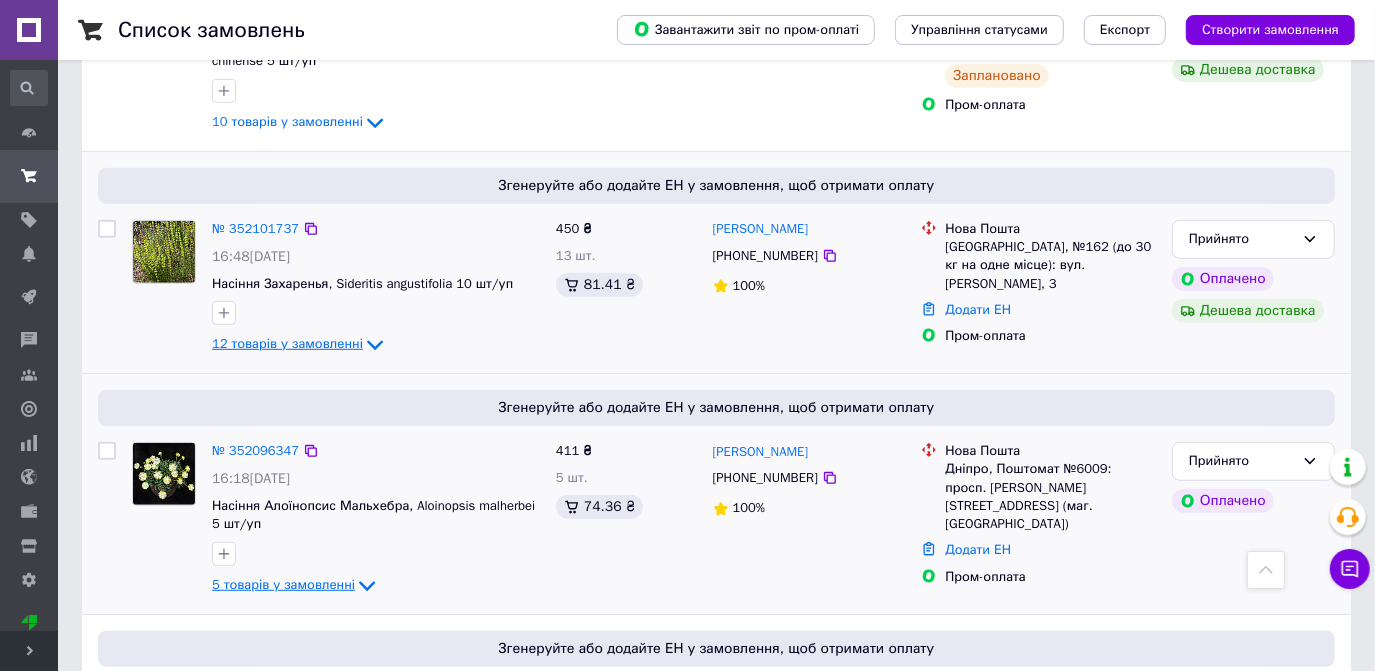 click 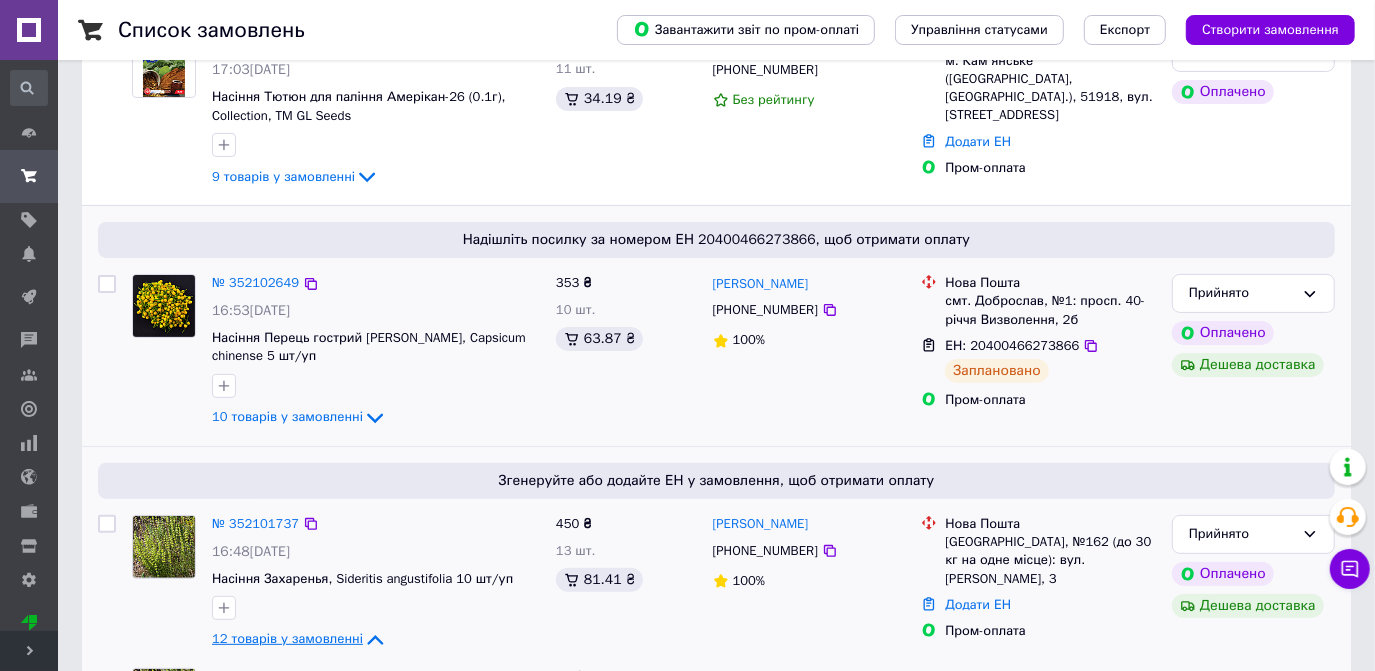 scroll, scrollTop: 272, scrollLeft: 0, axis: vertical 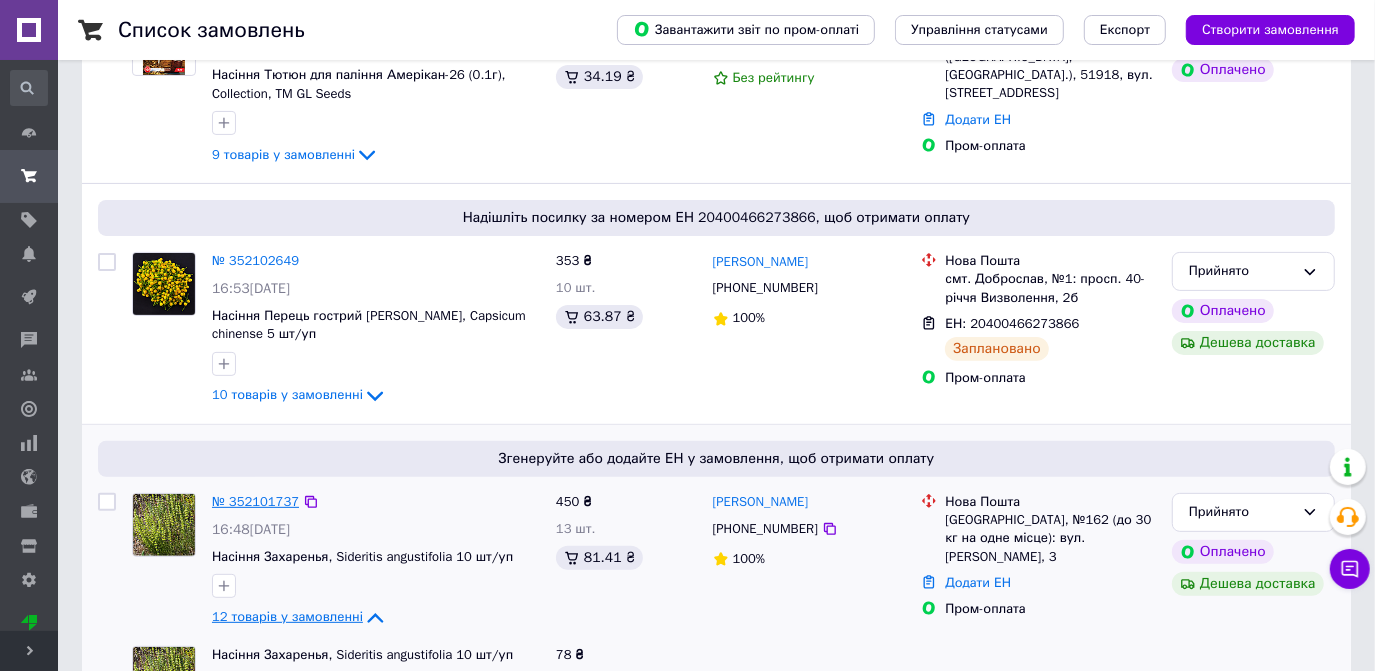 click on "№ 352101737" at bounding box center (255, 501) 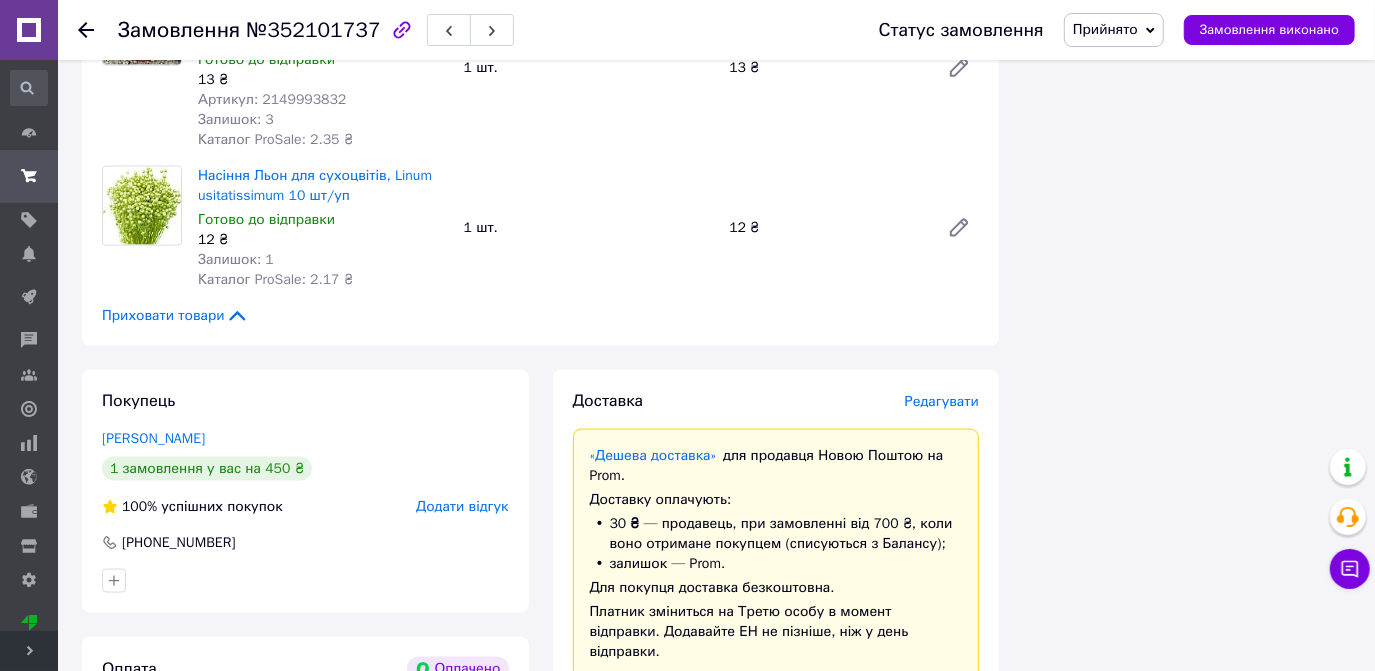scroll, scrollTop: 2090, scrollLeft: 0, axis: vertical 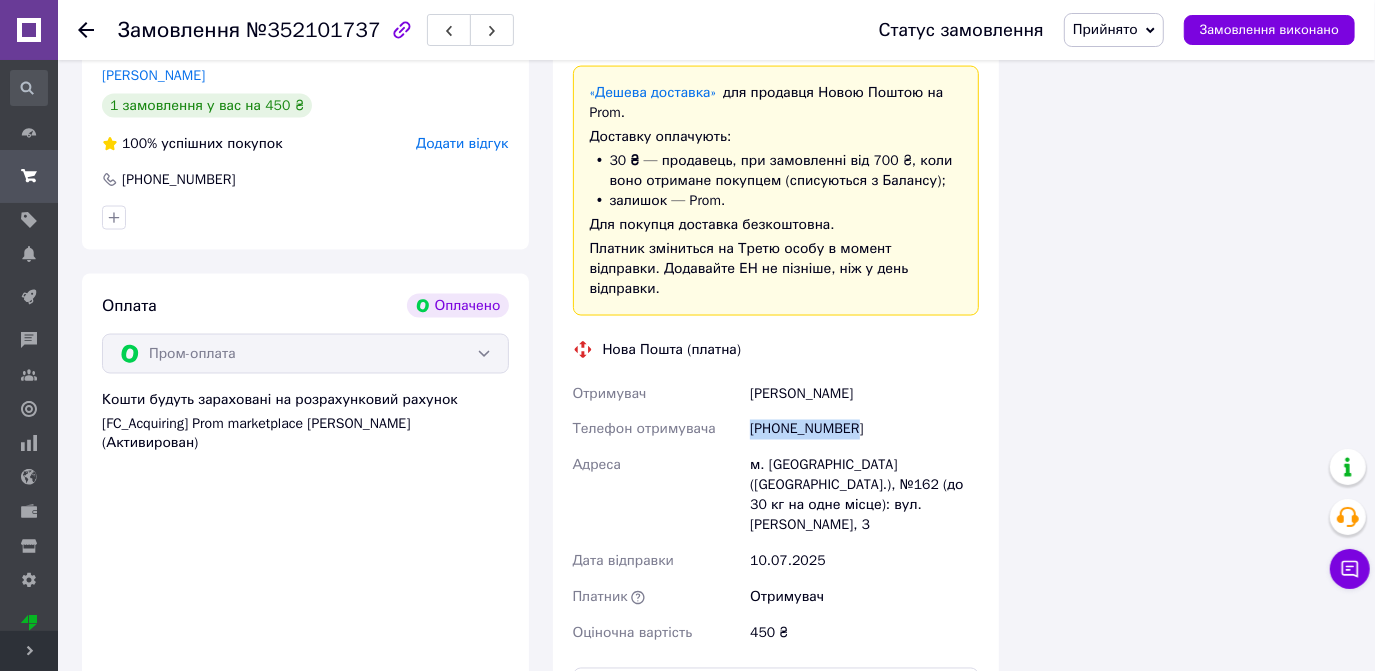 drag, startPoint x: 856, startPoint y: 417, endPoint x: 747, endPoint y: 414, distance: 109.041275 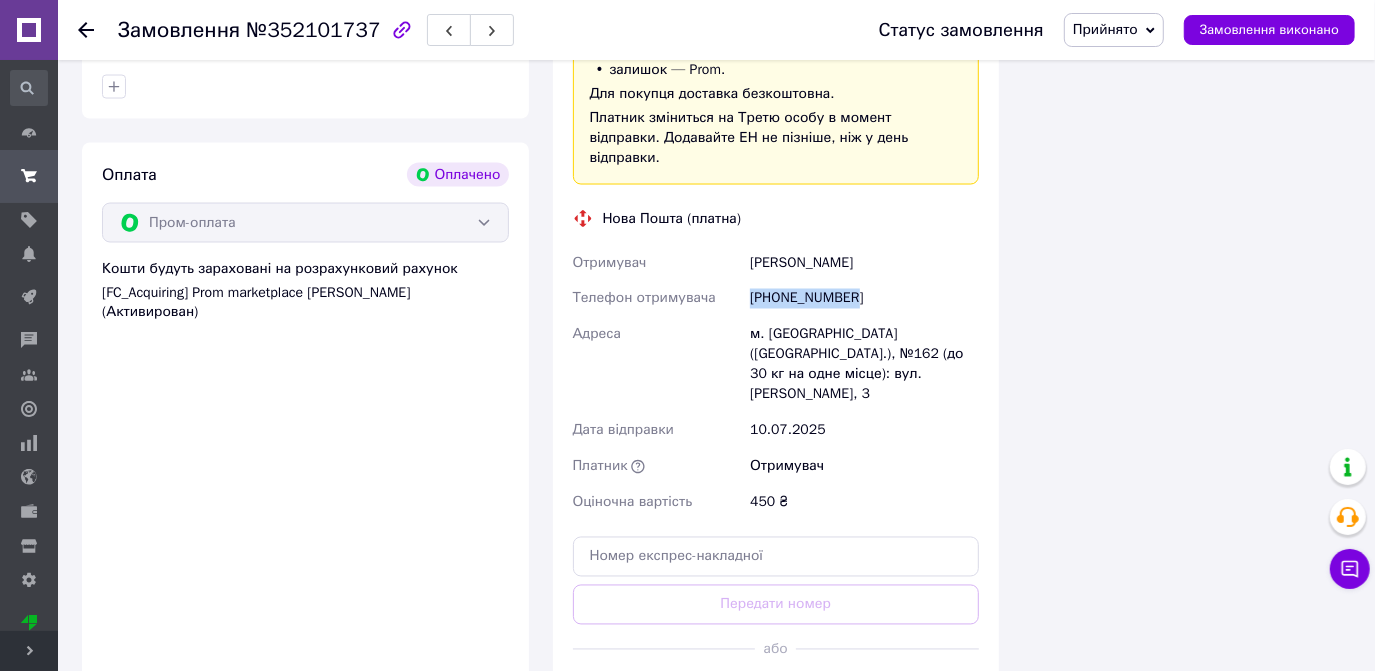 scroll, scrollTop: 2181, scrollLeft: 0, axis: vertical 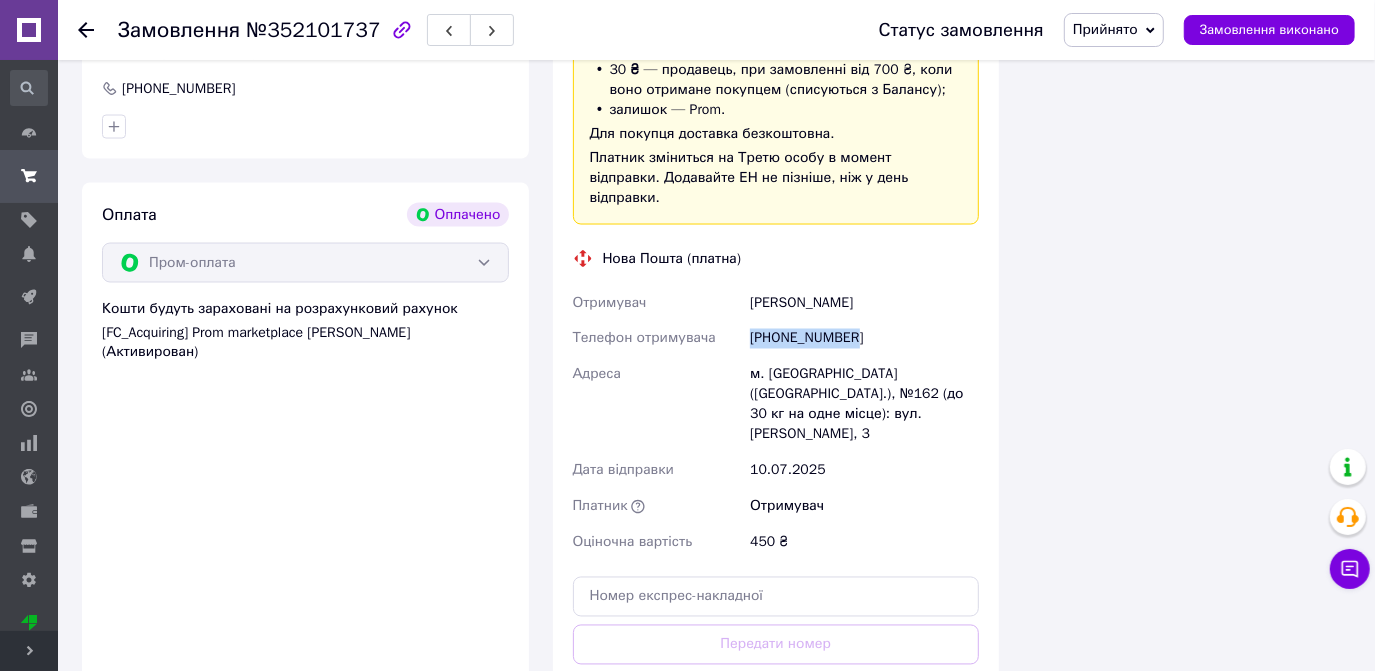 drag, startPoint x: 847, startPoint y: 281, endPoint x: 747, endPoint y: 281, distance: 100 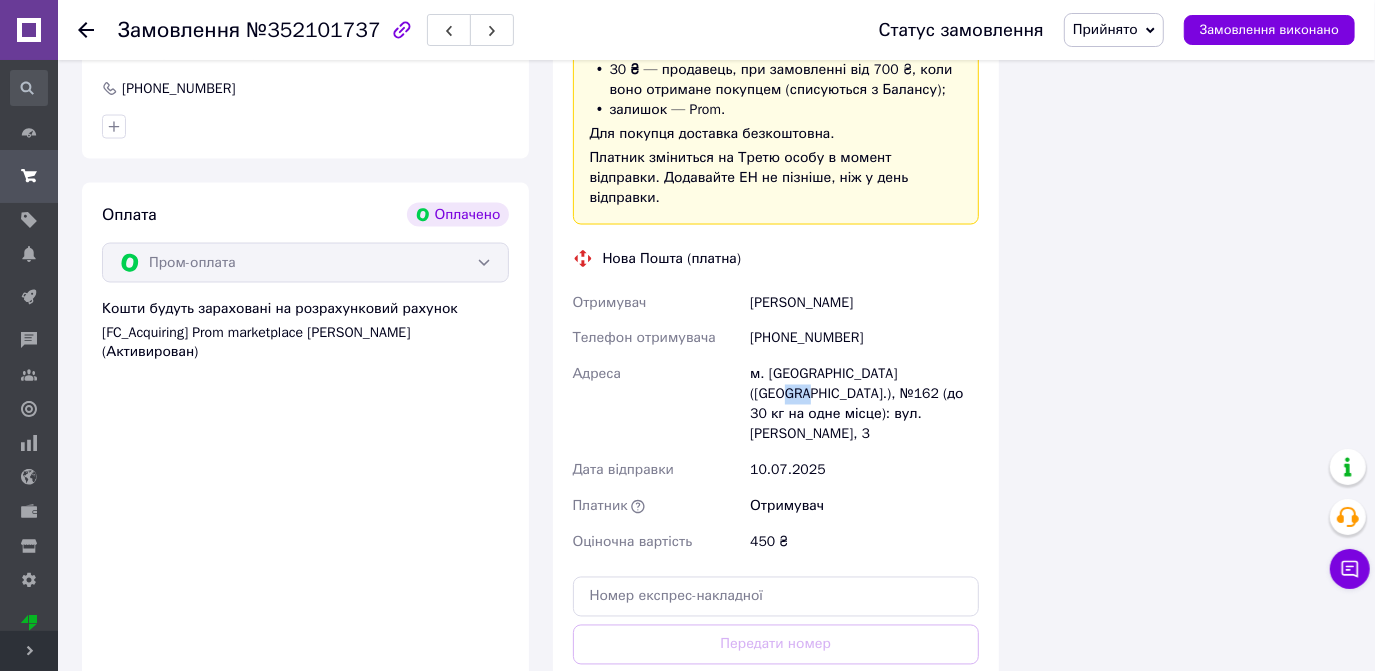 drag, startPoint x: 936, startPoint y: 359, endPoint x: 914, endPoint y: 358, distance: 22.022715 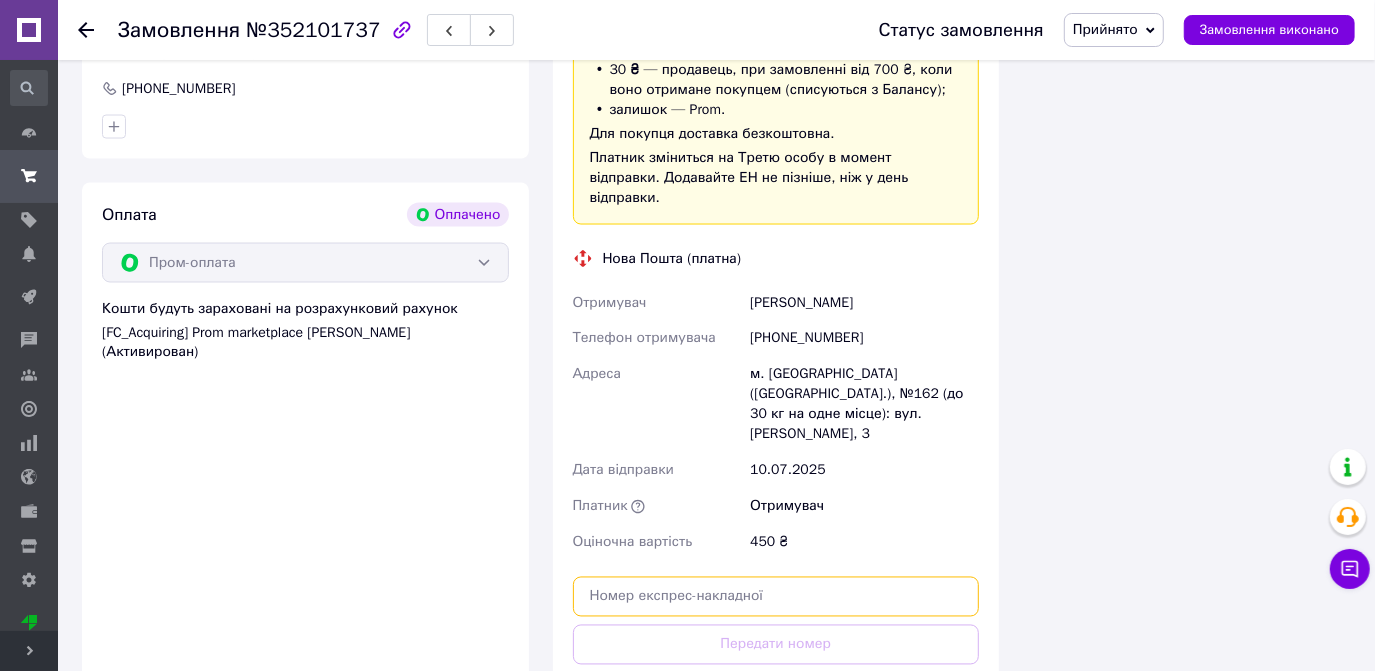 click at bounding box center (776, 597) 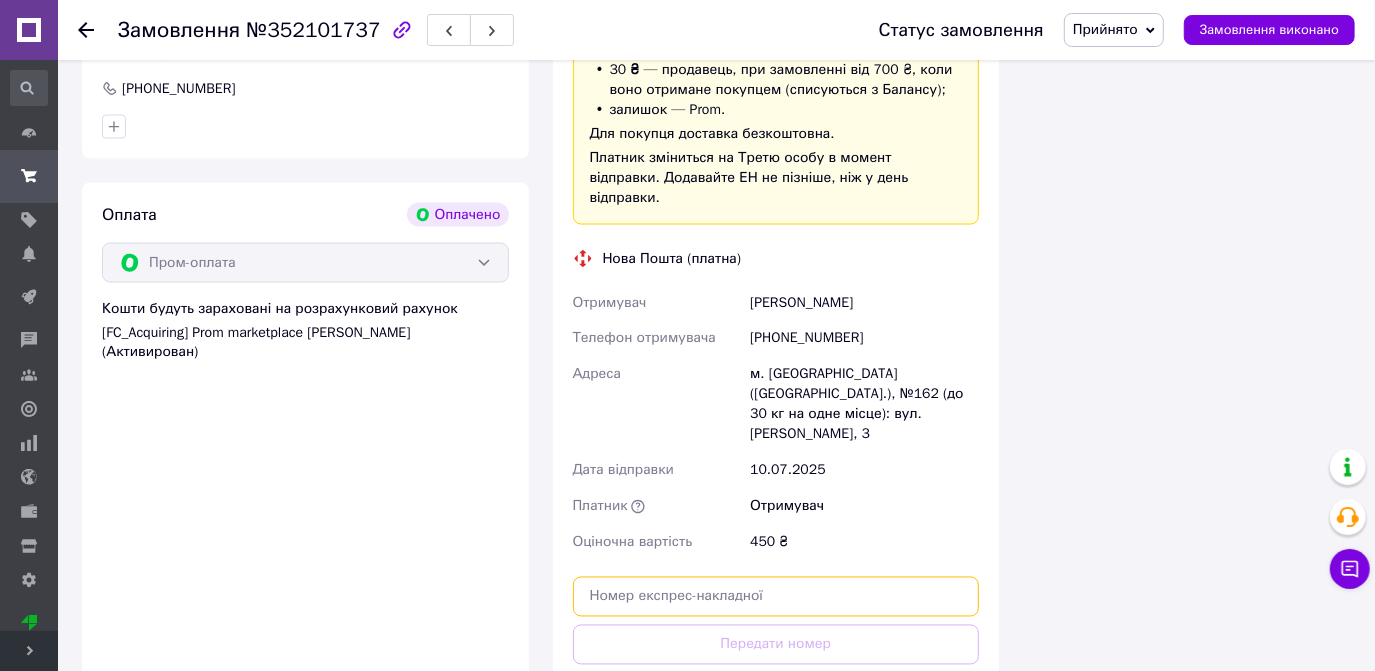 paste on "20400466281955" 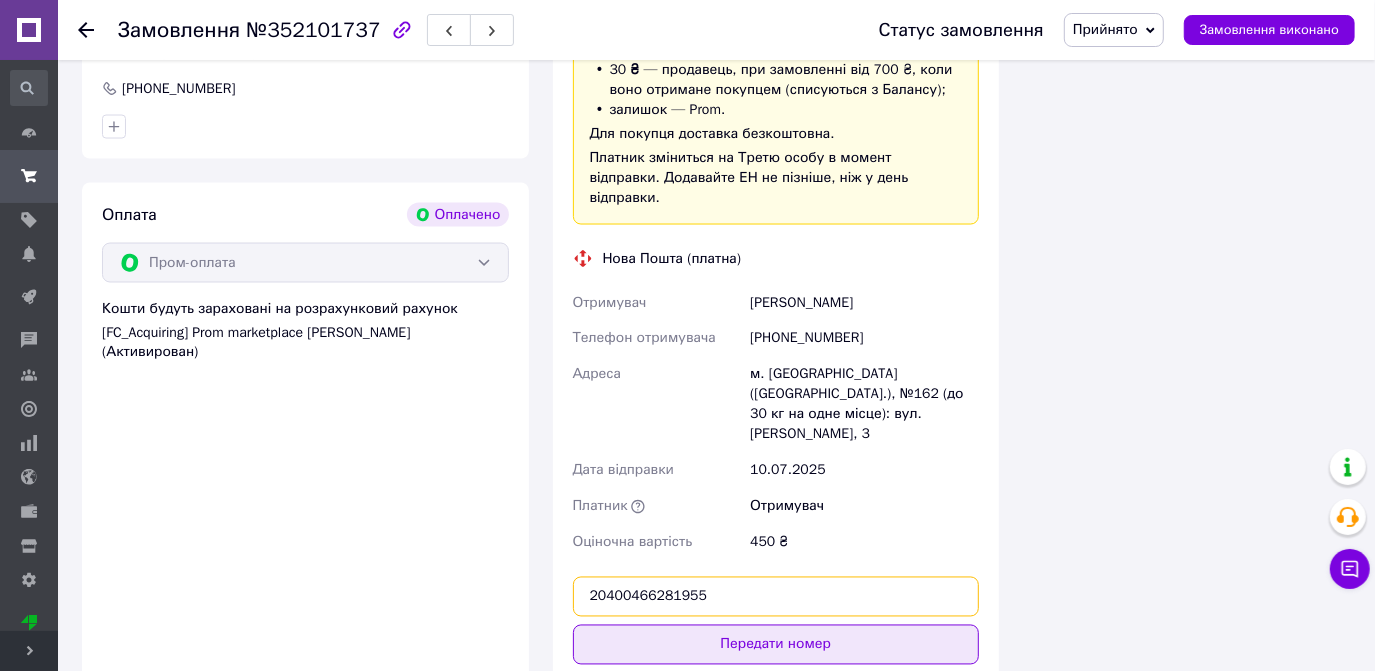 type on "20400466281955" 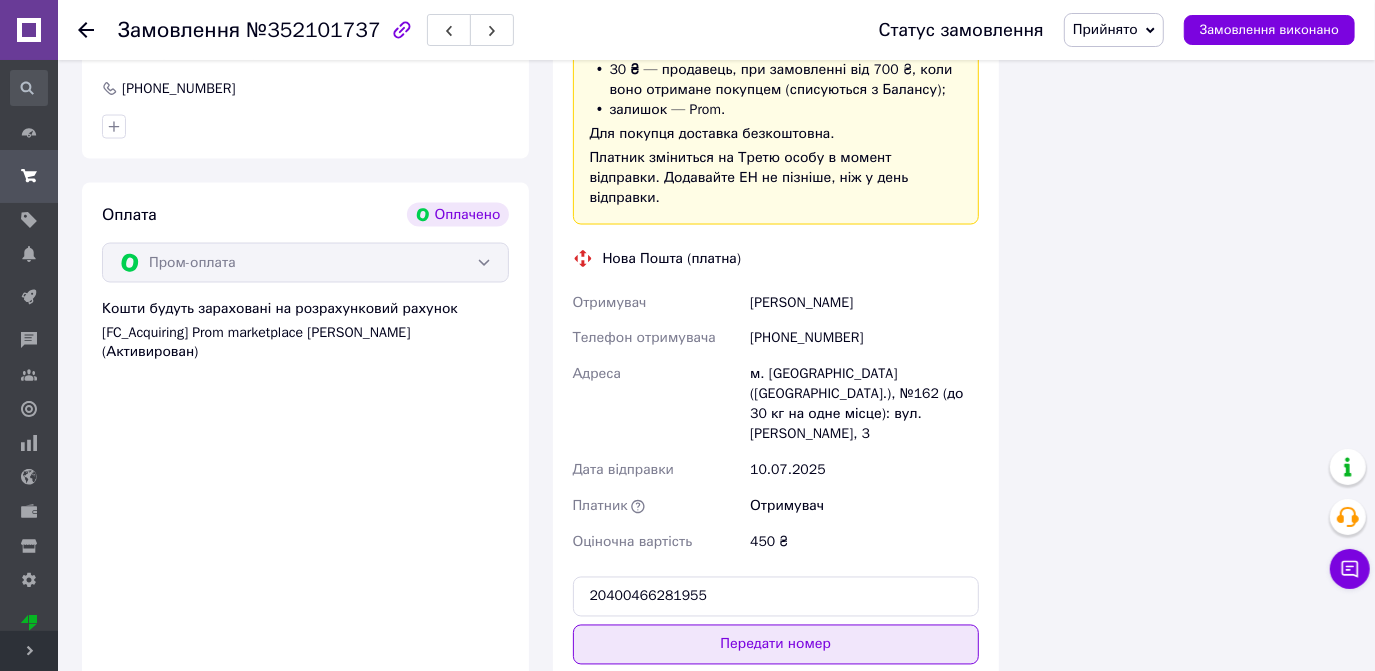 click on "Передати номер" at bounding box center [776, 645] 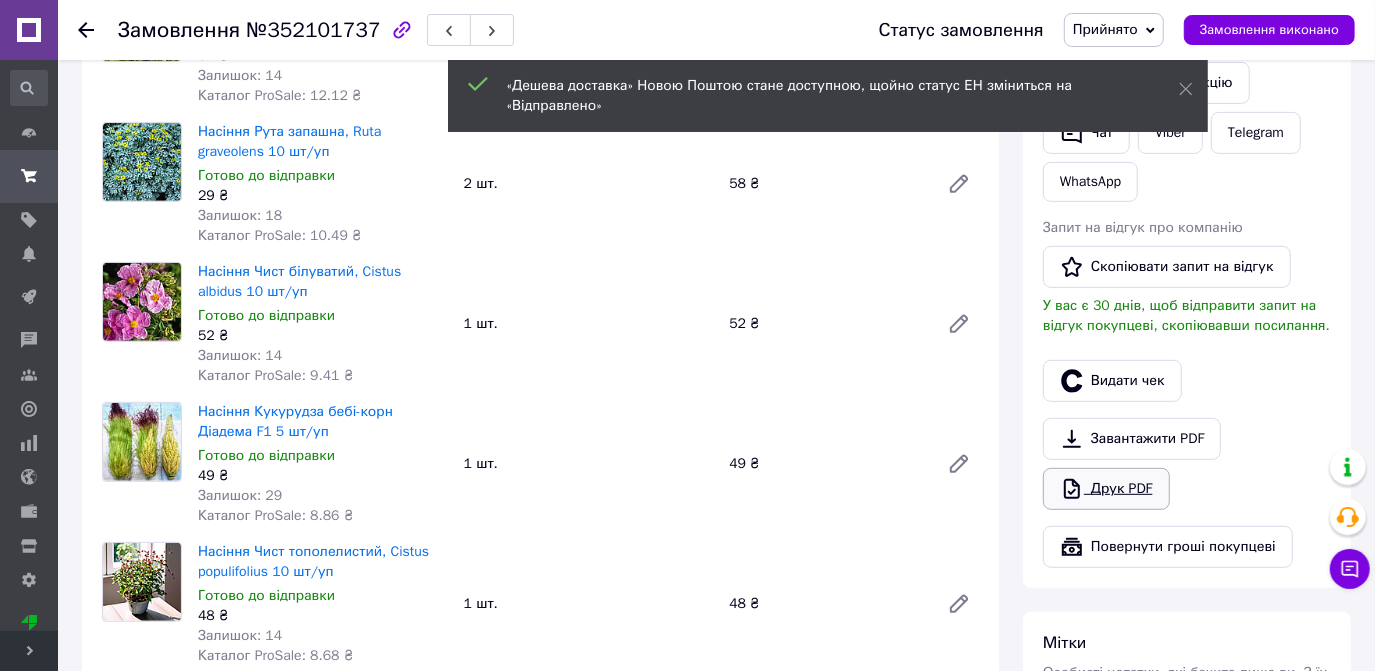 scroll, scrollTop: 454, scrollLeft: 0, axis: vertical 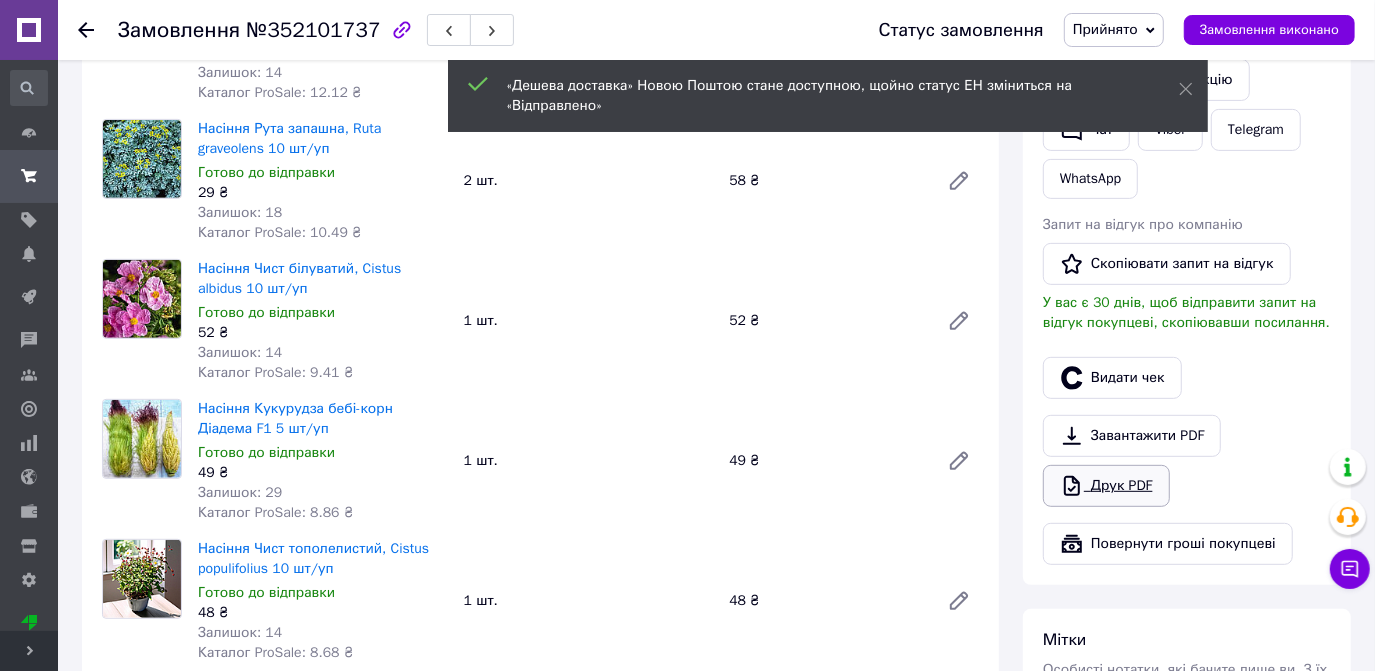 click on "Друк PDF" at bounding box center [1106, 486] 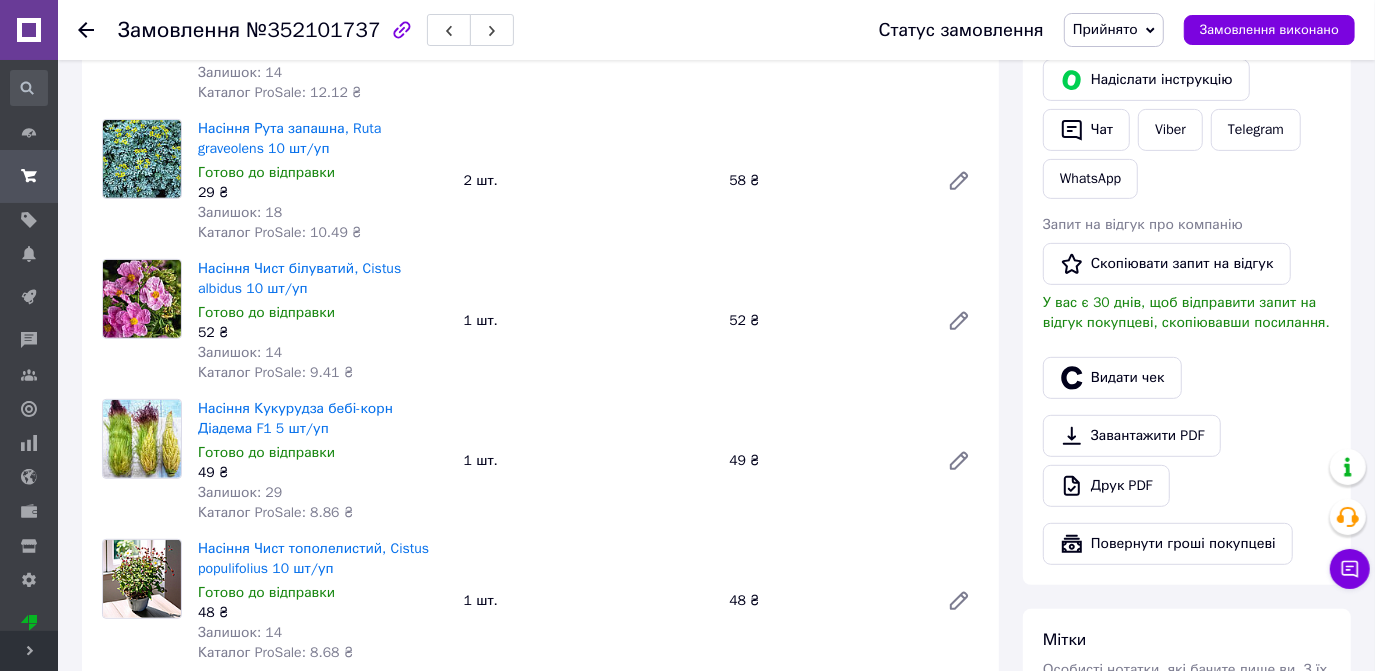click 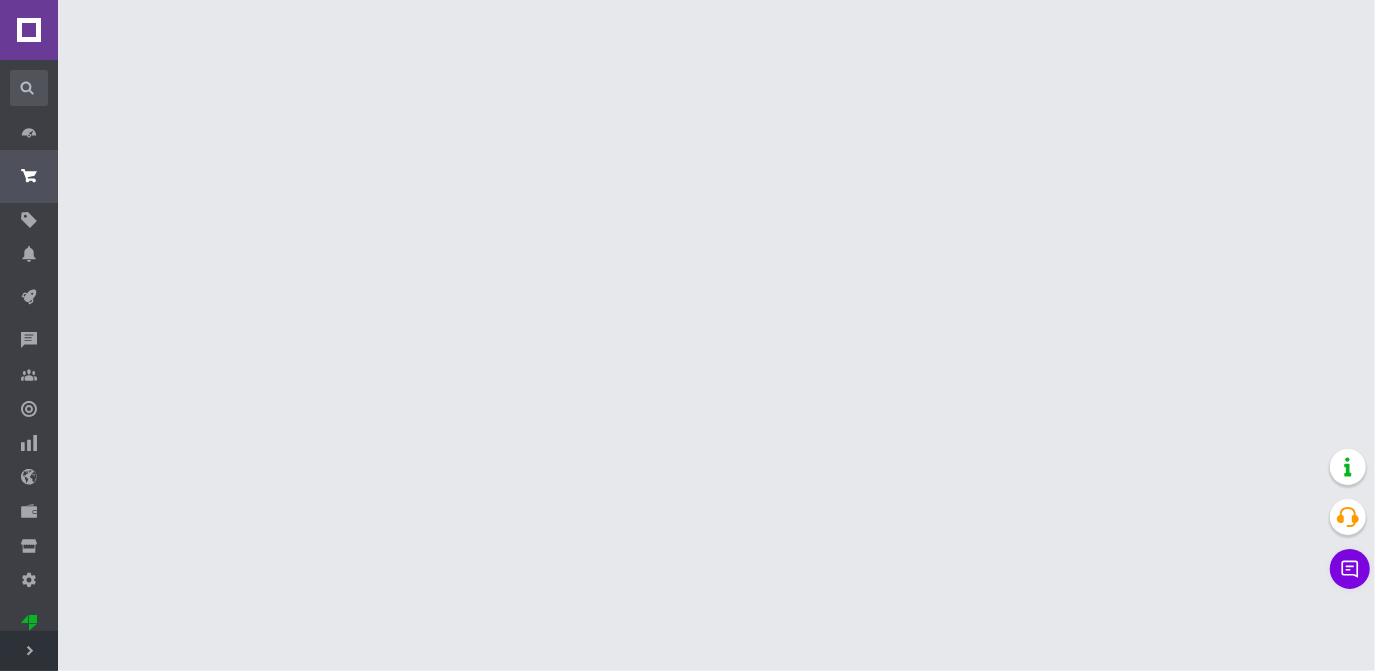 scroll, scrollTop: 0, scrollLeft: 0, axis: both 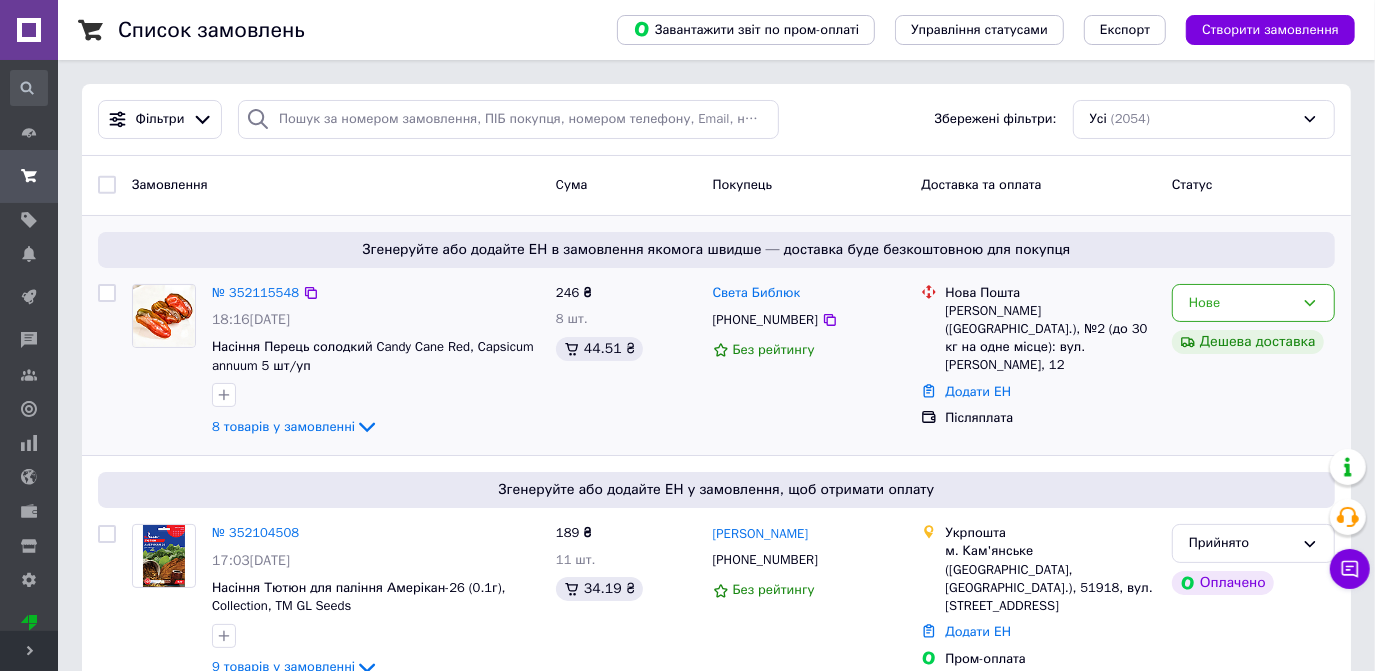 click on "№ 352115548" at bounding box center [255, 293] 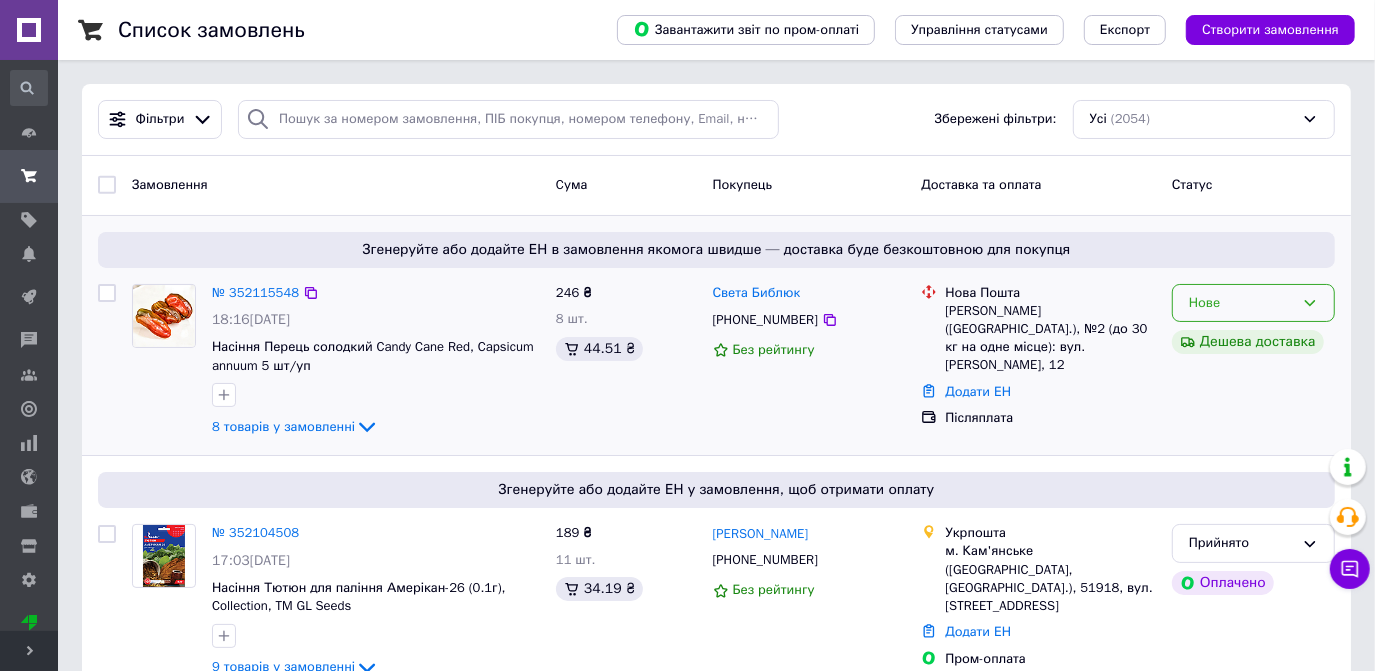 click on "Нове" at bounding box center (1241, 303) 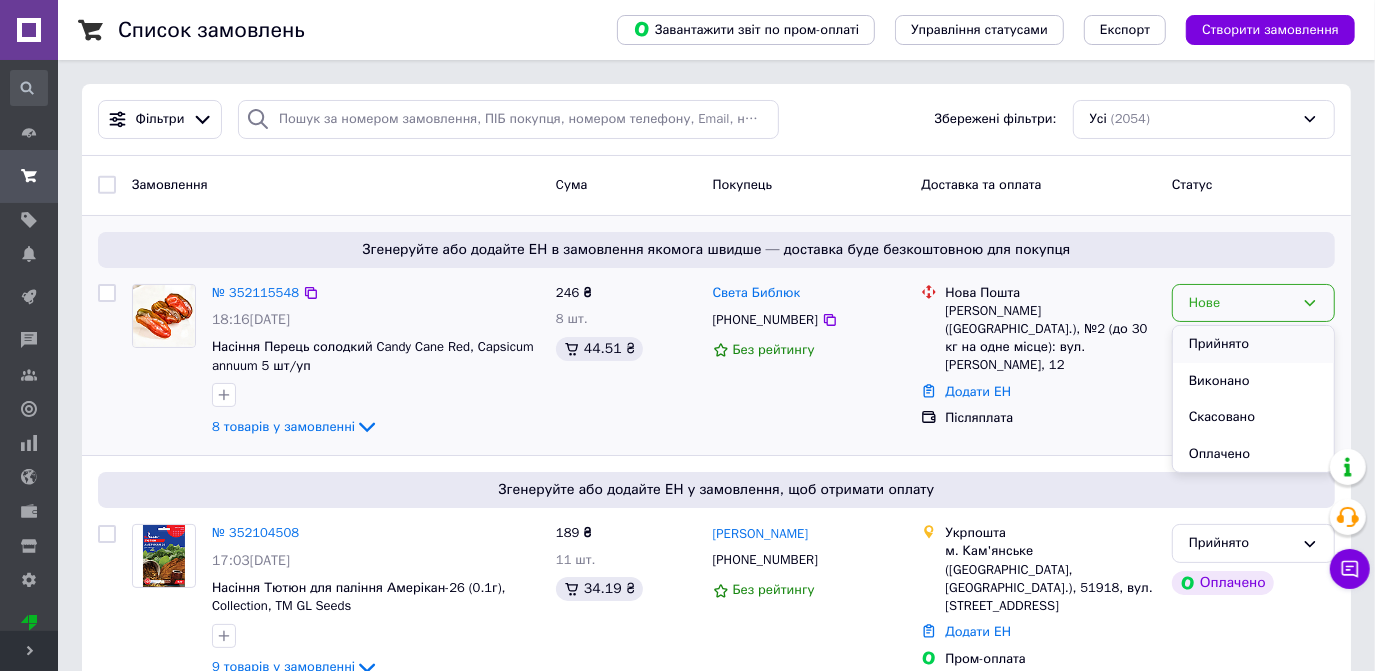 click on "Прийнято" at bounding box center (1253, 344) 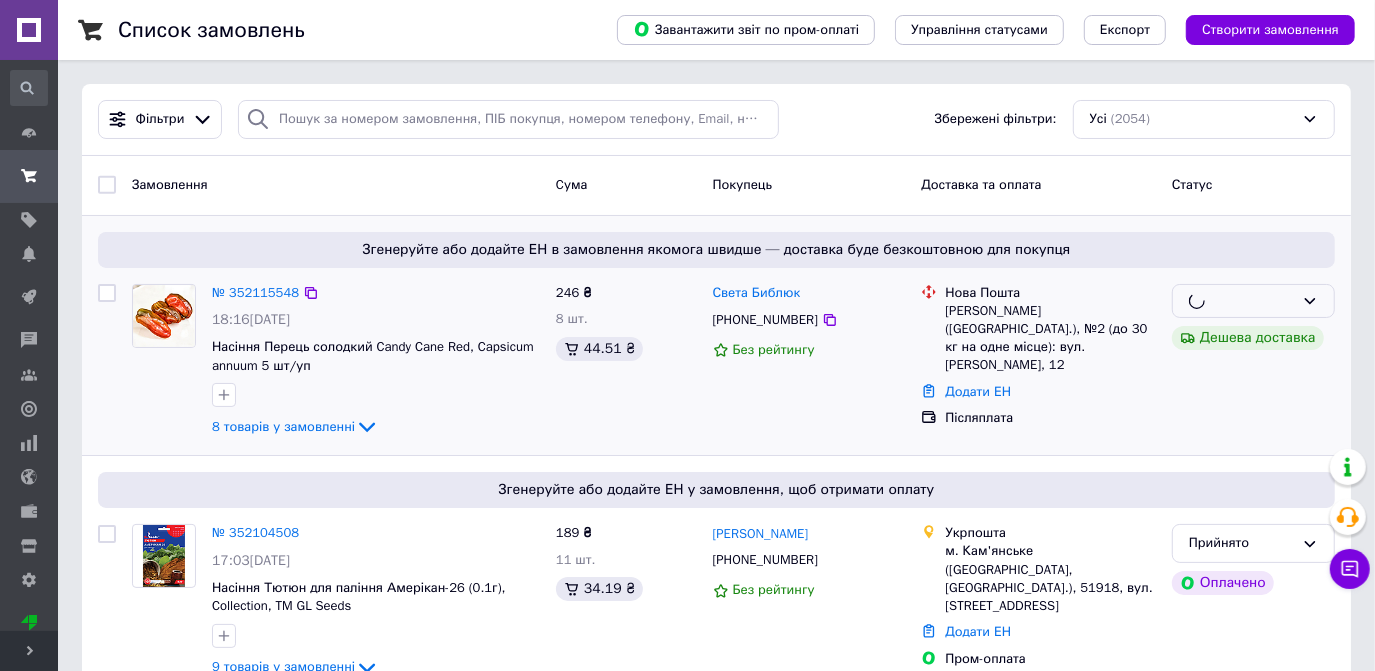 click on "№ 352115548" at bounding box center [255, 293] 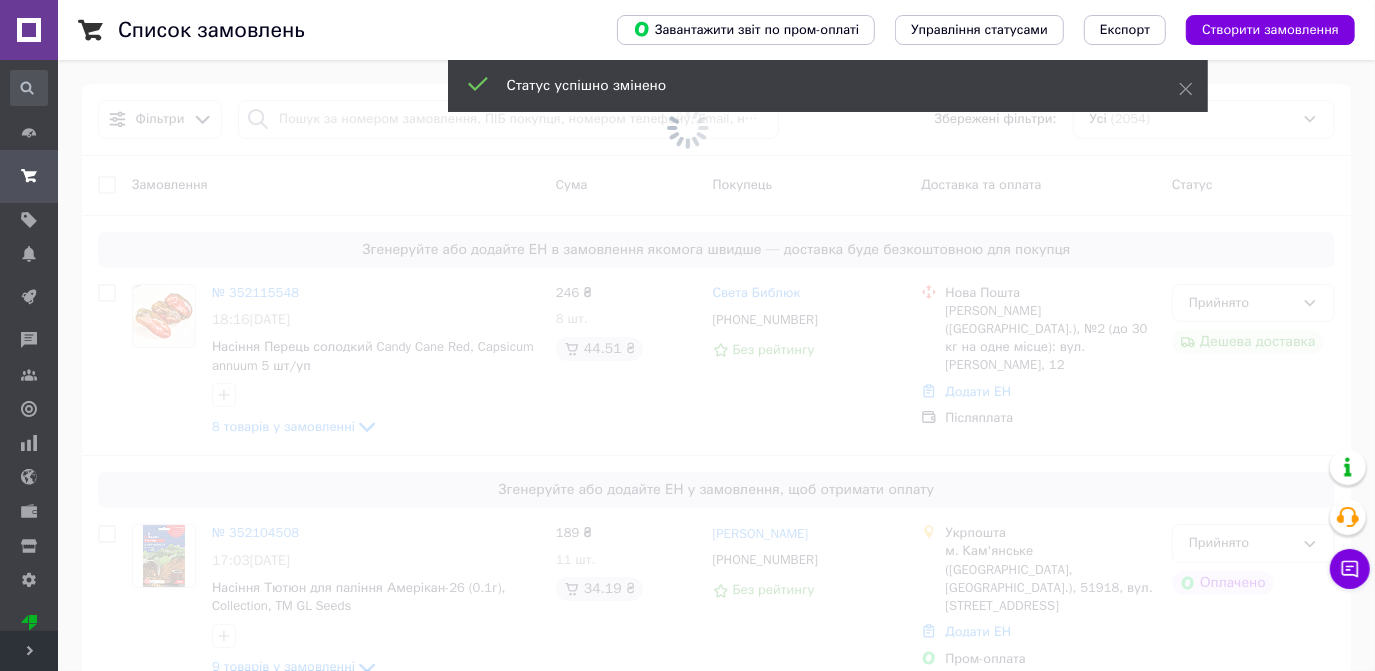 click at bounding box center [687, 335] 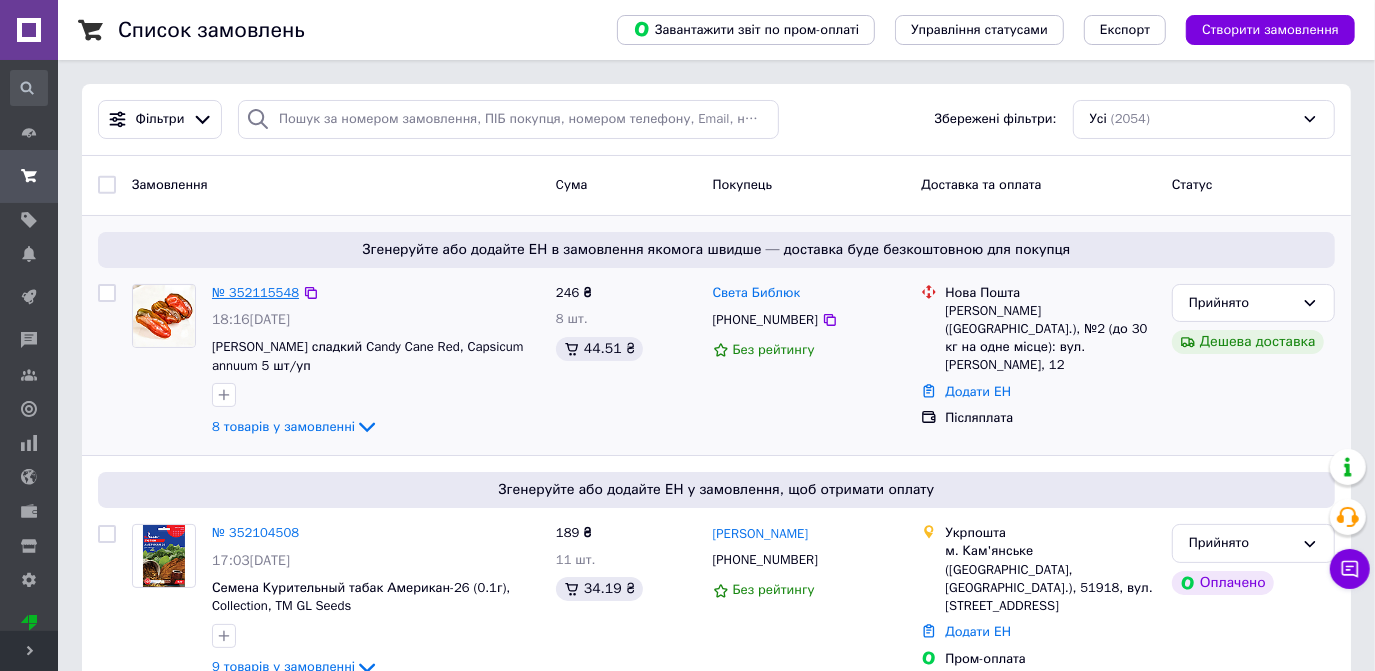 click on "№ 352115548" at bounding box center (255, 292) 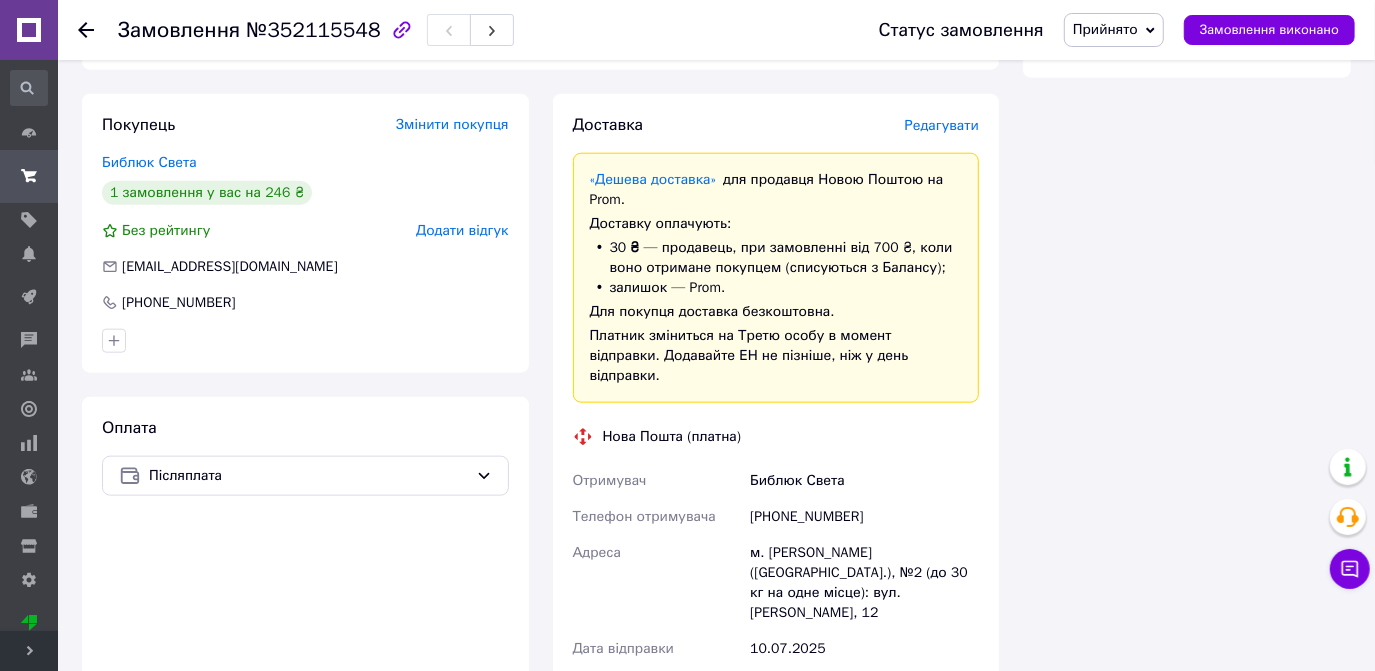 scroll, scrollTop: 1363, scrollLeft: 0, axis: vertical 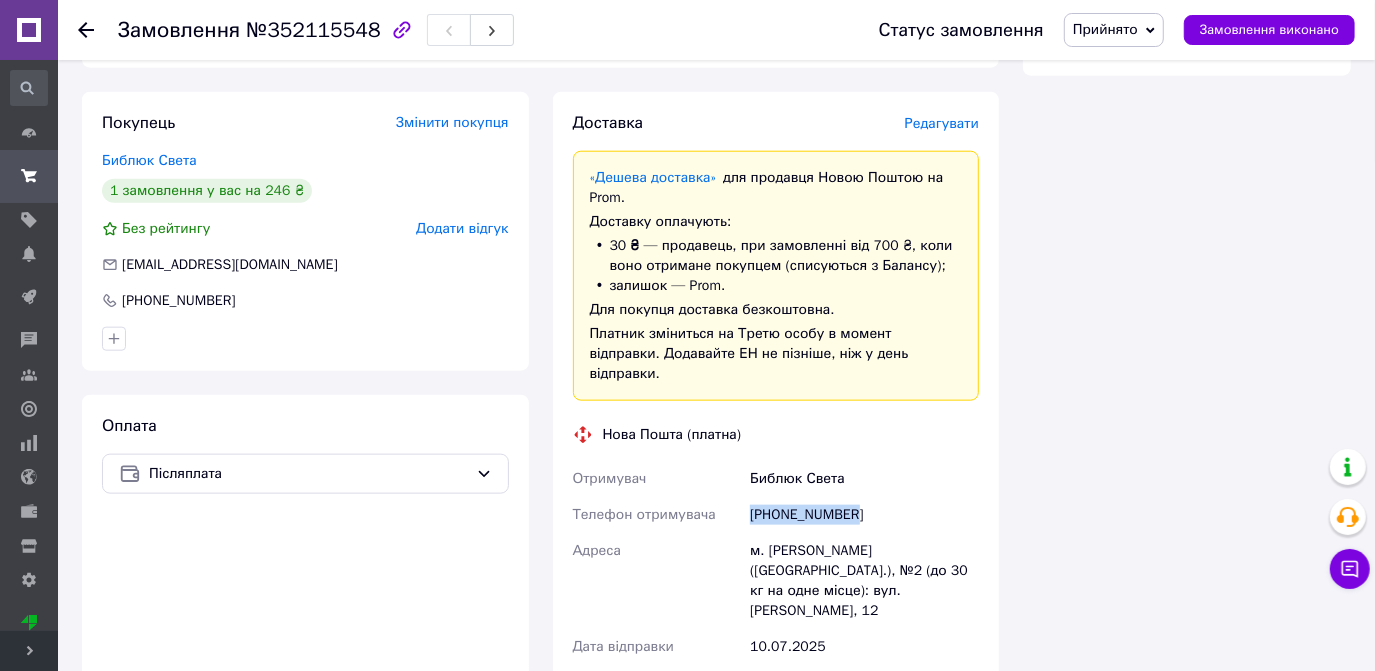 drag, startPoint x: 853, startPoint y: 494, endPoint x: 737, endPoint y: 484, distance: 116.43024 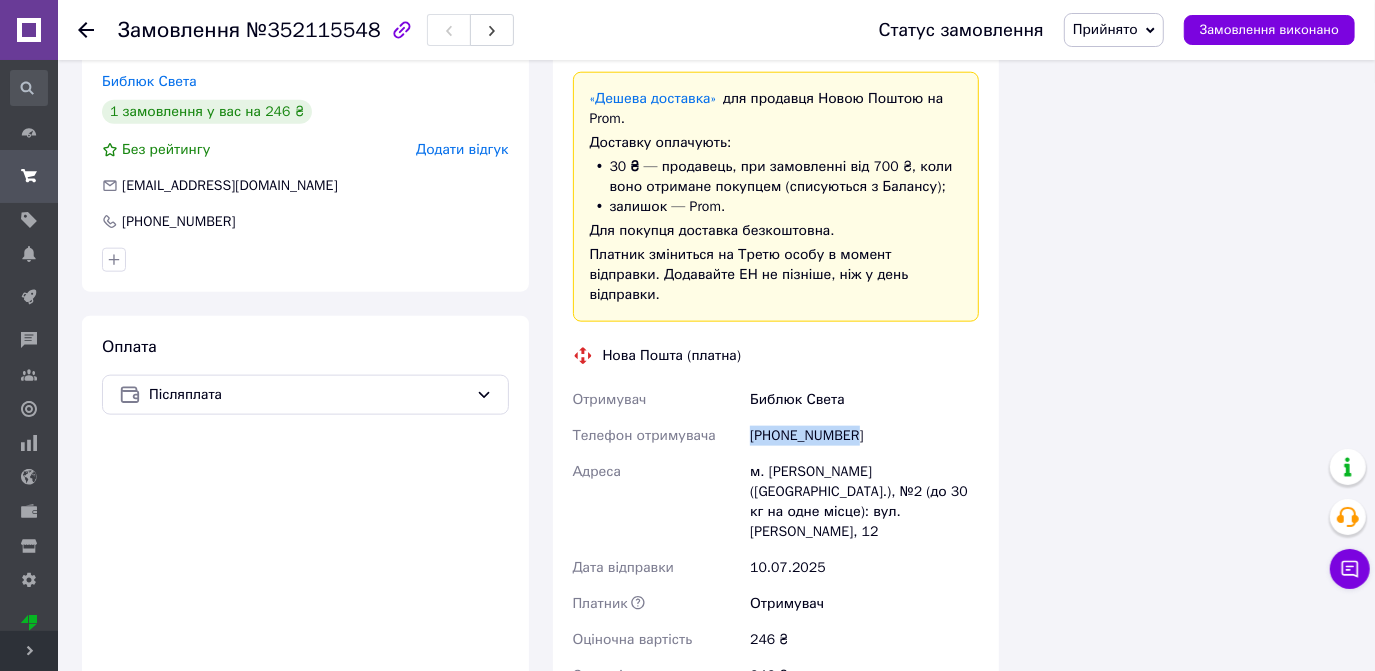scroll, scrollTop: 1454, scrollLeft: 0, axis: vertical 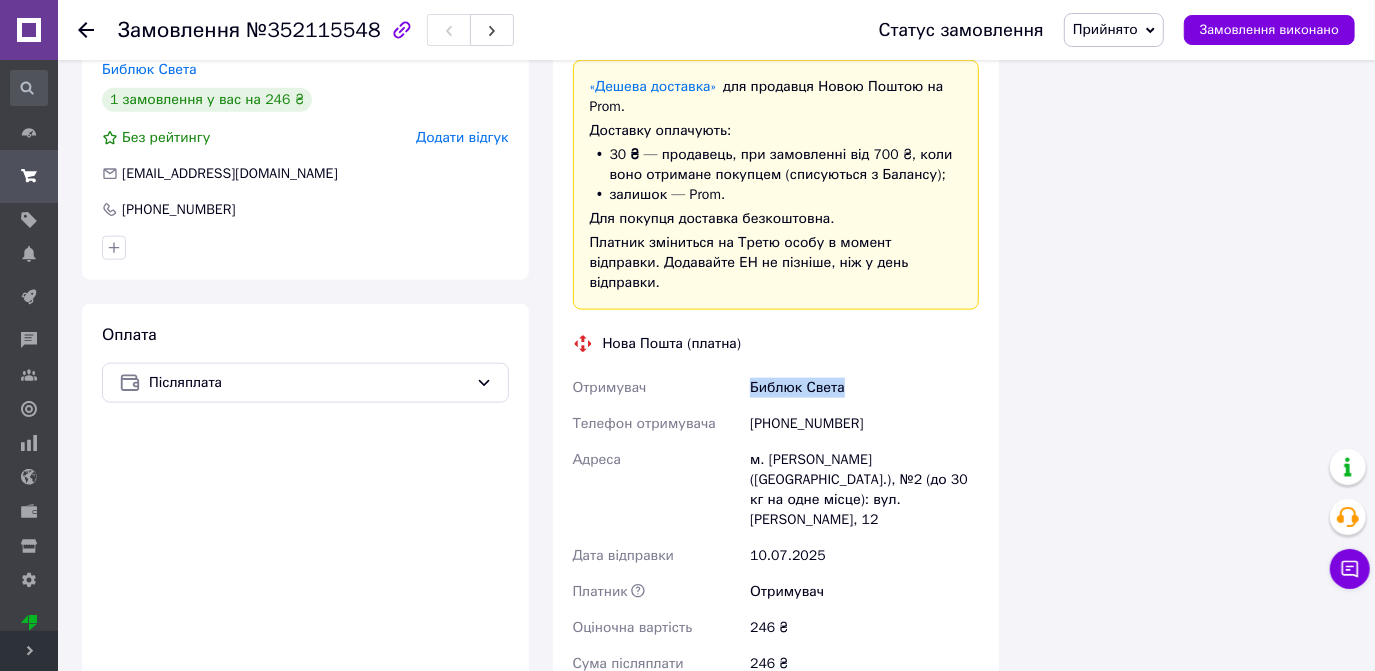 drag, startPoint x: 851, startPoint y: 372, endPoint x: 746, endPoint y: 369, distance: 105.04285 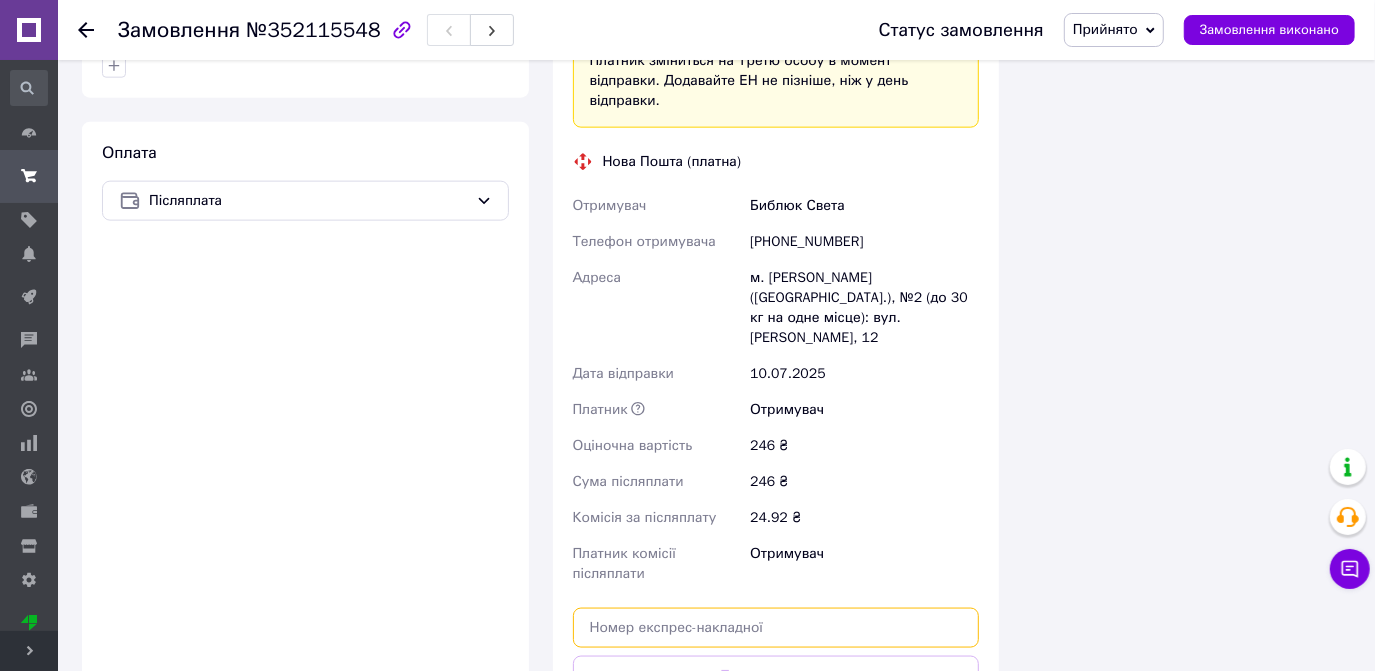 click at bounding box center (776, 628) 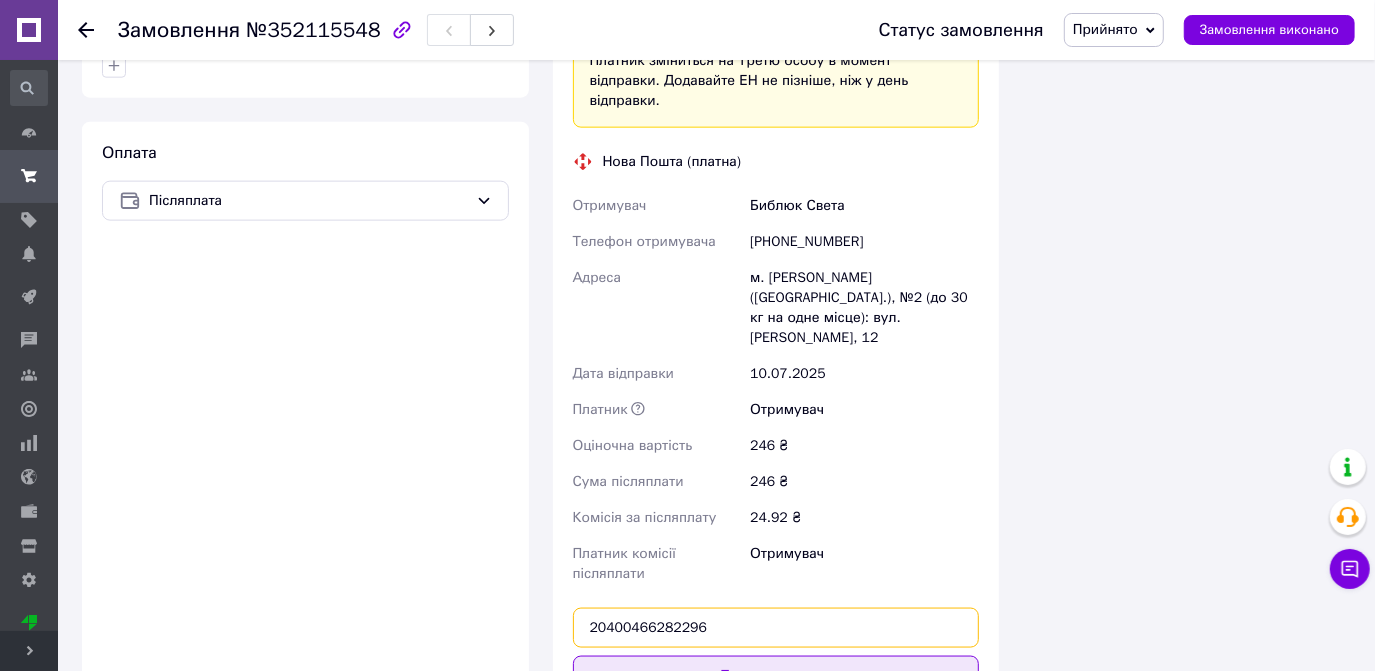 type on "20400466282296" 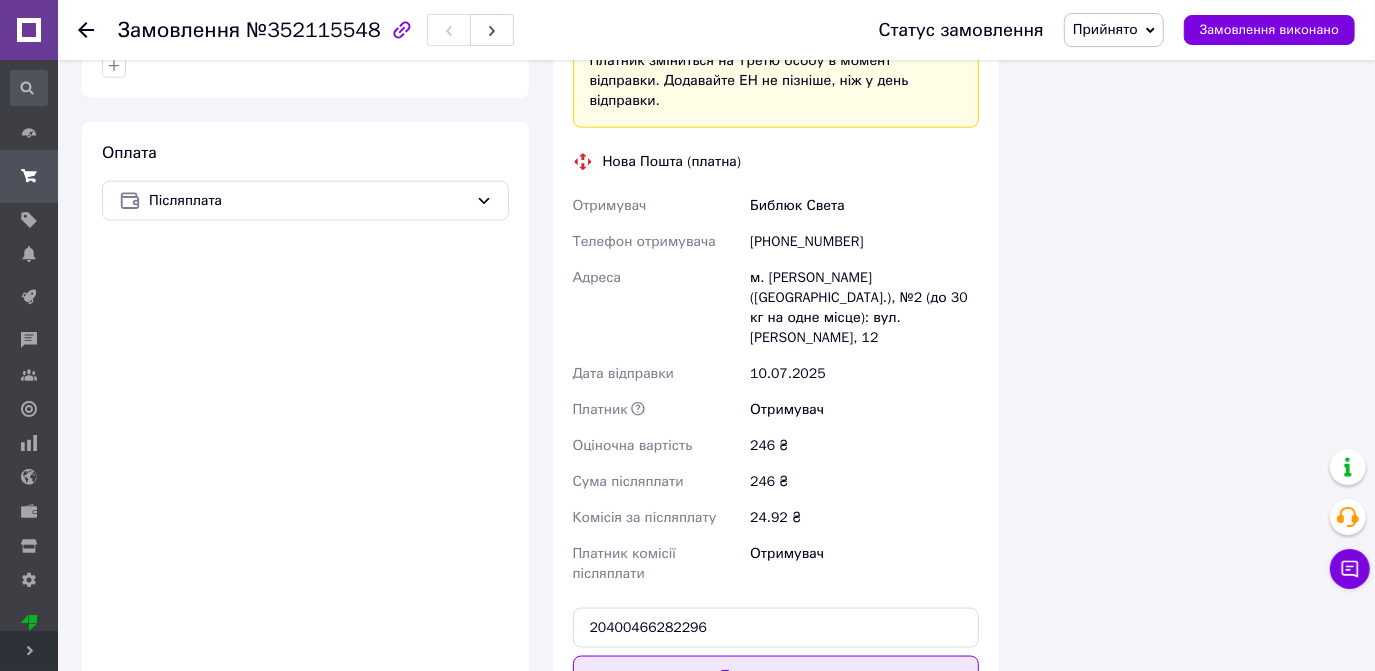 click on "Передати номер" at bounding box center (776, 676) 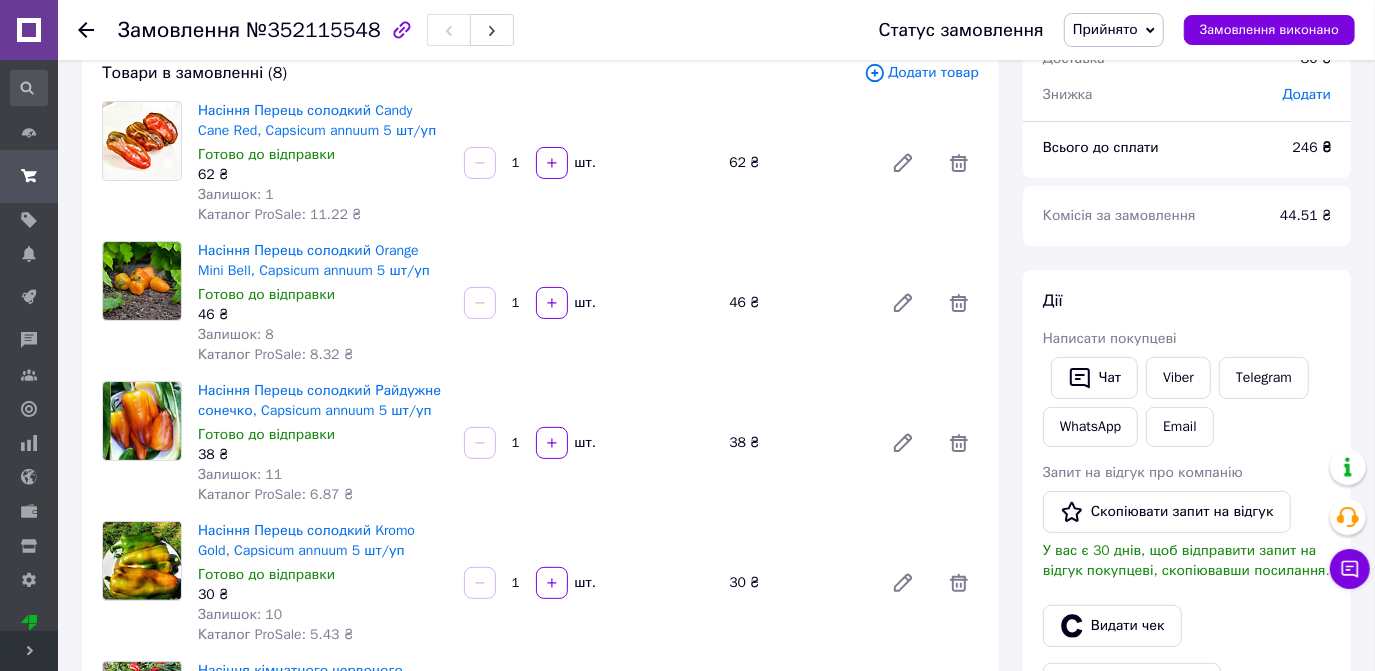 scroll, scrollTop: 363, scrollLeft: 0, axis: vertical 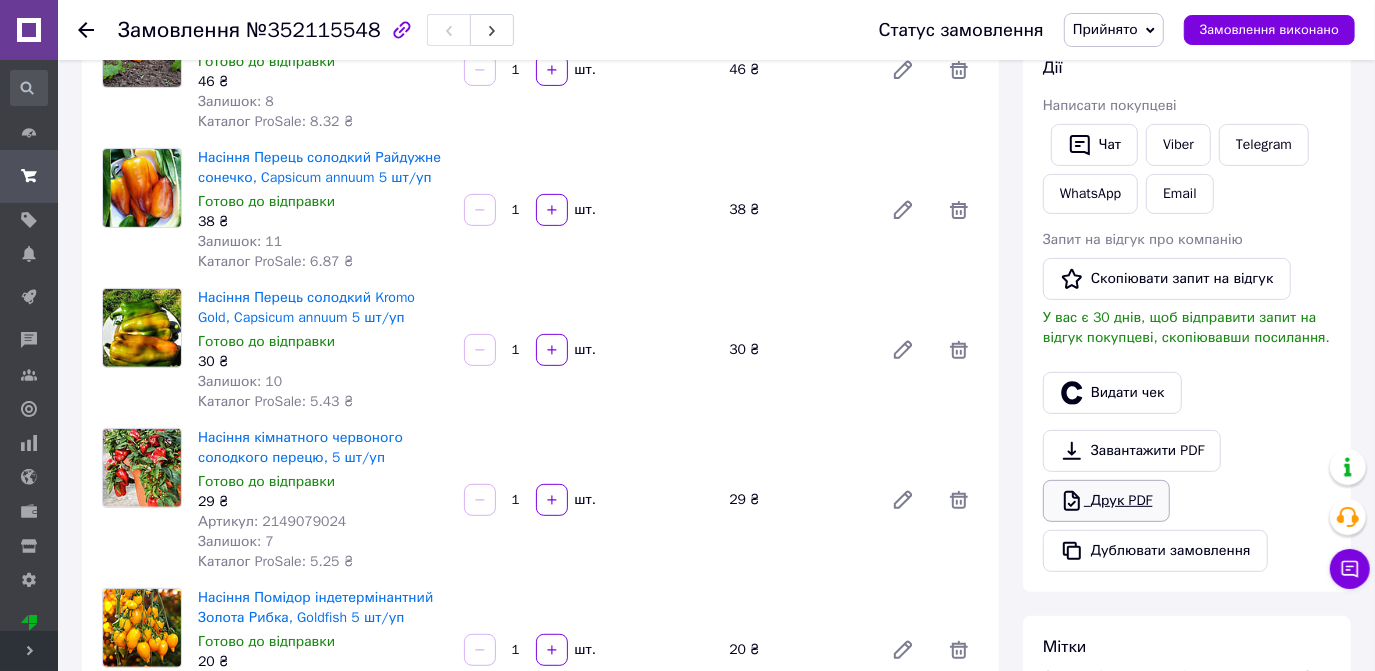 click on "Друк PDF" at bounding box center (1106, 501) 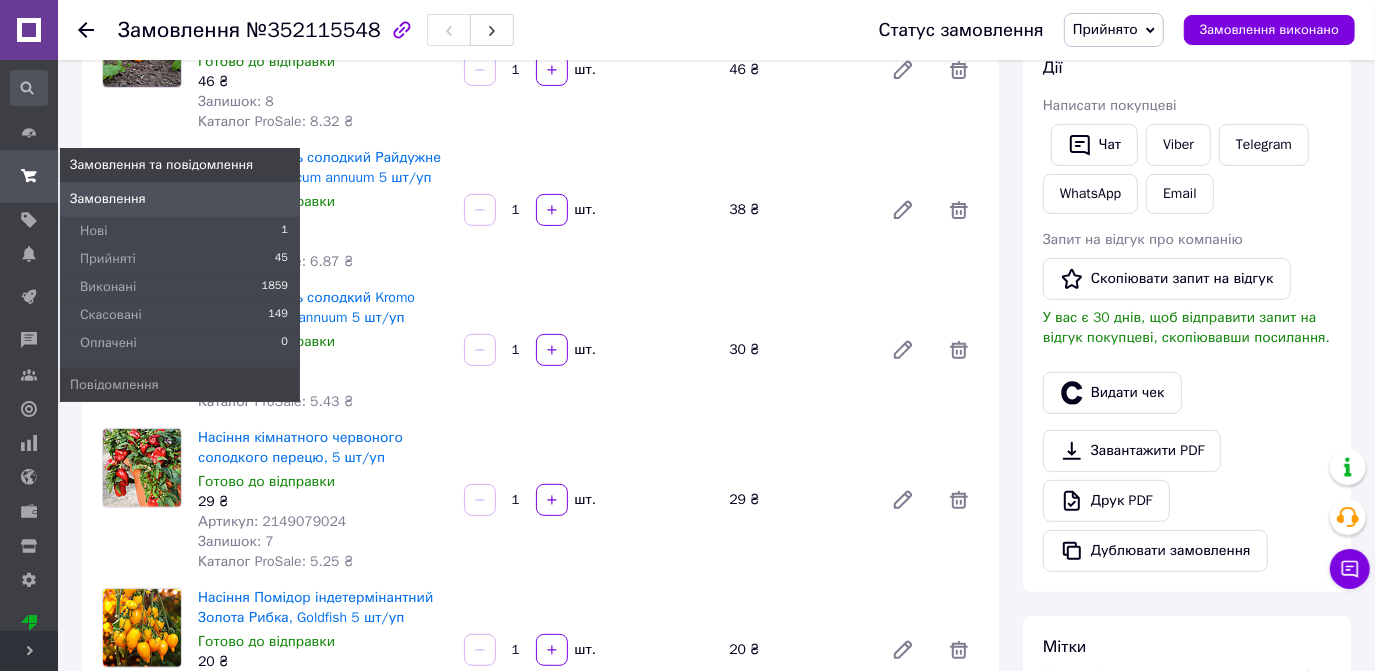 click 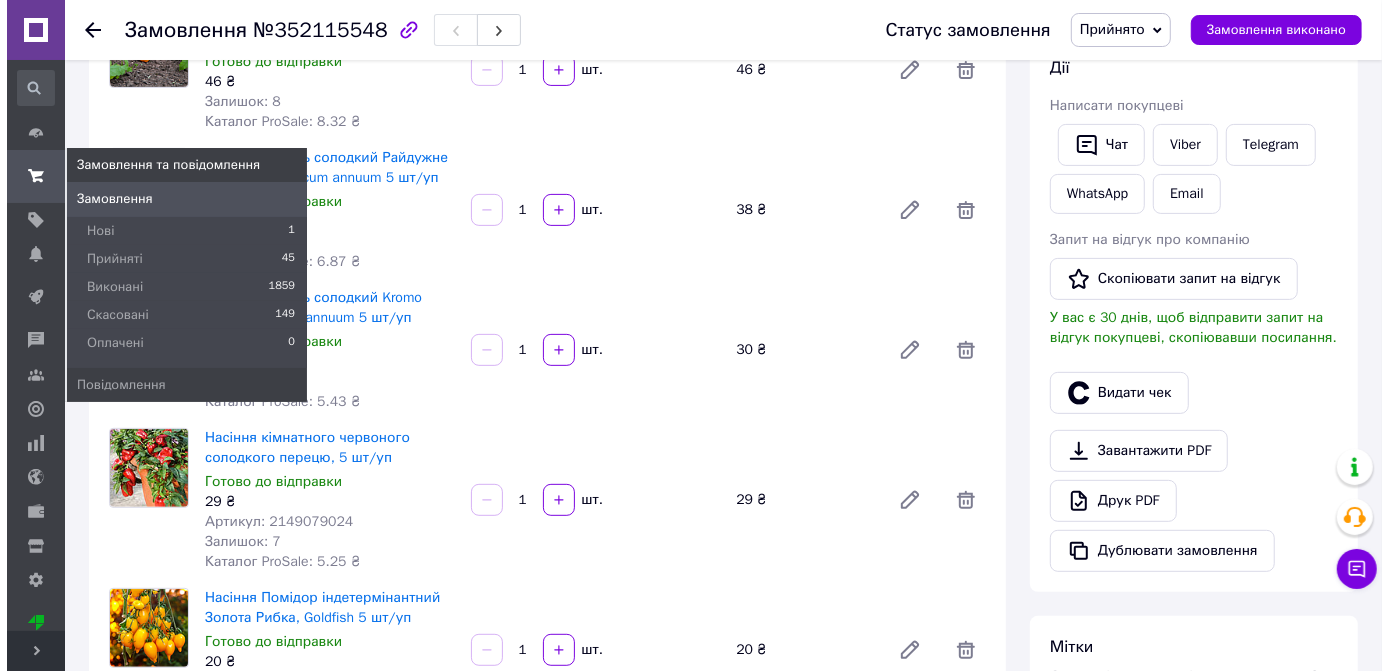 scroll, scrollTop: 0, scrollLeft: 0, axis: both 